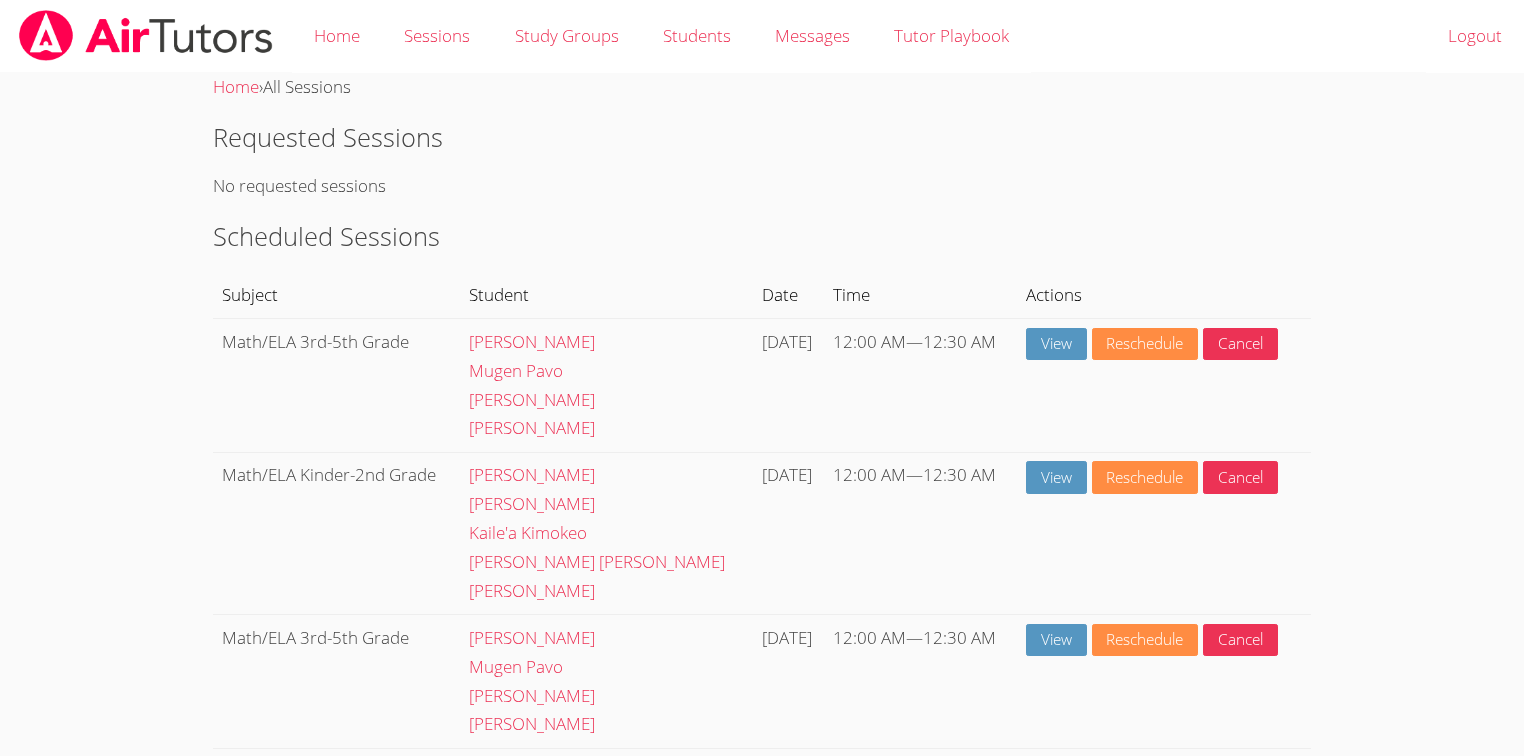 scroll, scrollTop: 0, scrollLeft: 0, axis: both 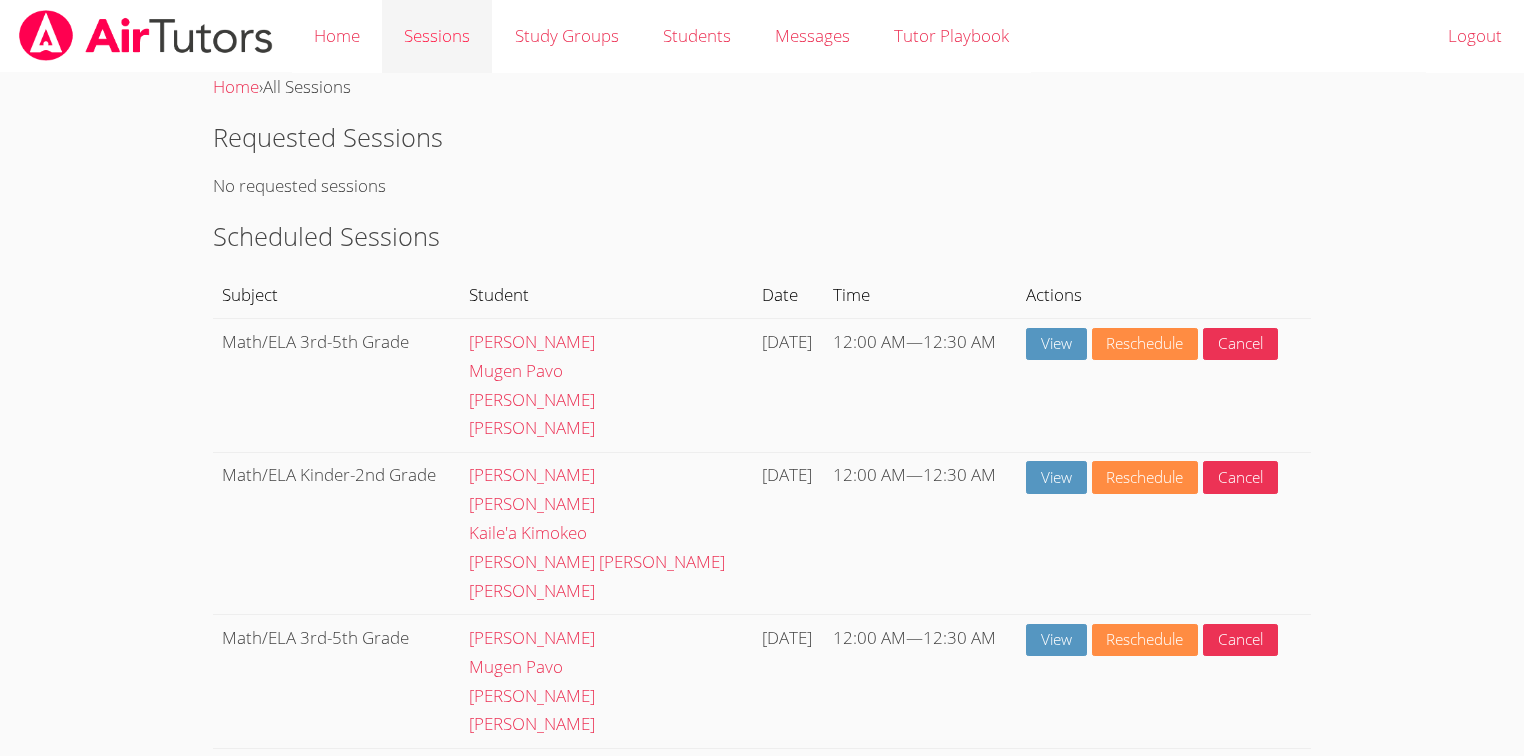 click on "Sessions" at bounding box center (437, 36) 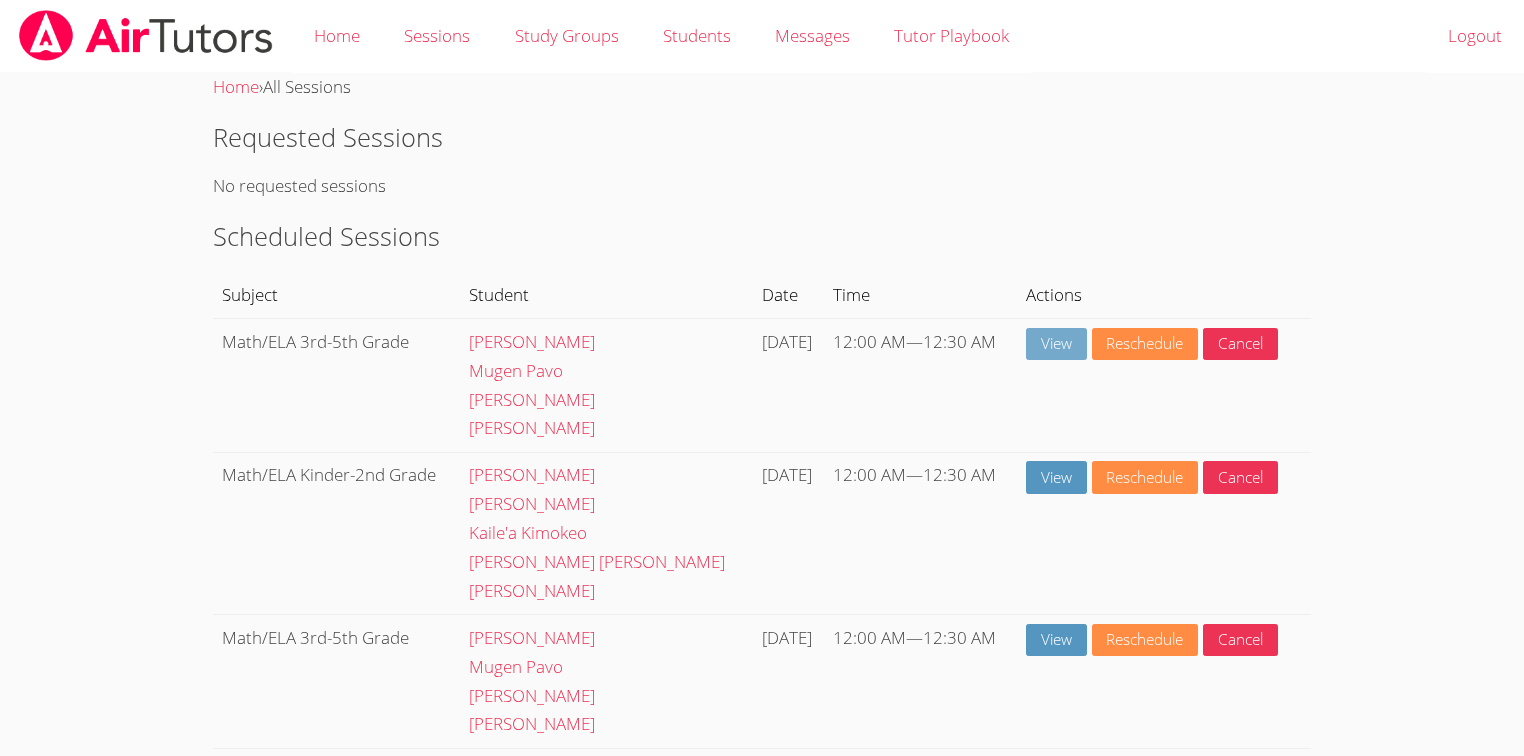 click on "View" at bounding box center (1056, 344) 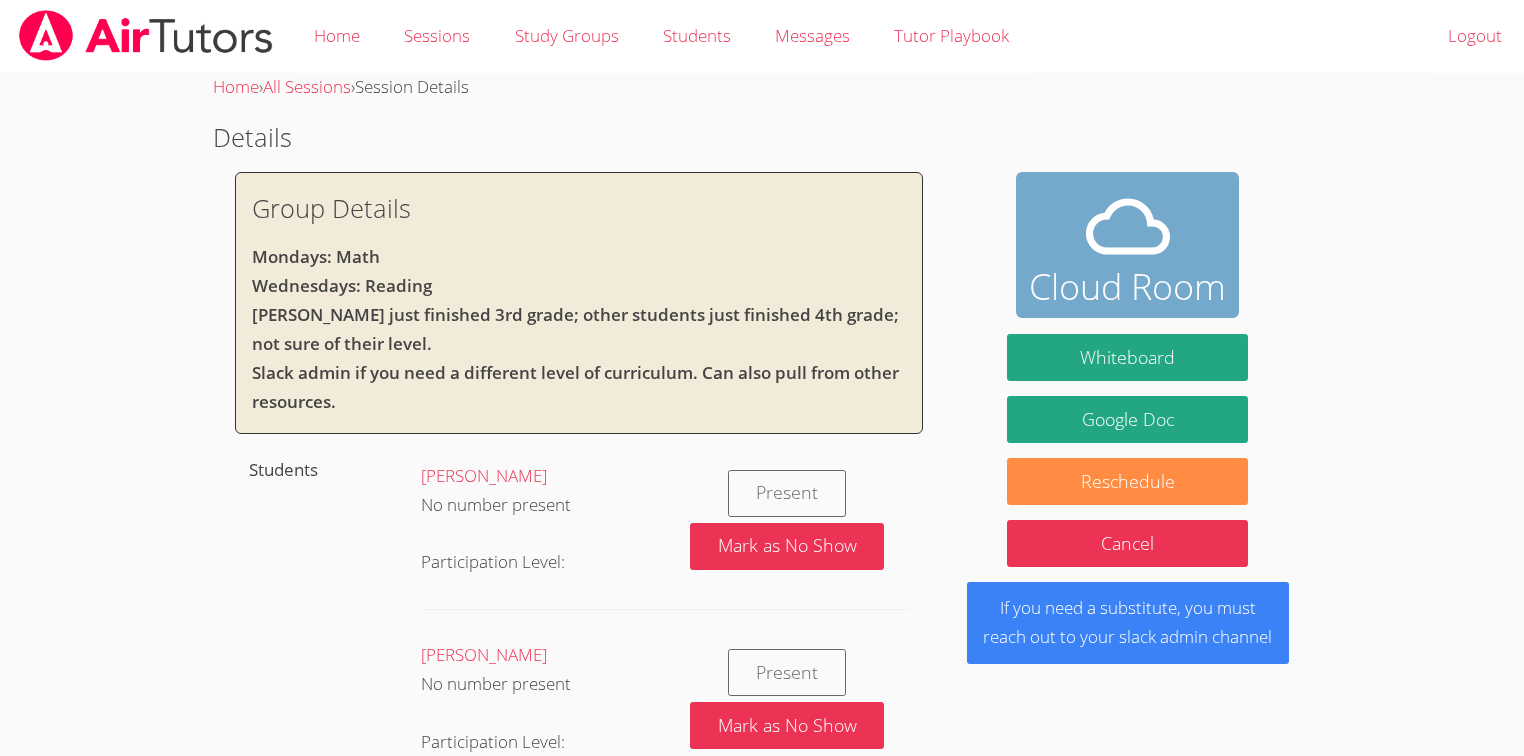 click on "Cloud Room" at bounding box center [1127, 287] 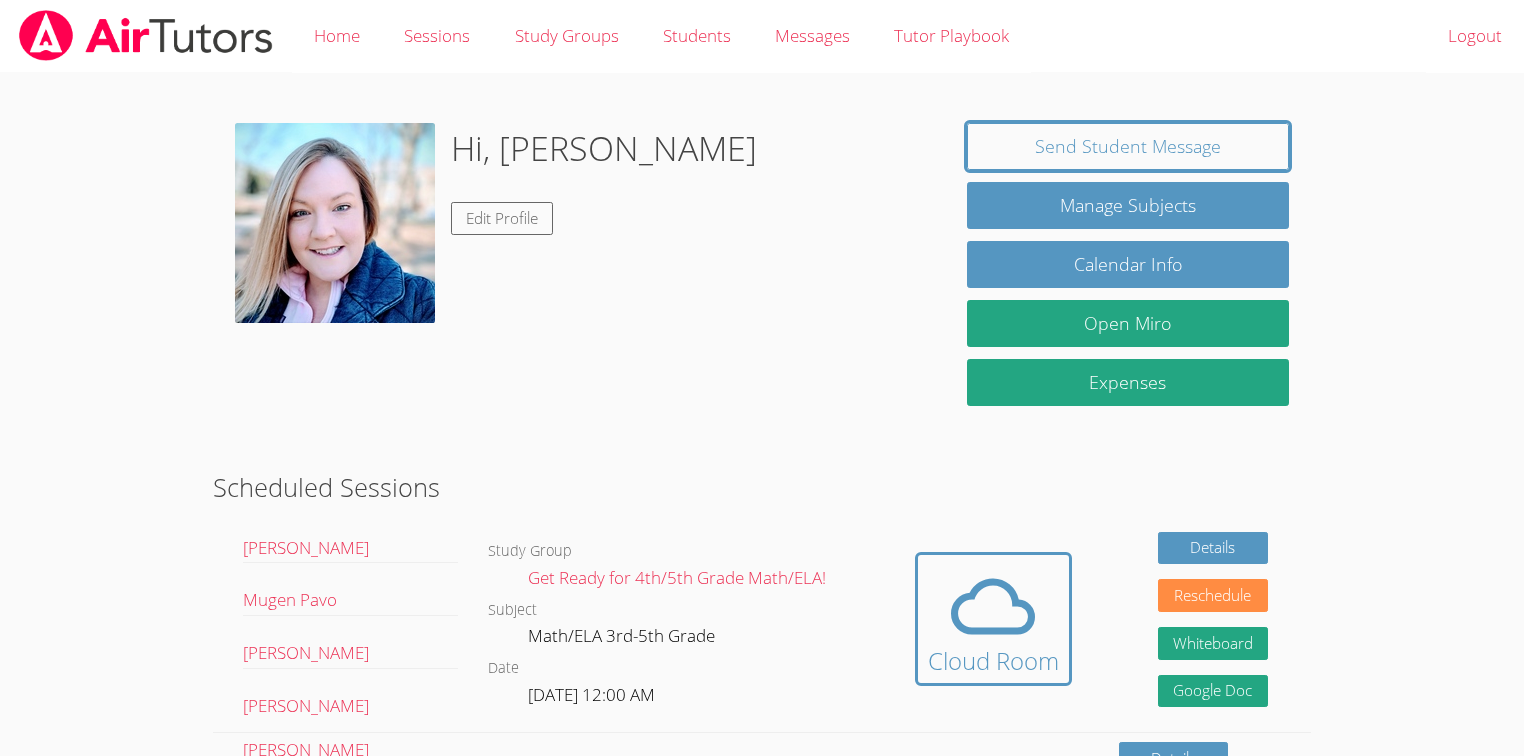 scroll, scrollTop: 0, scrollLeft: 0, axis: both 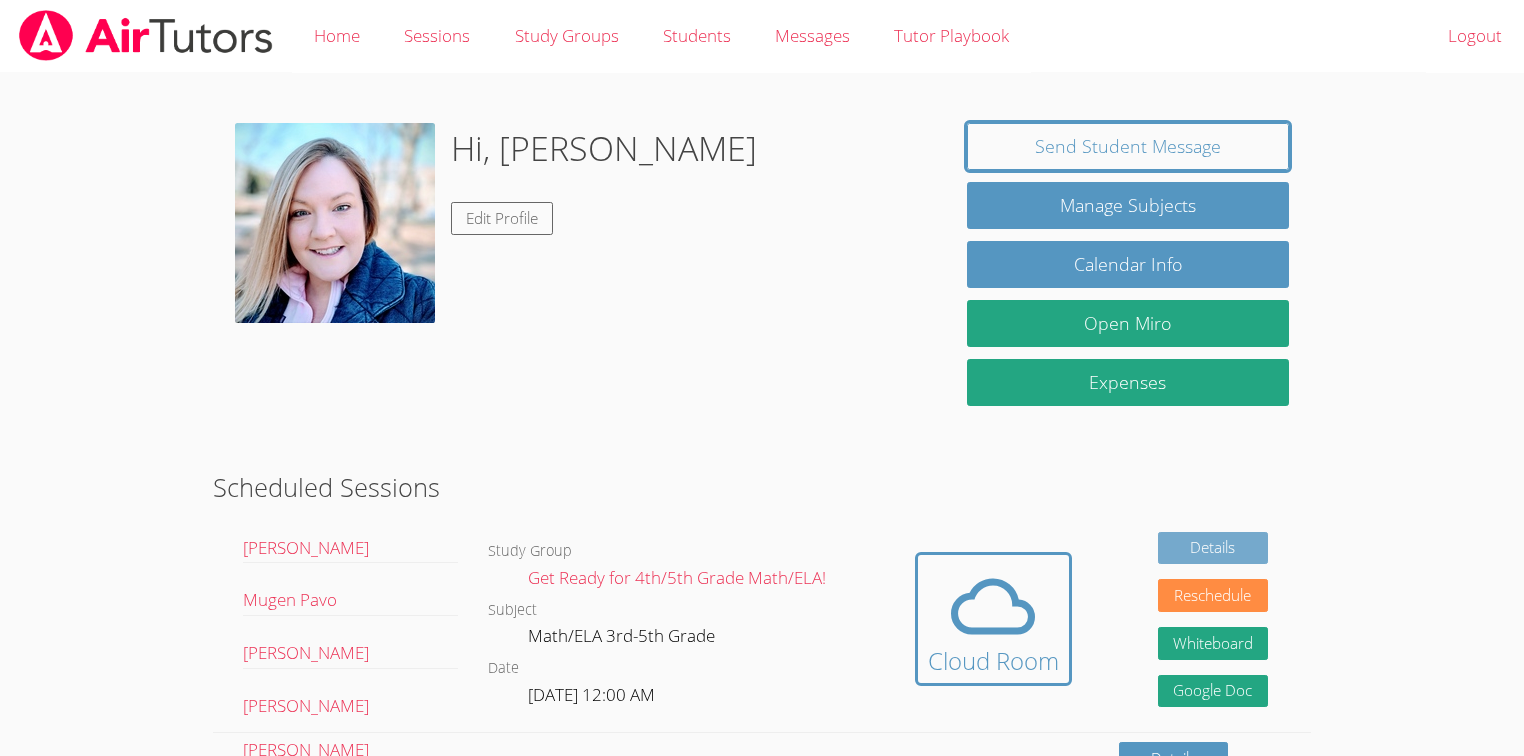 click on "Details" at bounding box center (1213, 548) 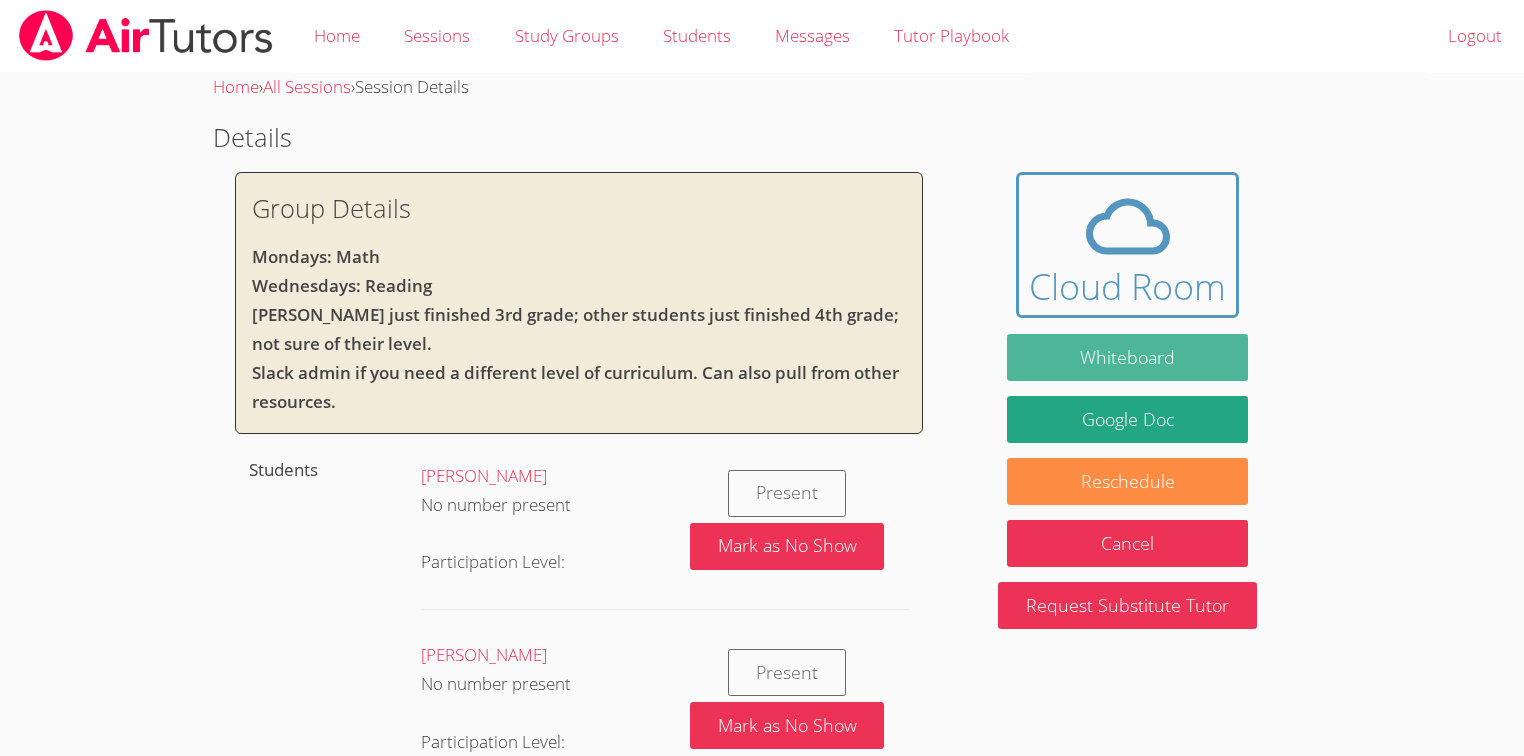 click on "Whiteboard" at bounding box center [1127, 357] 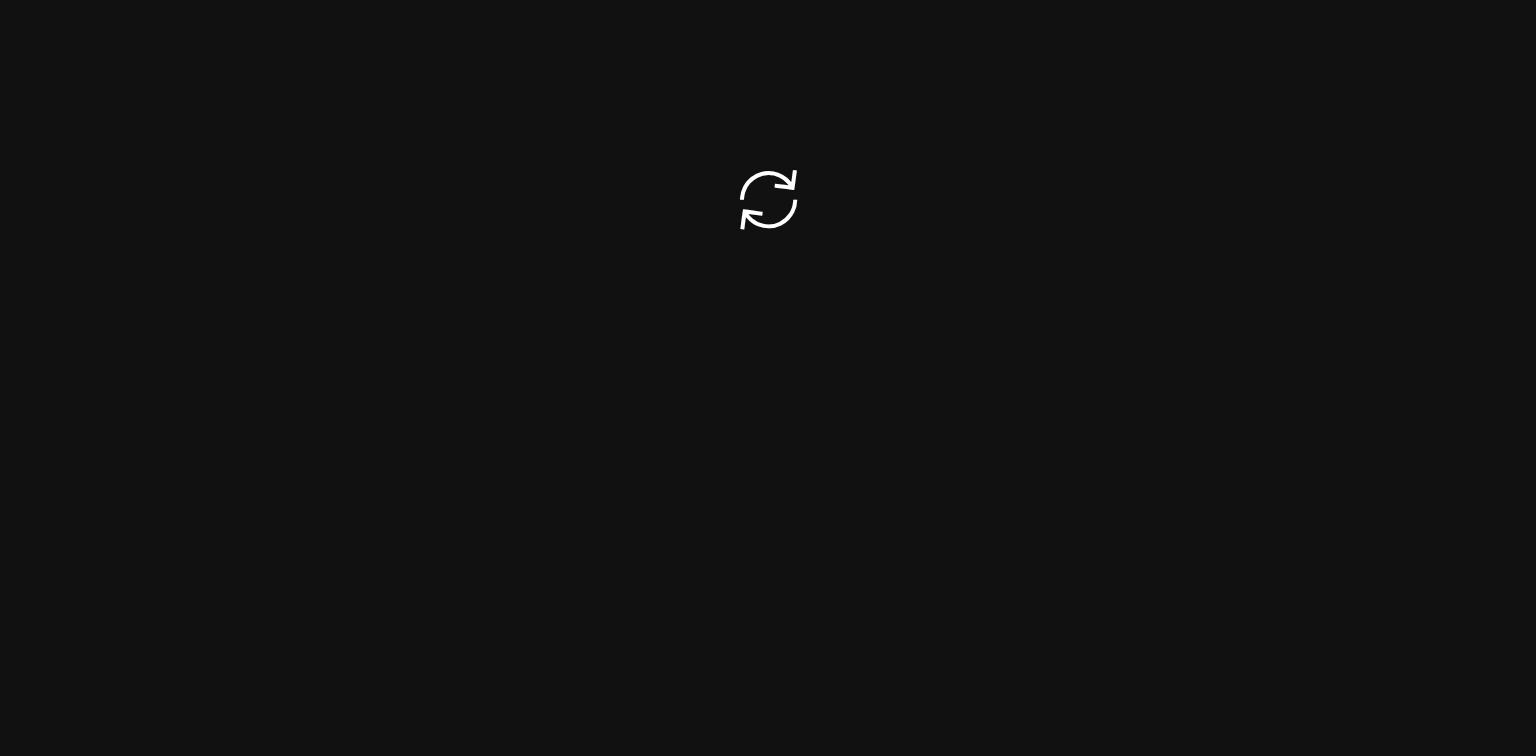 scroll, scrollTop: 0, scrollLeft: 0, axis: both 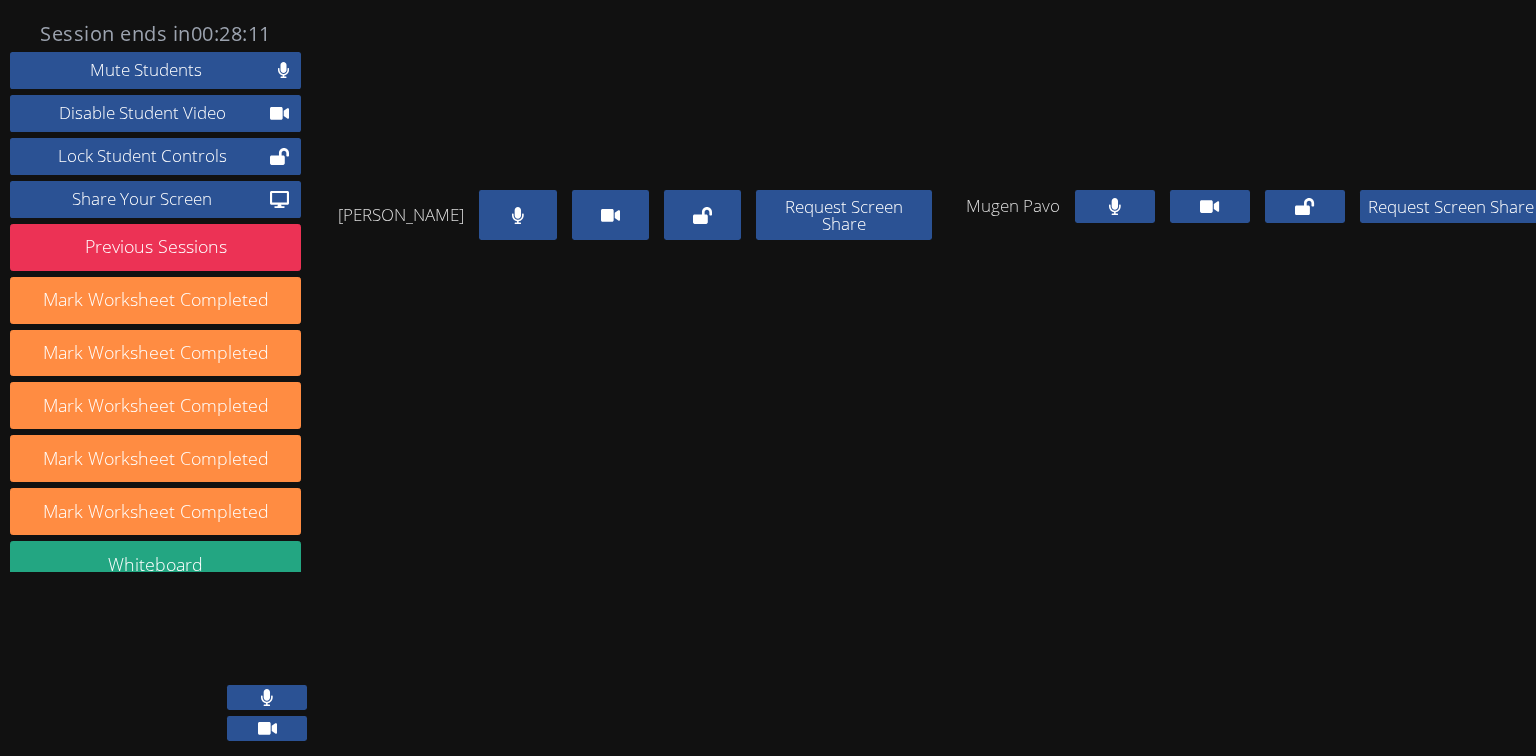 drag, startPoint x: 468, startPoint y: 383, endPoint x: 506, endPoint y: 384, distance: 38.013157 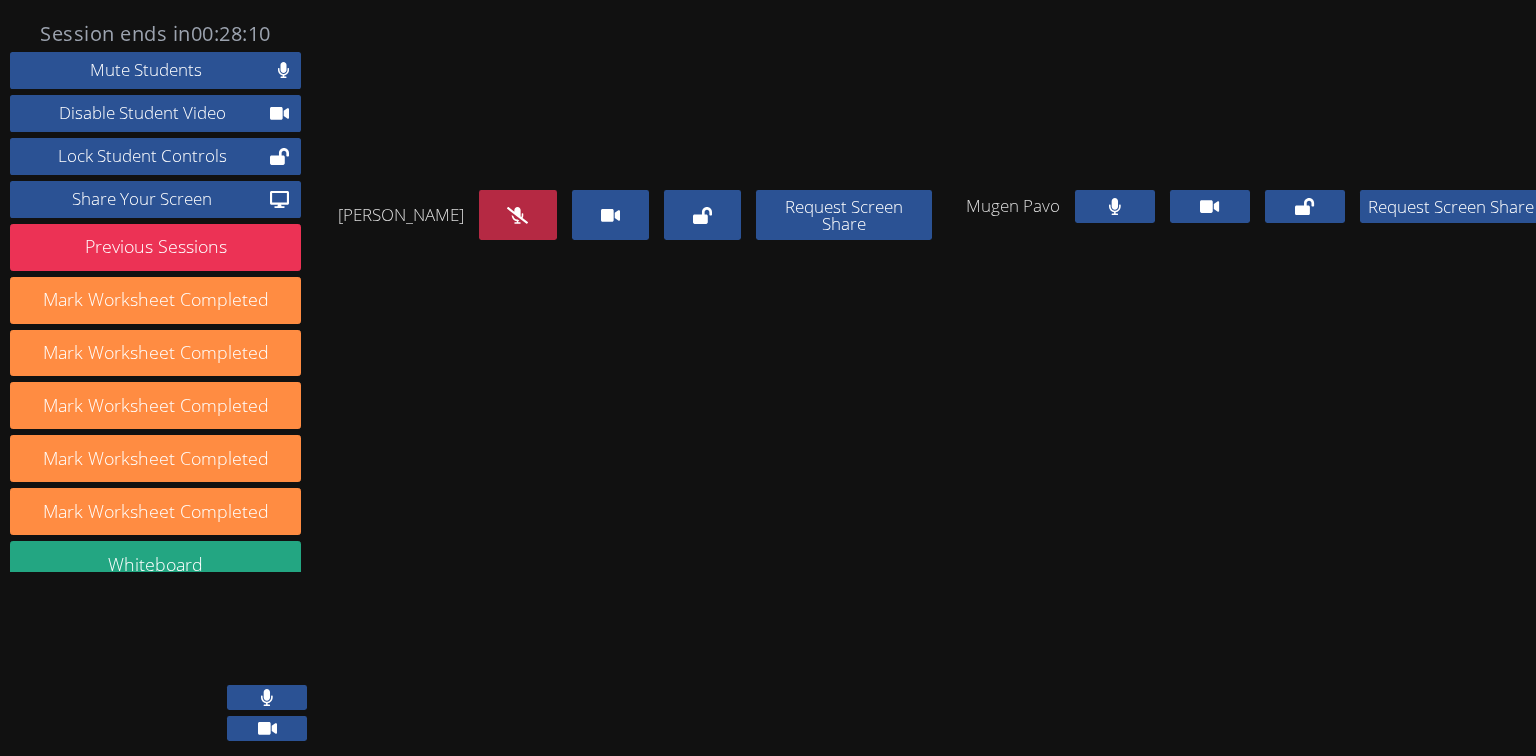click at bounding box center (1115, 206) 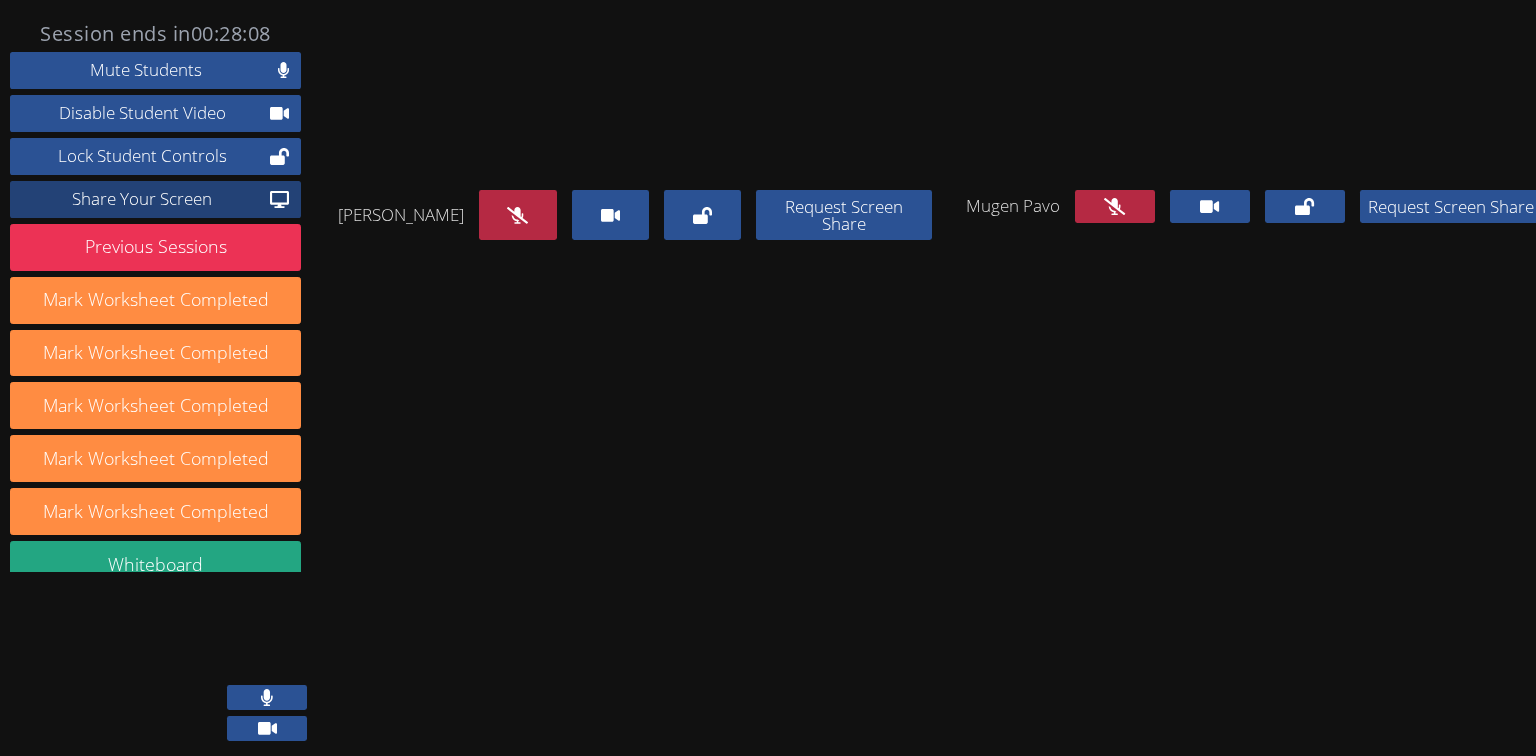 click 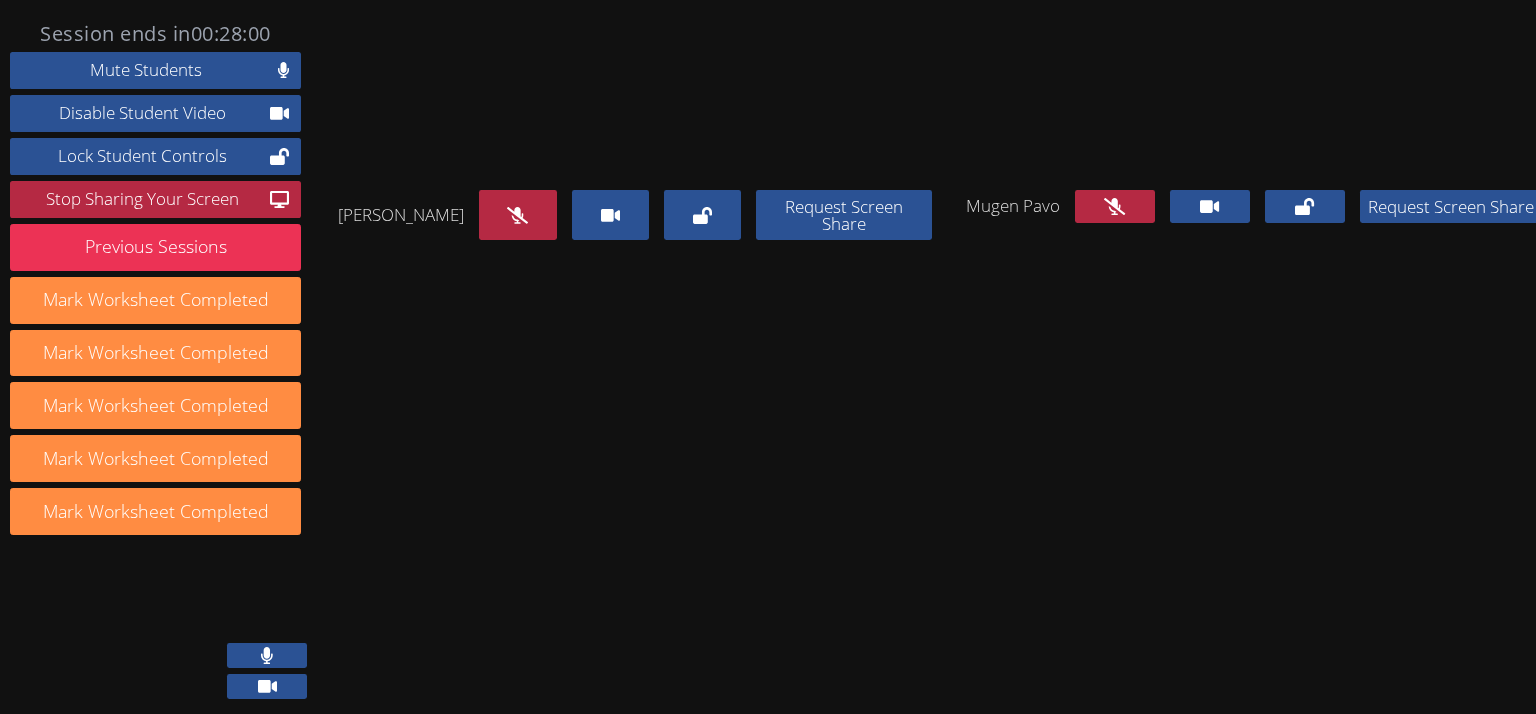 click at bounding box center (1115, 206) 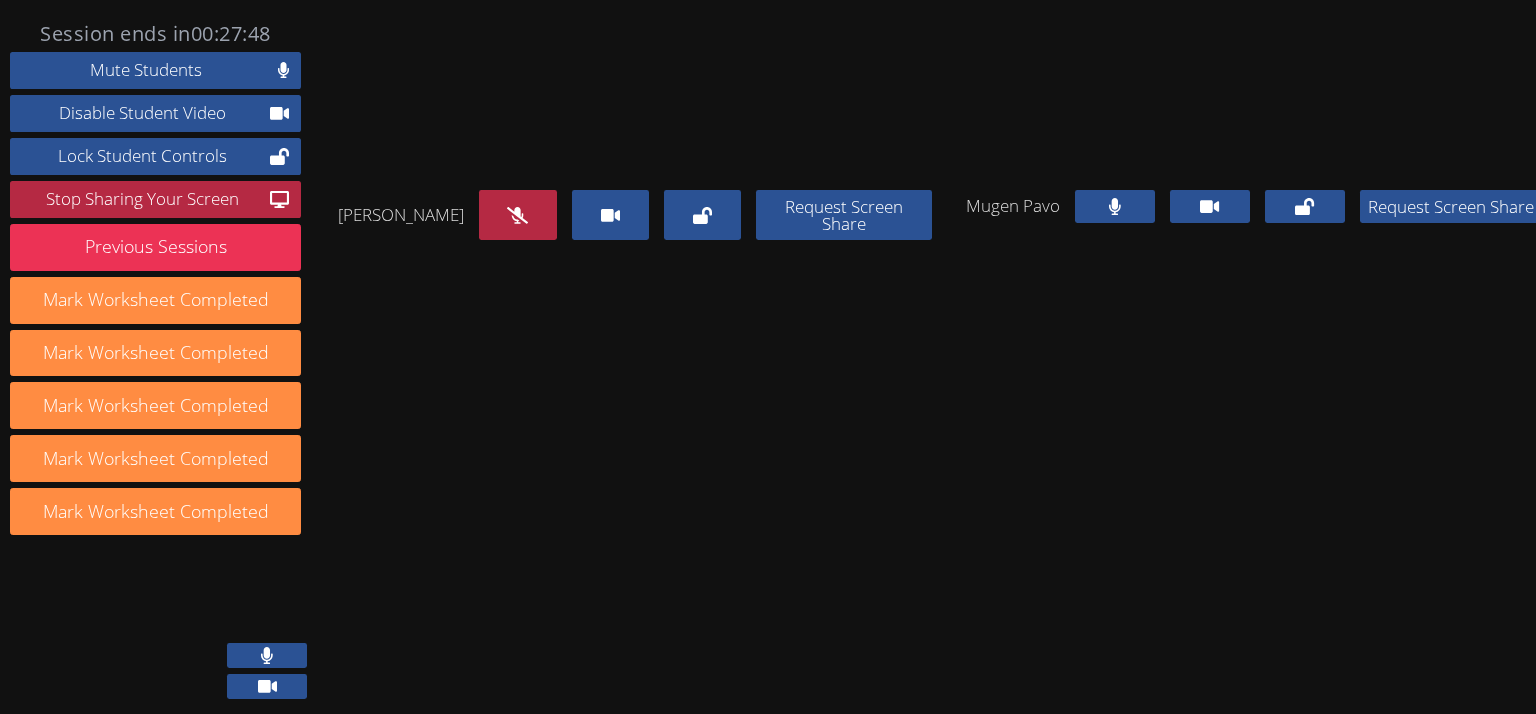 click at bounding box center (1115, 206) 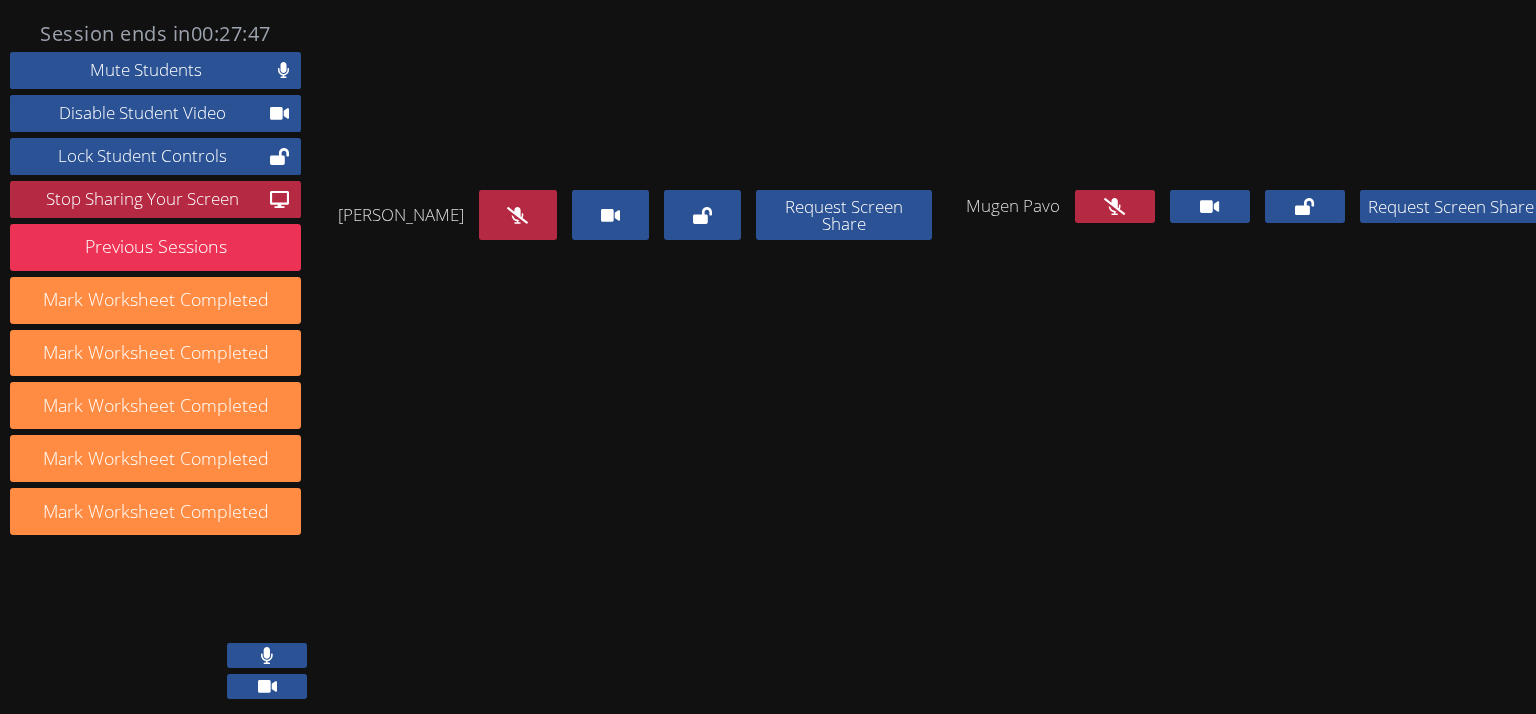 click at bounding box center [517, 215] 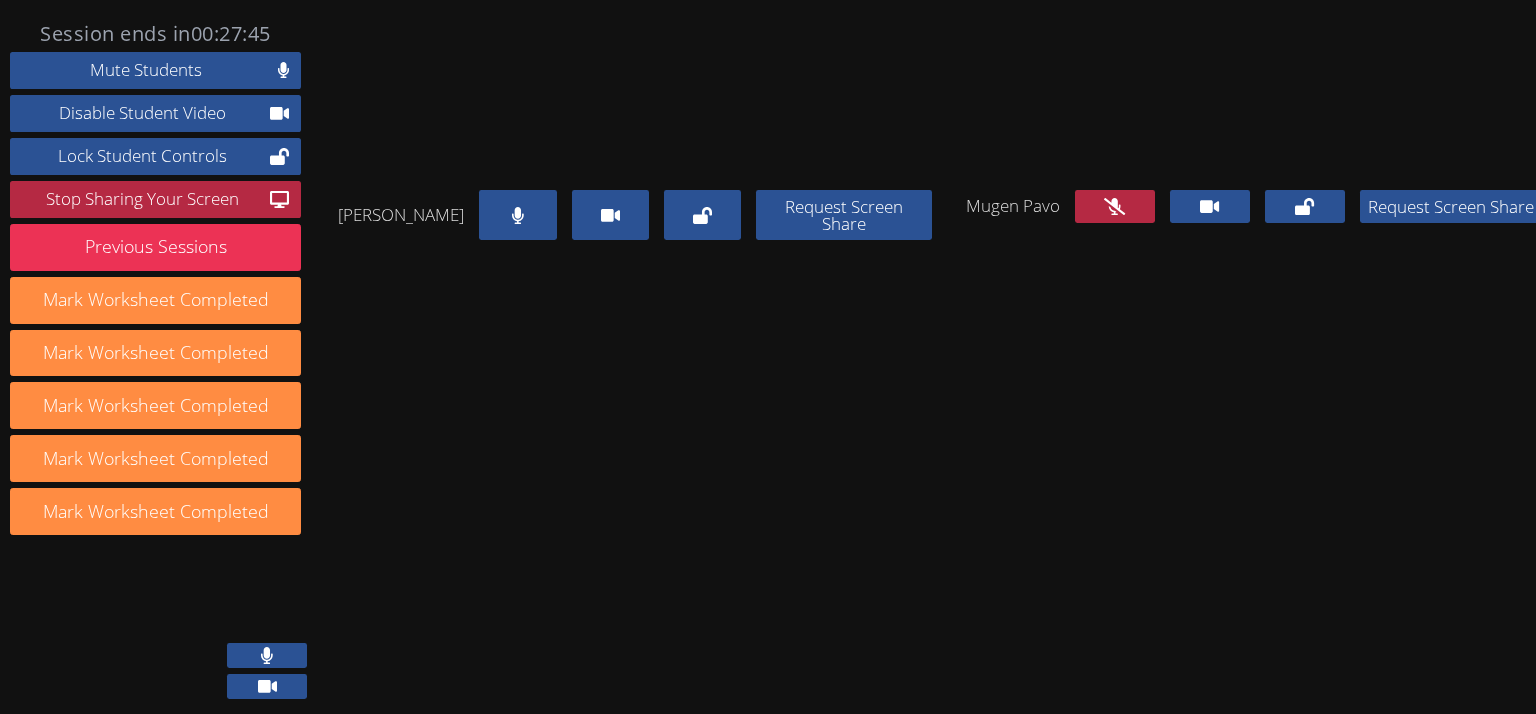 click at bounding box center [517, 215] 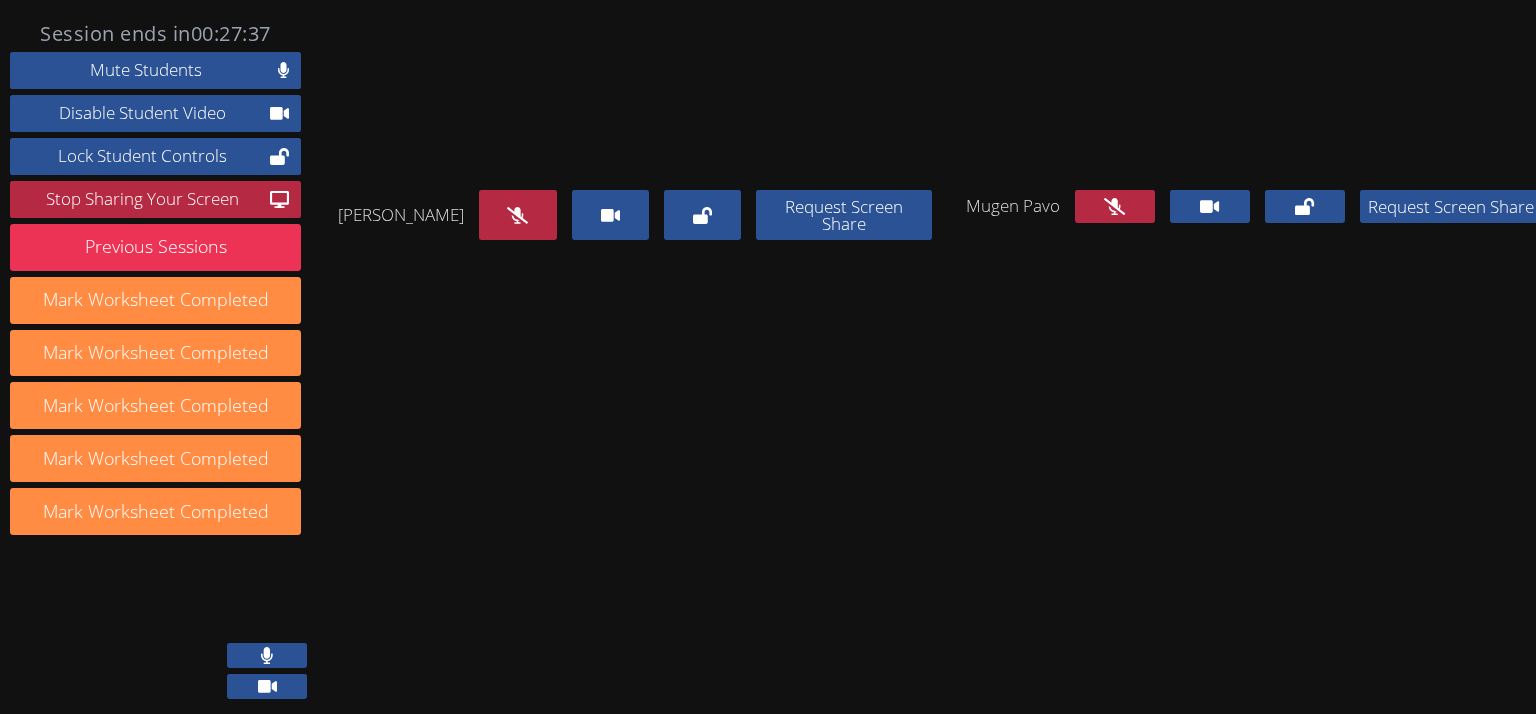 drag, startPoint x: 502, startPoint y: 385, endPoint x: 516, endPoint y: 386, distance: 14.035668 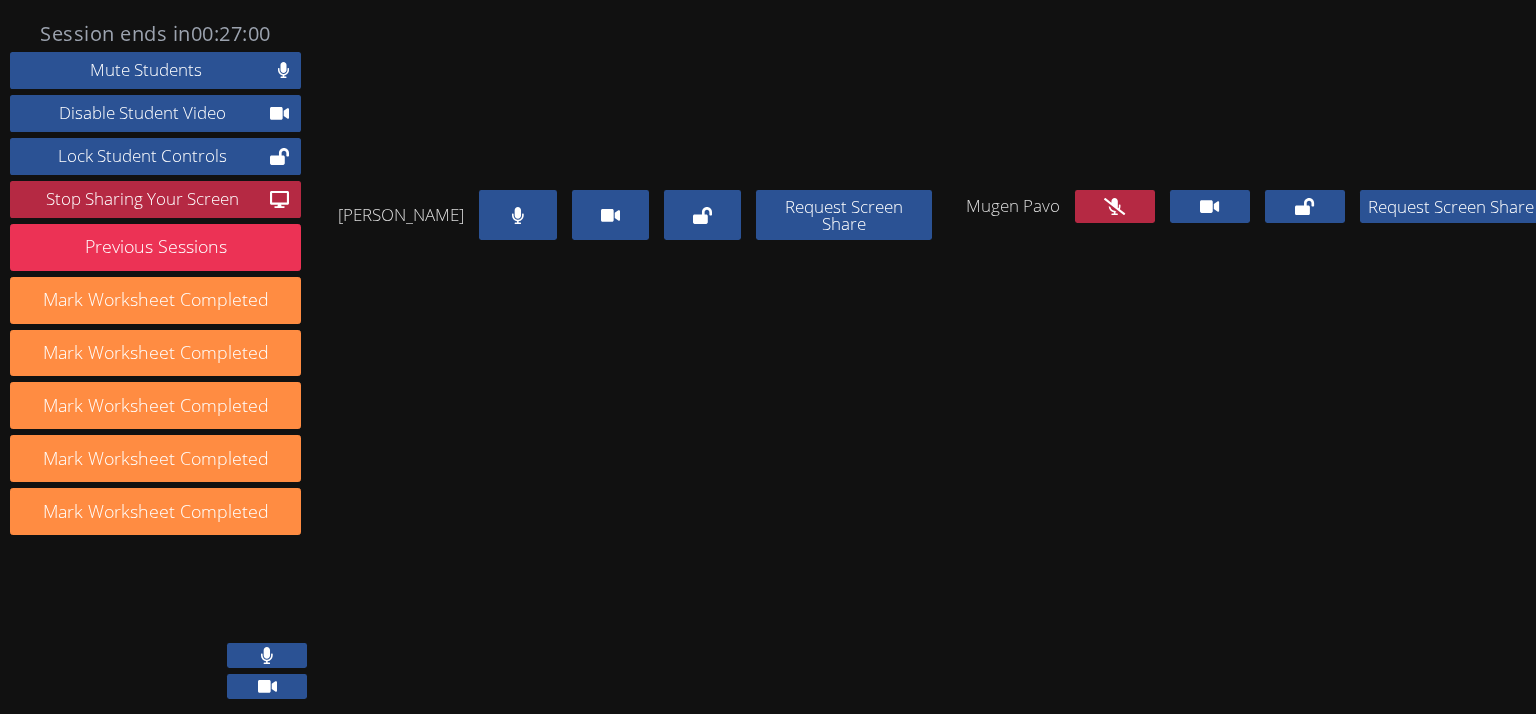 drag, startPoint x: 495, startPoint y: 388, endPoint x: 663, endPoint y: 368, distance: 169.1863 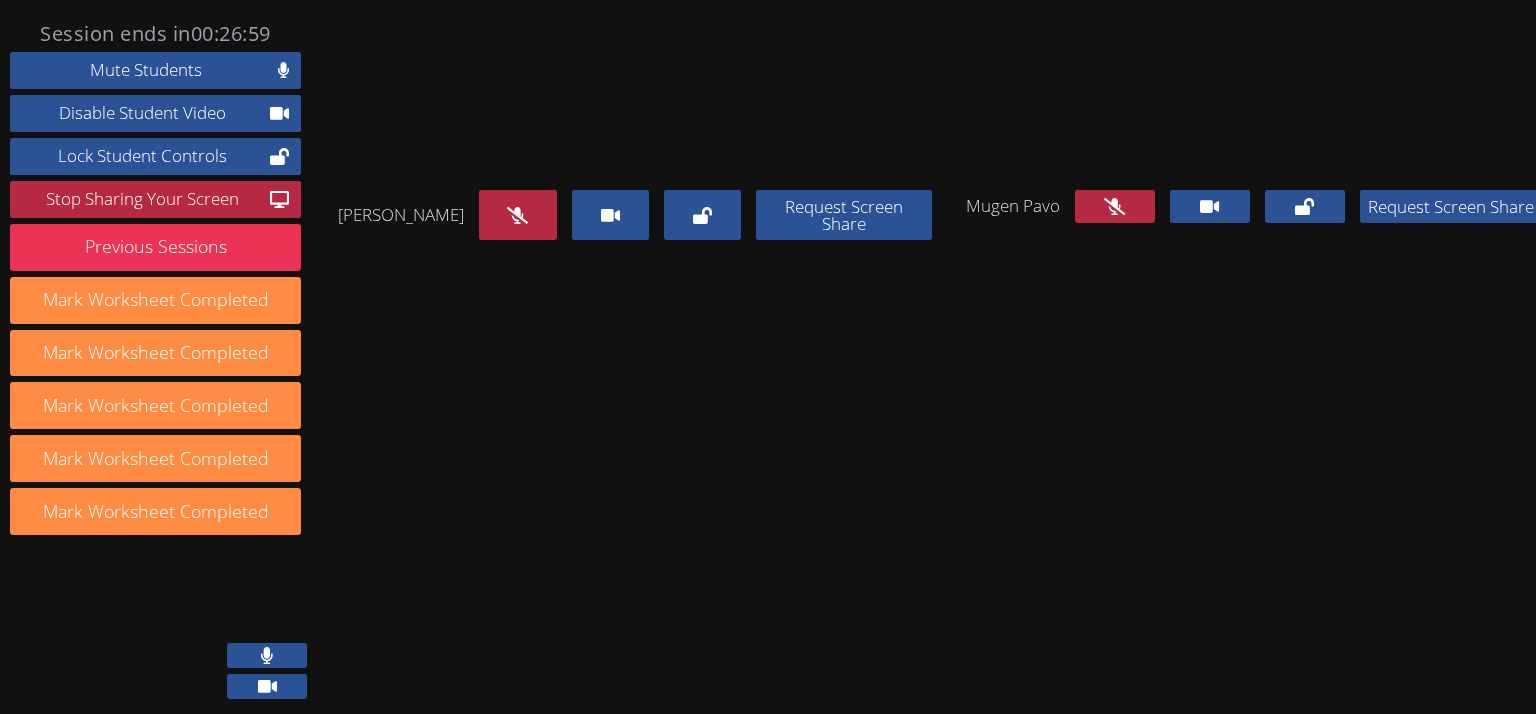 click at bounding box center (1115, 206) 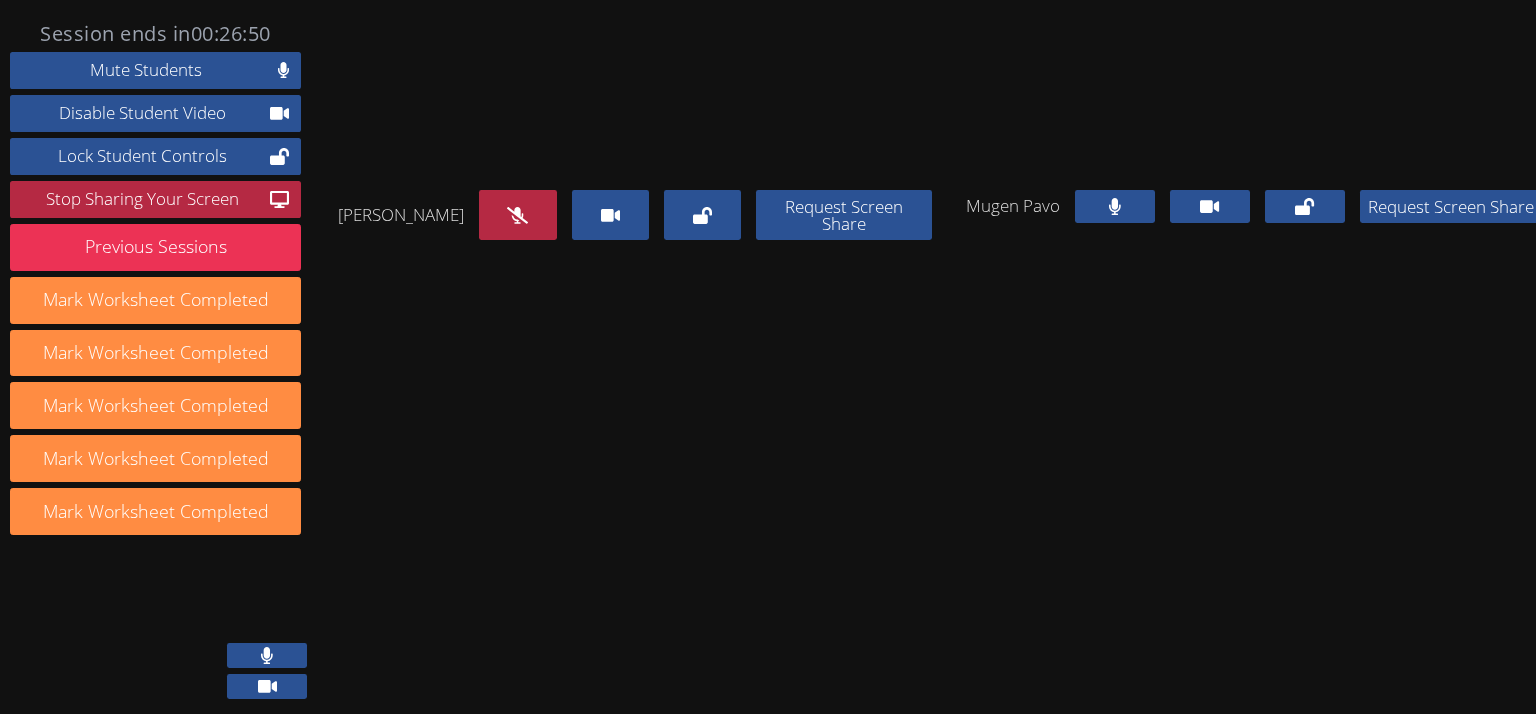 click 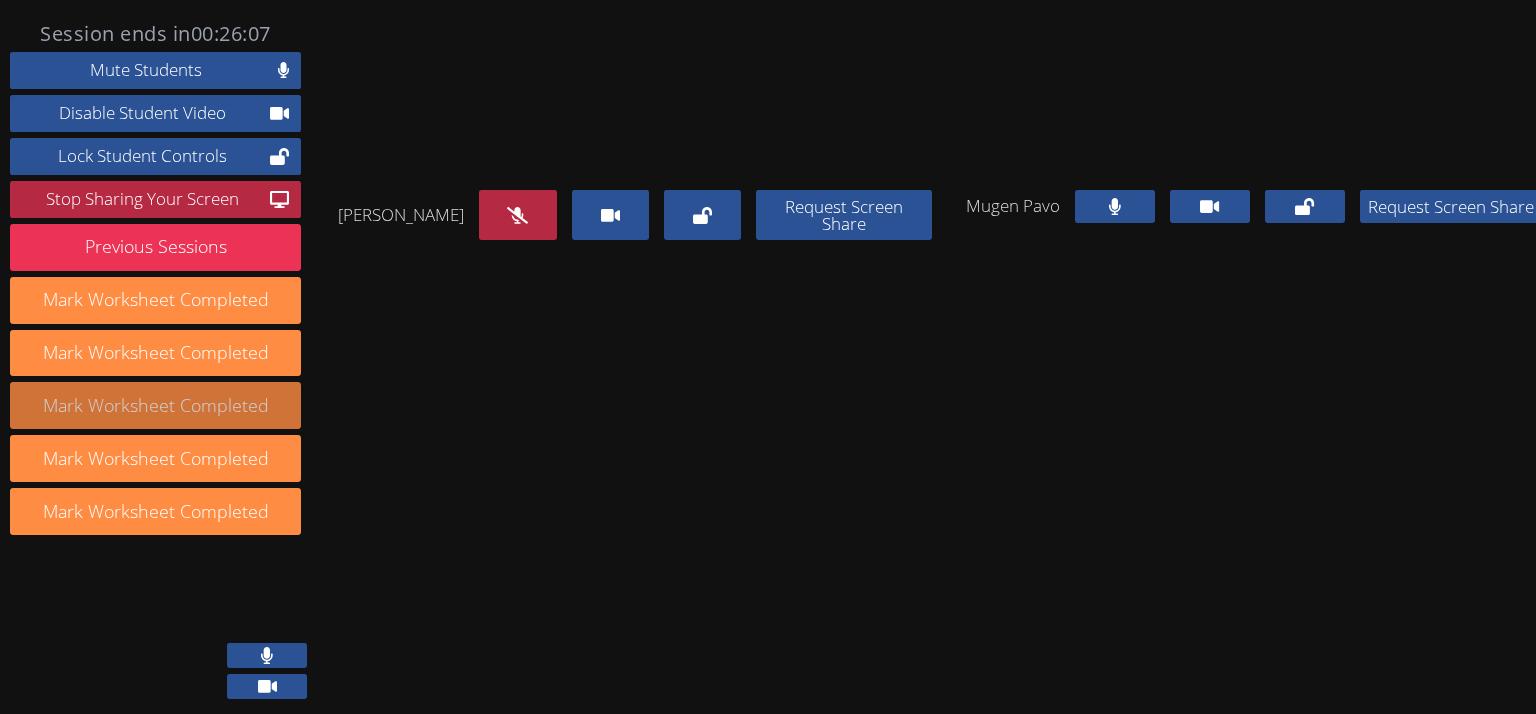 drag, startPoint x: 1122, startPoint y: 383, endPoint x: 13, endPoint y: 403, distance: 1109.1803 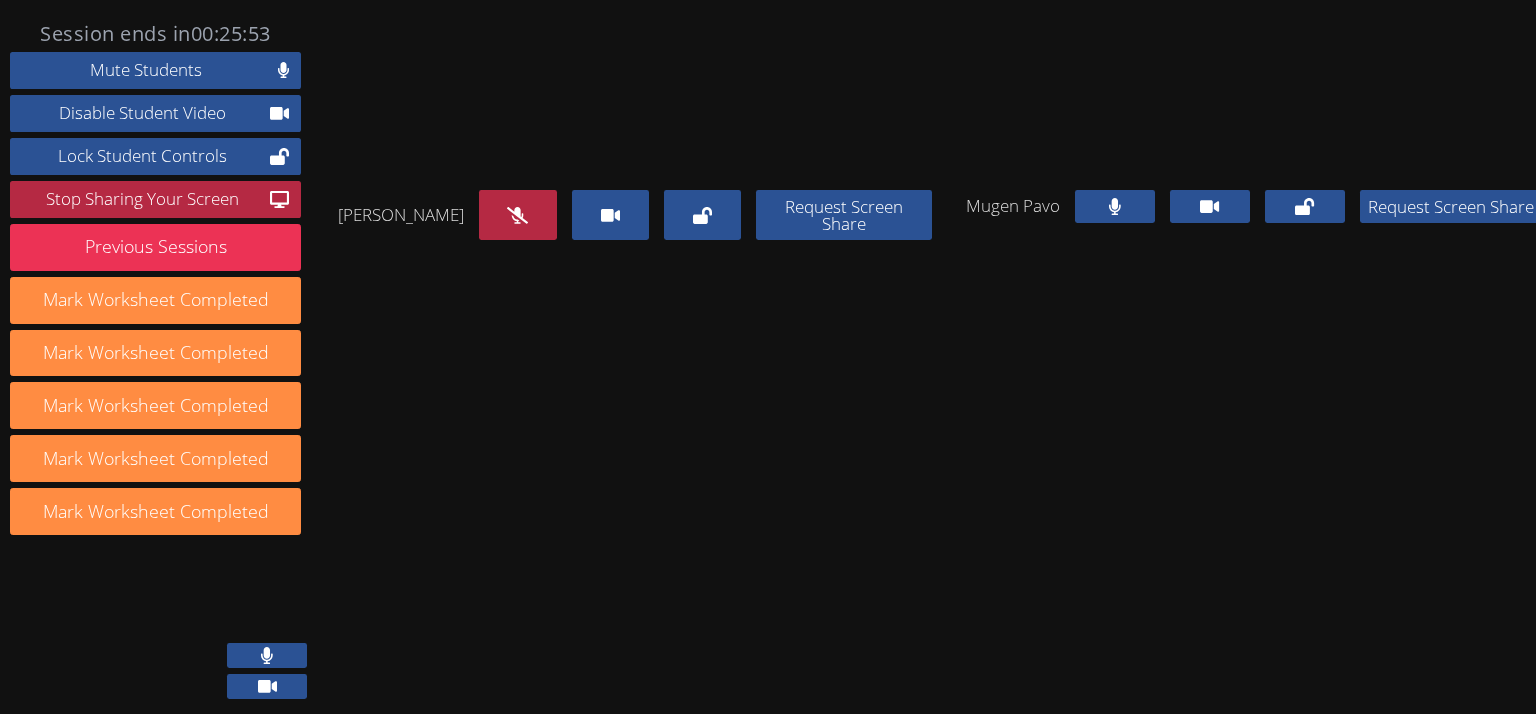 click at bounding box center [1115, 206] 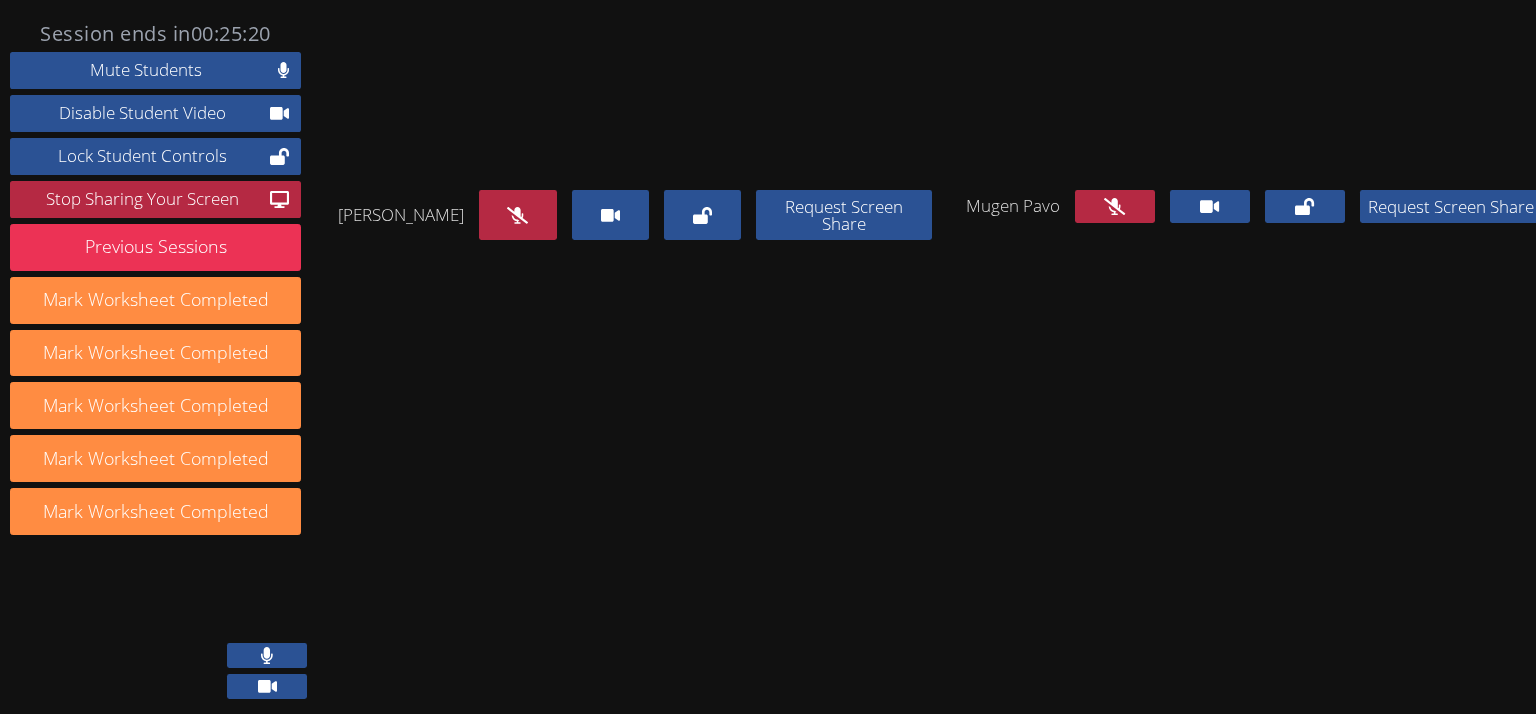 click 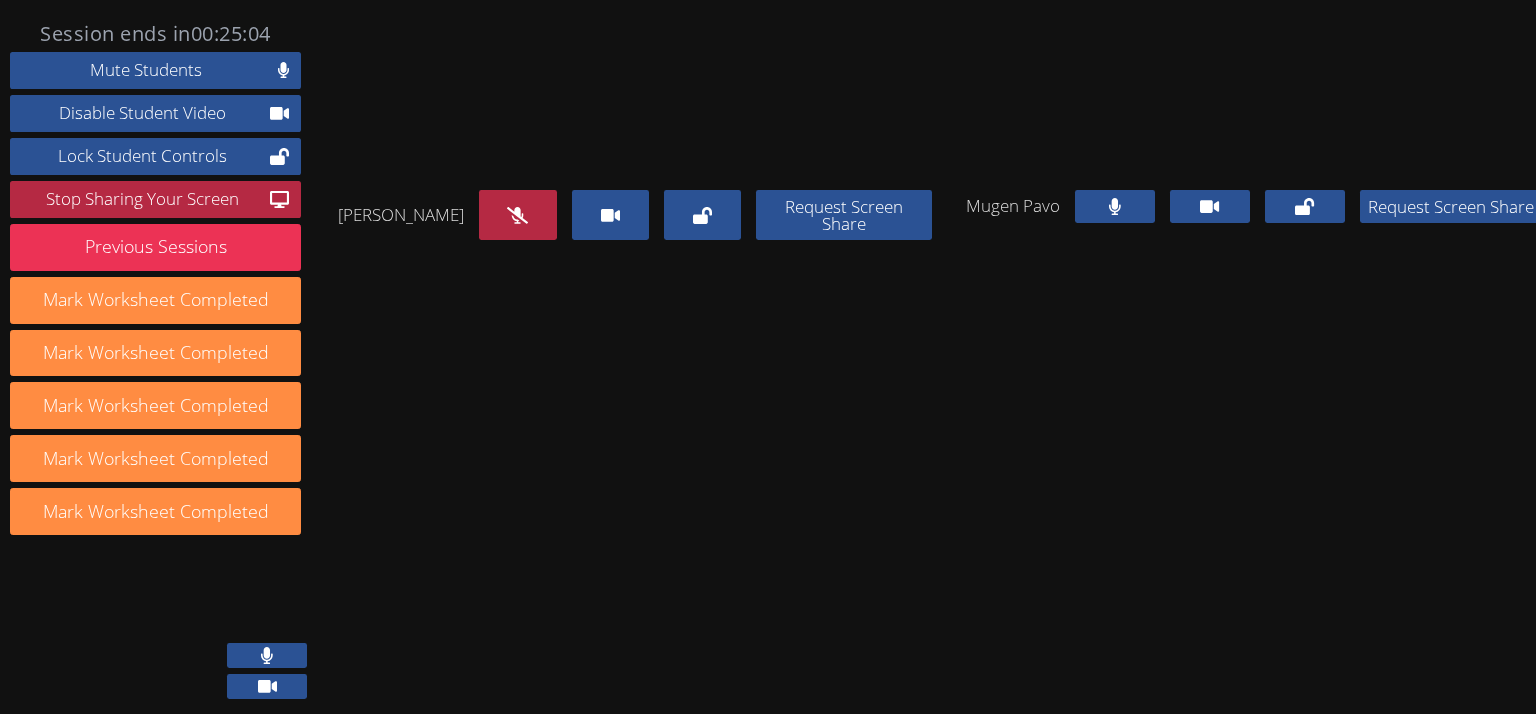 click at bounding box center (1115, 206) 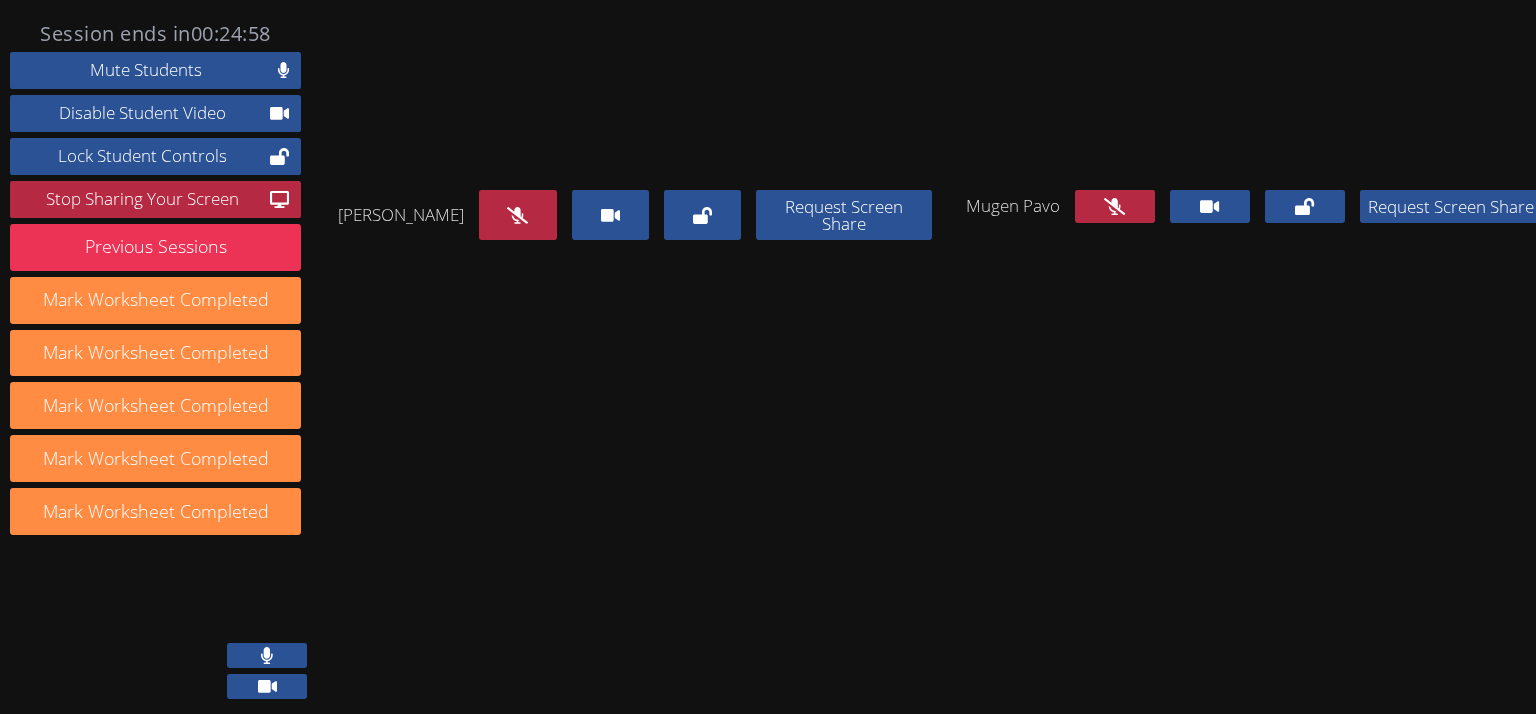 click 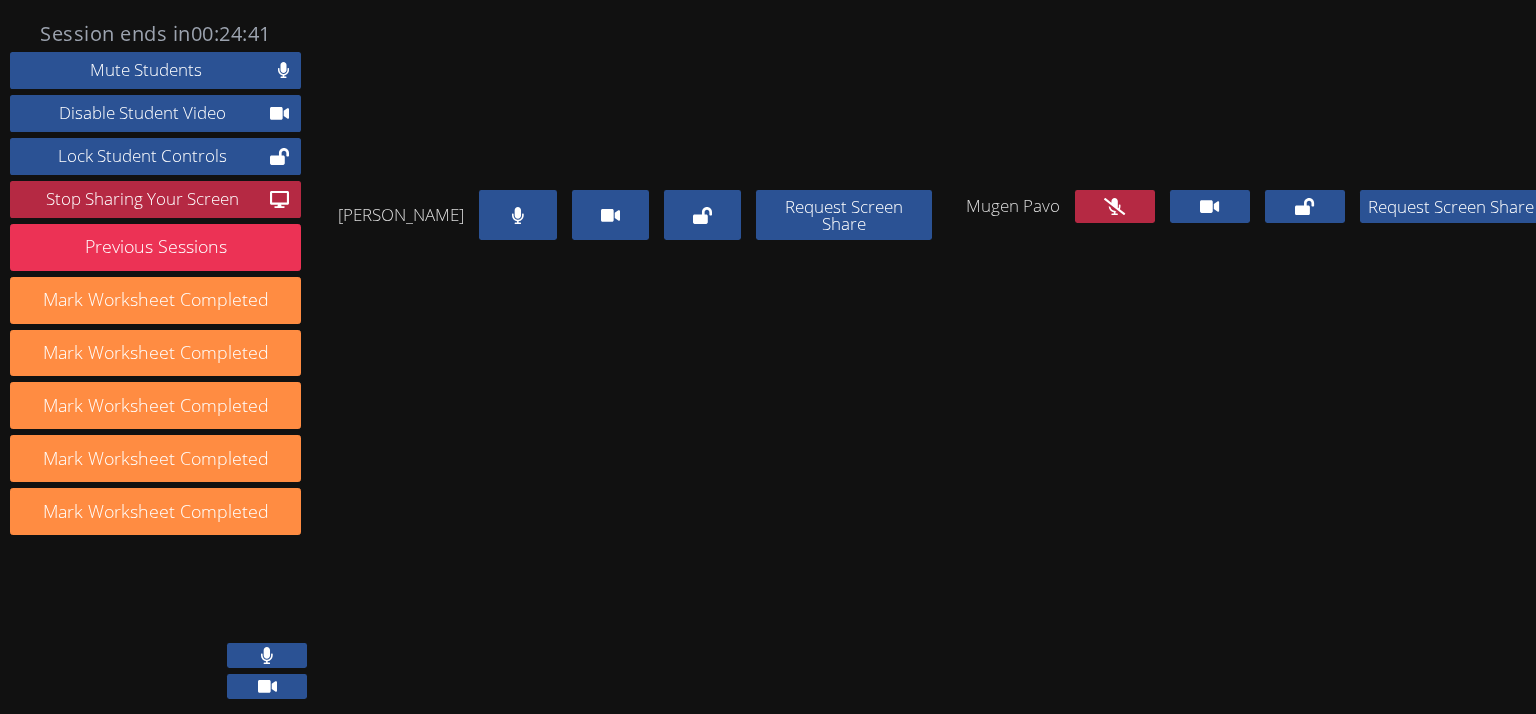 click 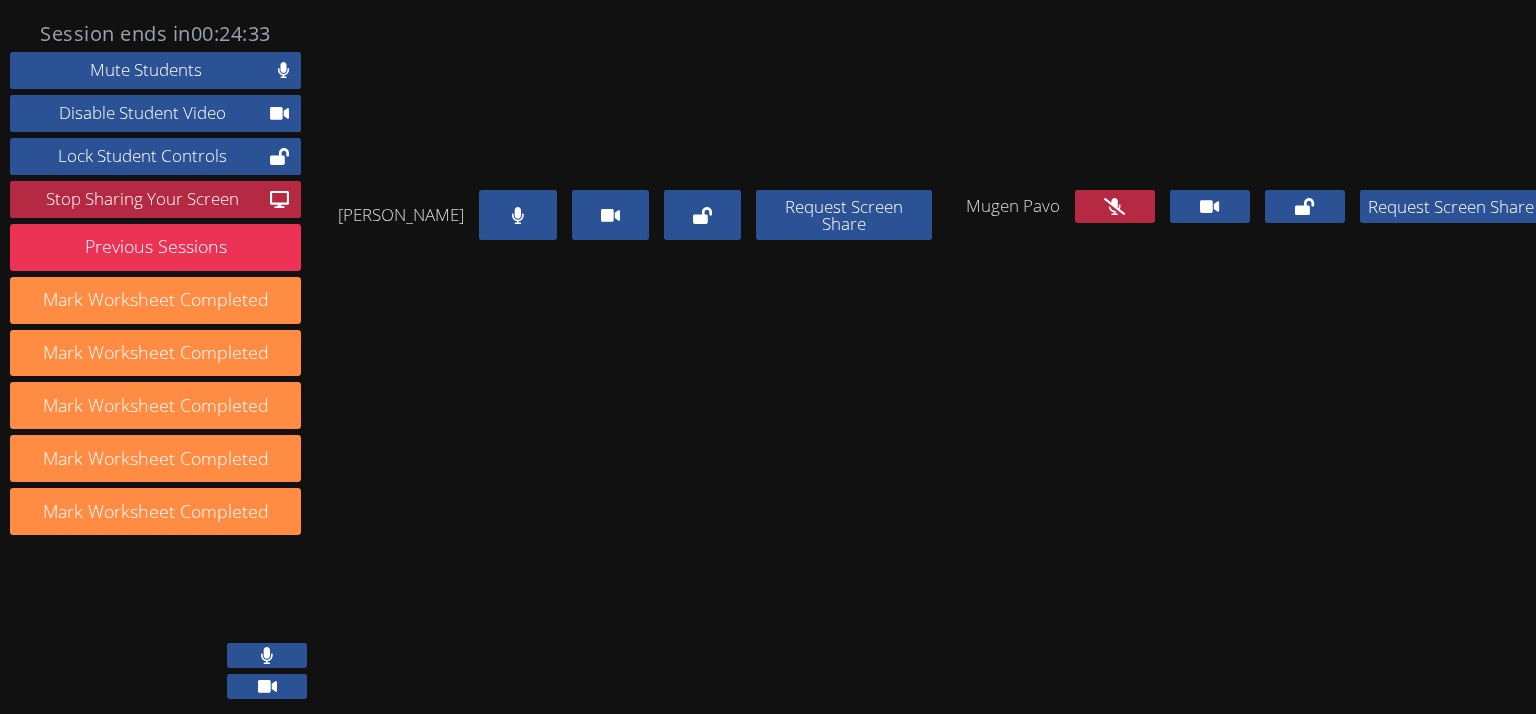 click at bounding box center [517, 215] 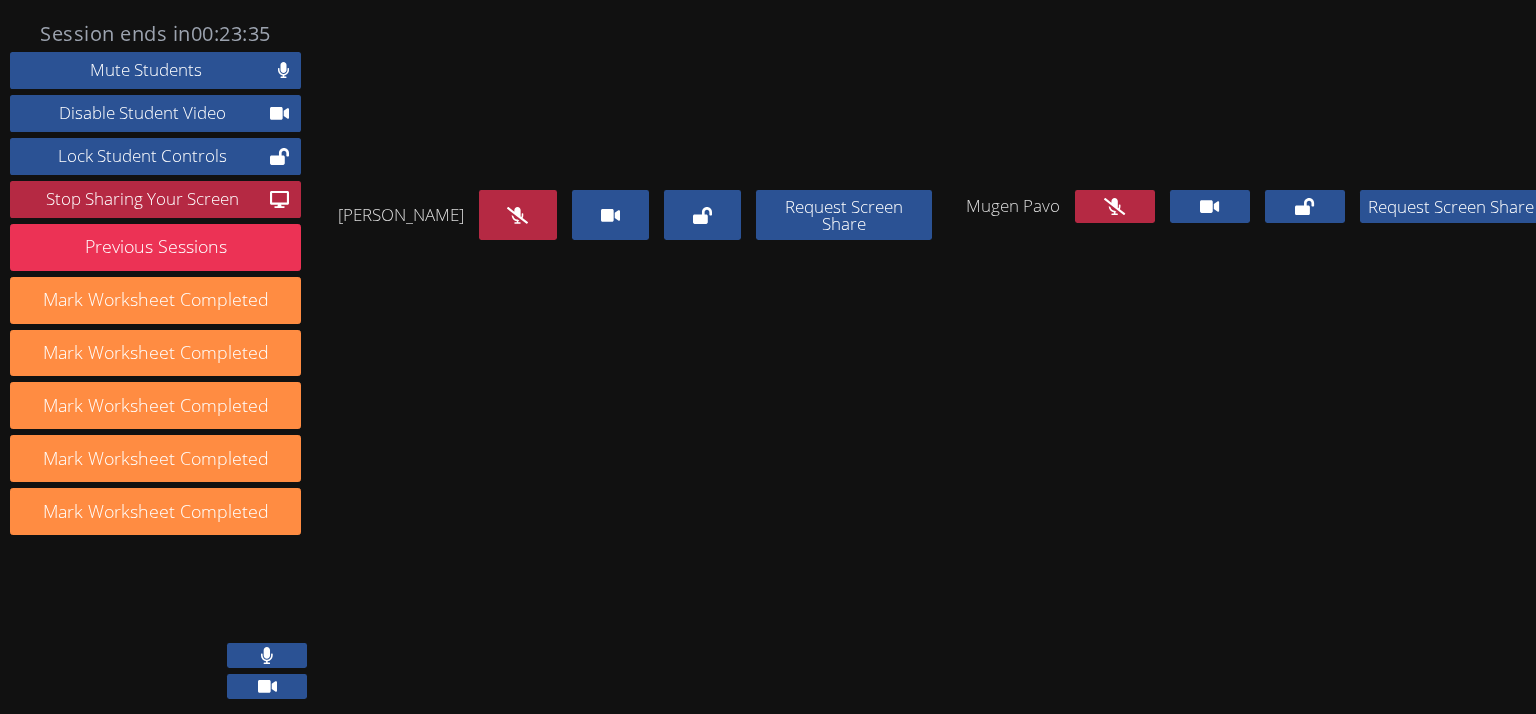 click at bounding box center (517, 215) 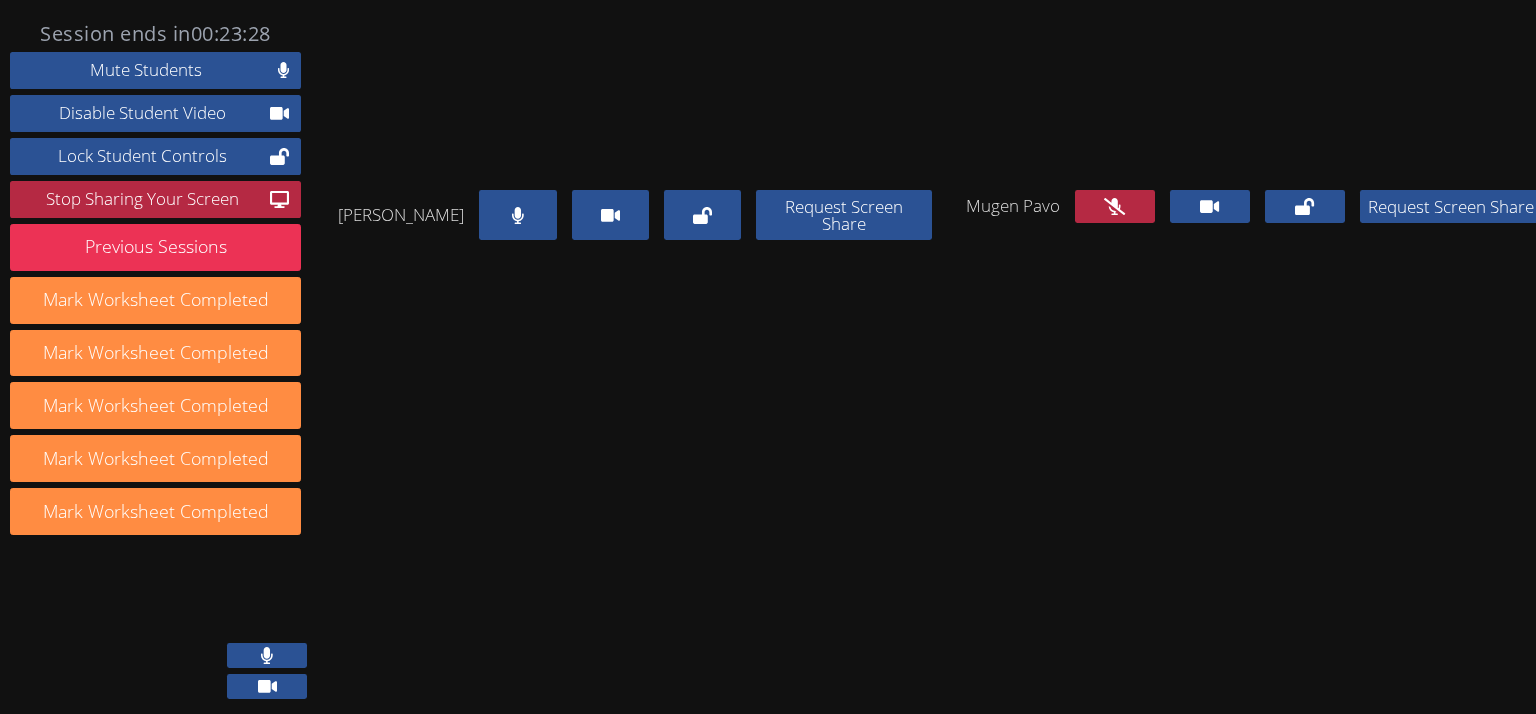 click 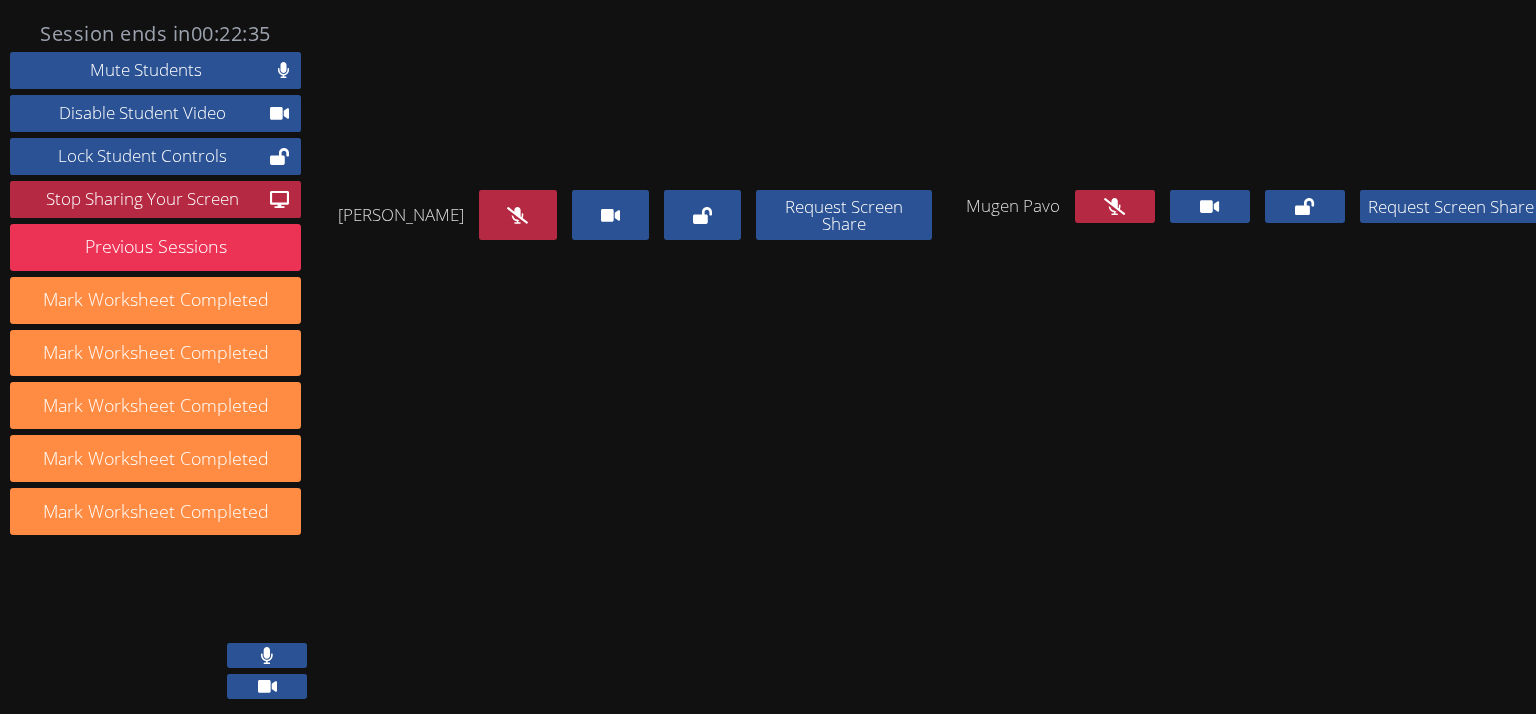 drag, startPoint x: 1090, startPoint y: 392, endPoint x: 1080, endPoint y: 389, distance: 10.440307 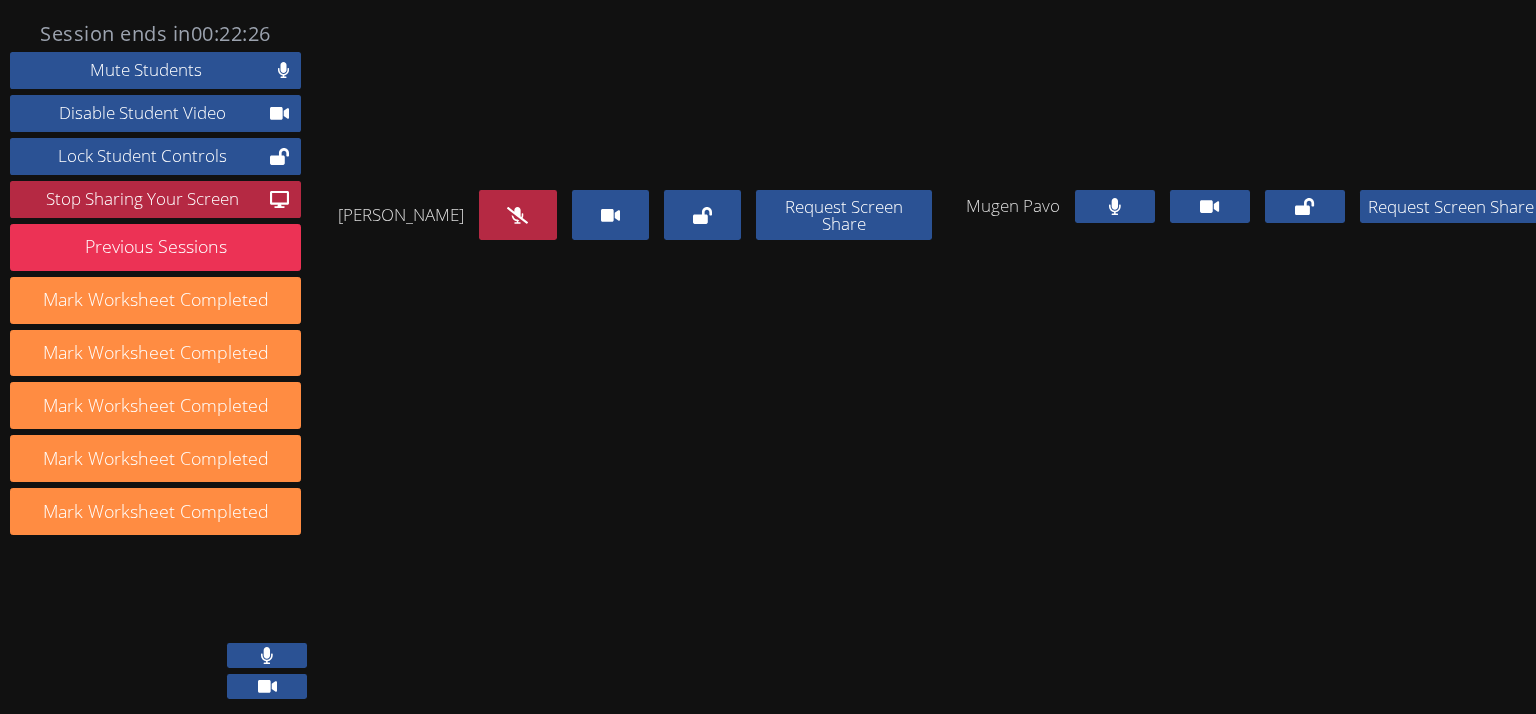 click at bounding box center (1115, 206) 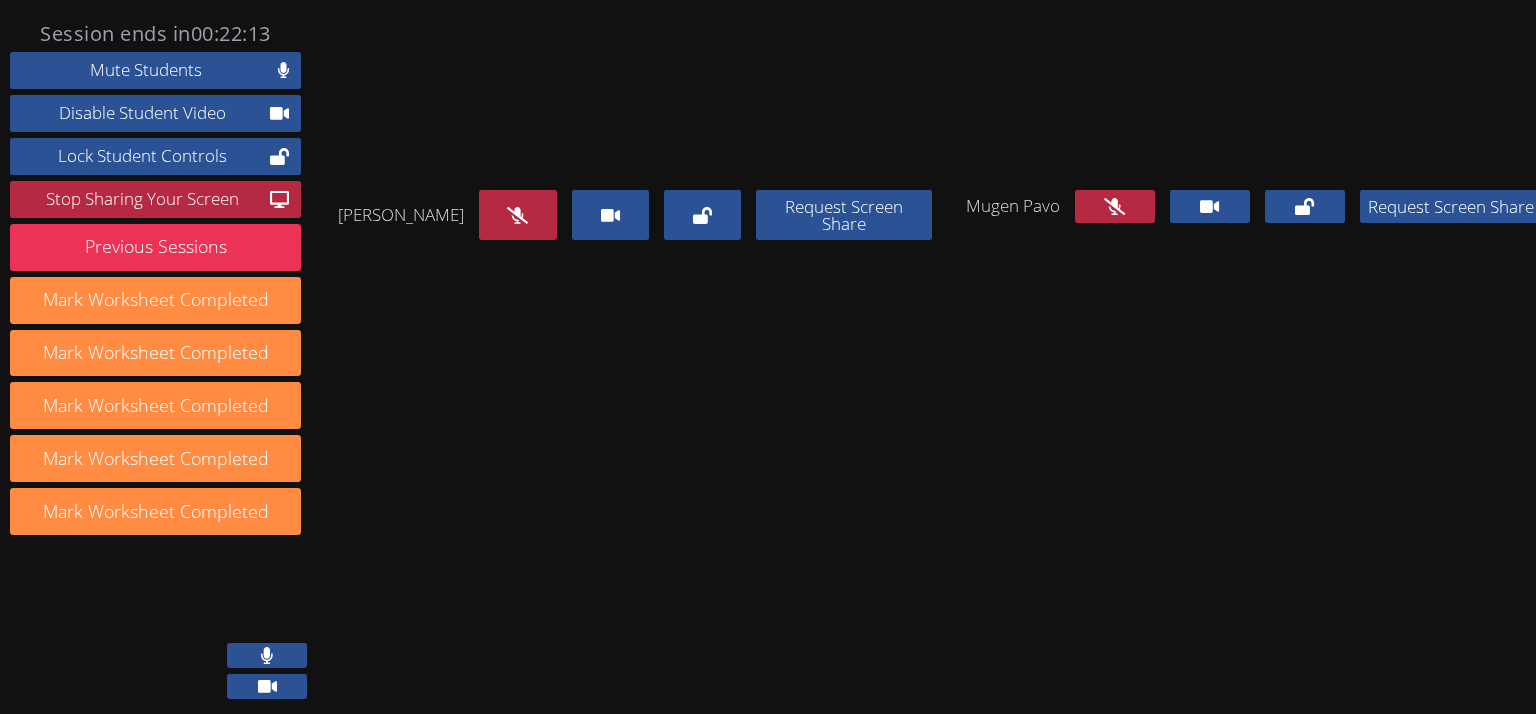 drag, startPoint x: 491, startPoint y: 390, endPoint x: 368, endPoint y: 433, distance: 130.29965 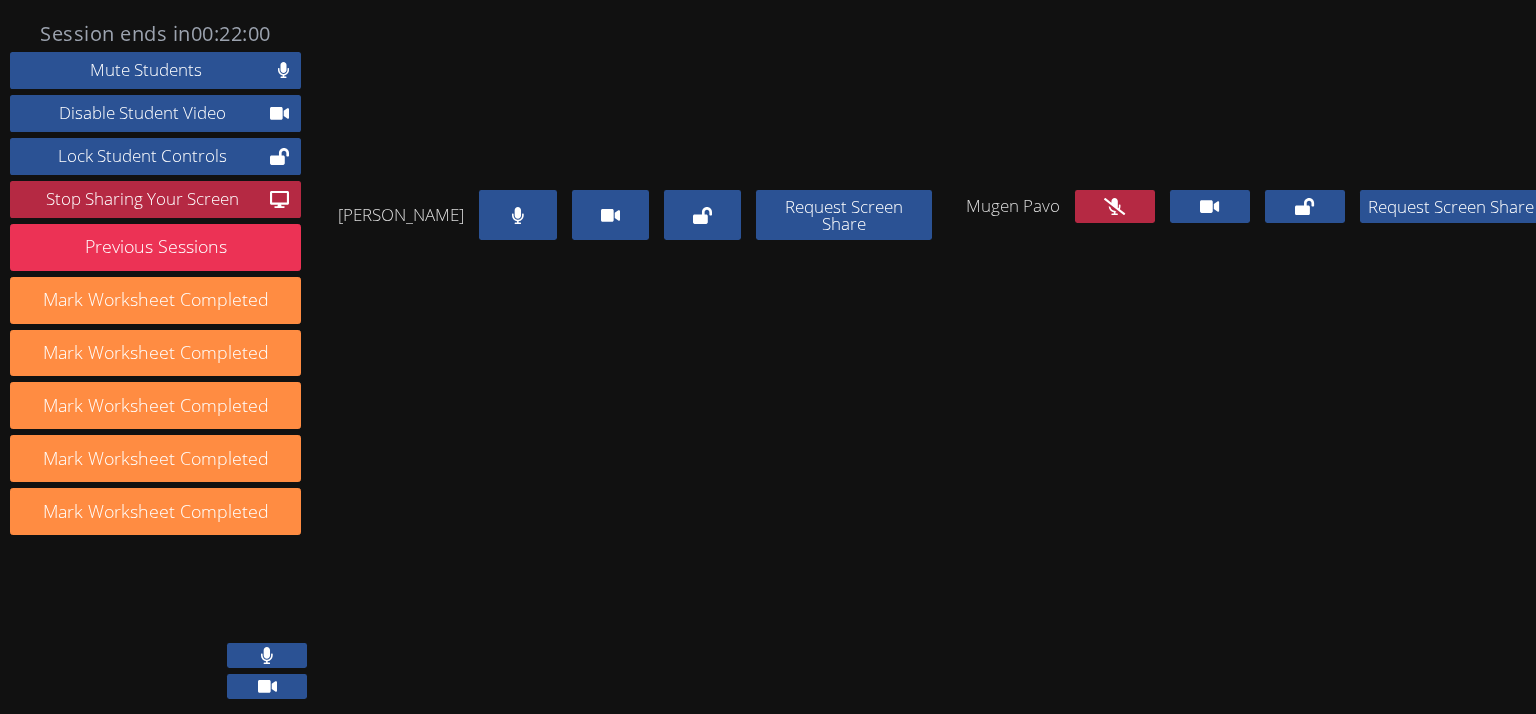 drag, startPoint x: 516, startPoint y: 399, endPoint x: 488, endPoint y: 391, distance: 29.12044 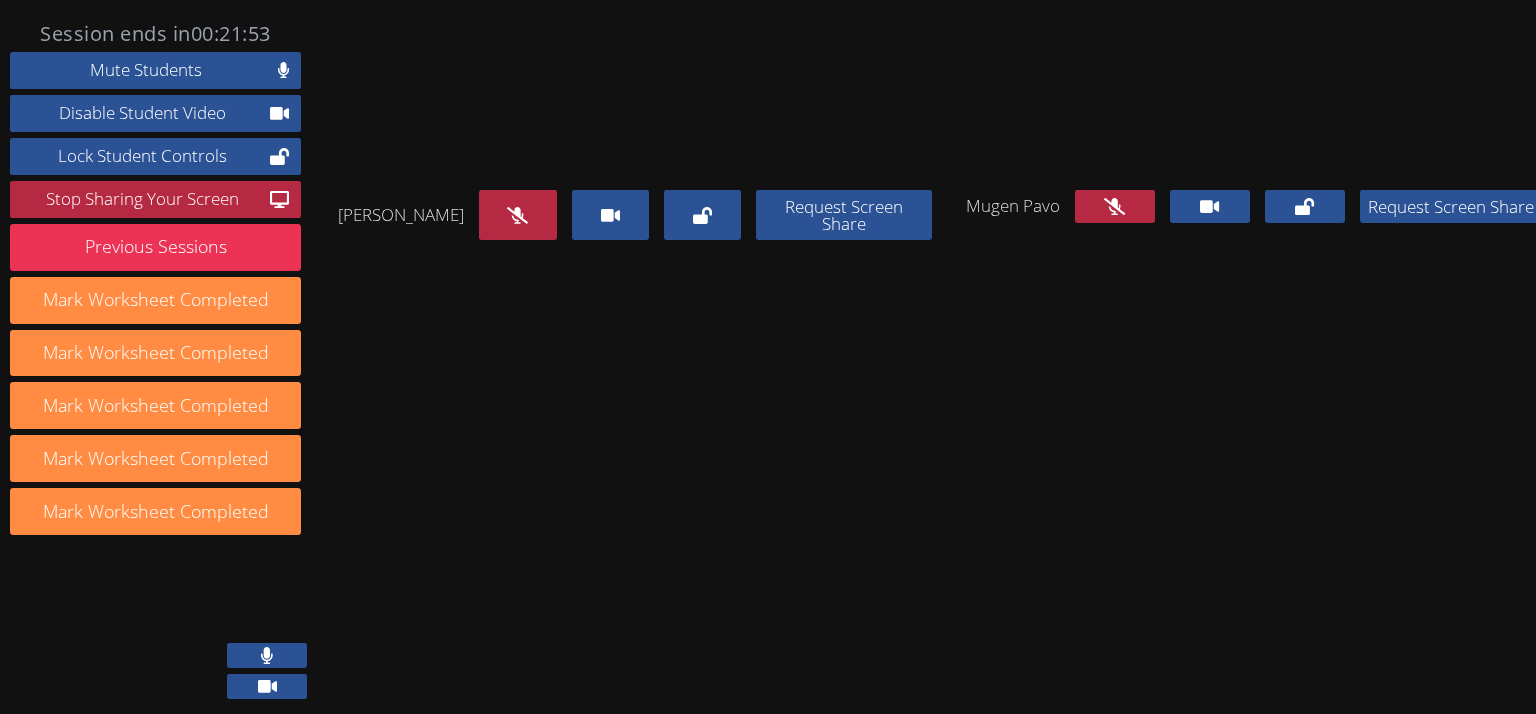 click at bounding box center [1115, 206] 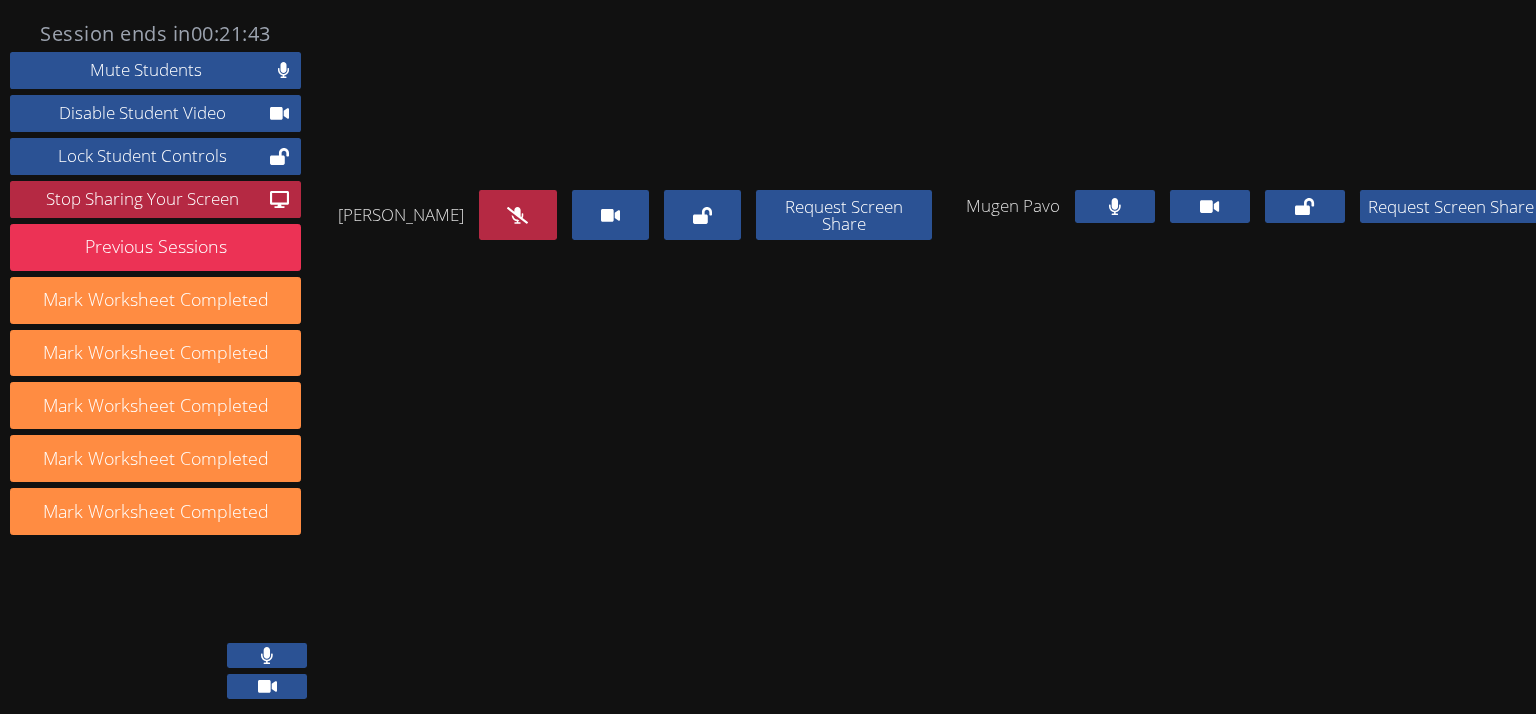 click 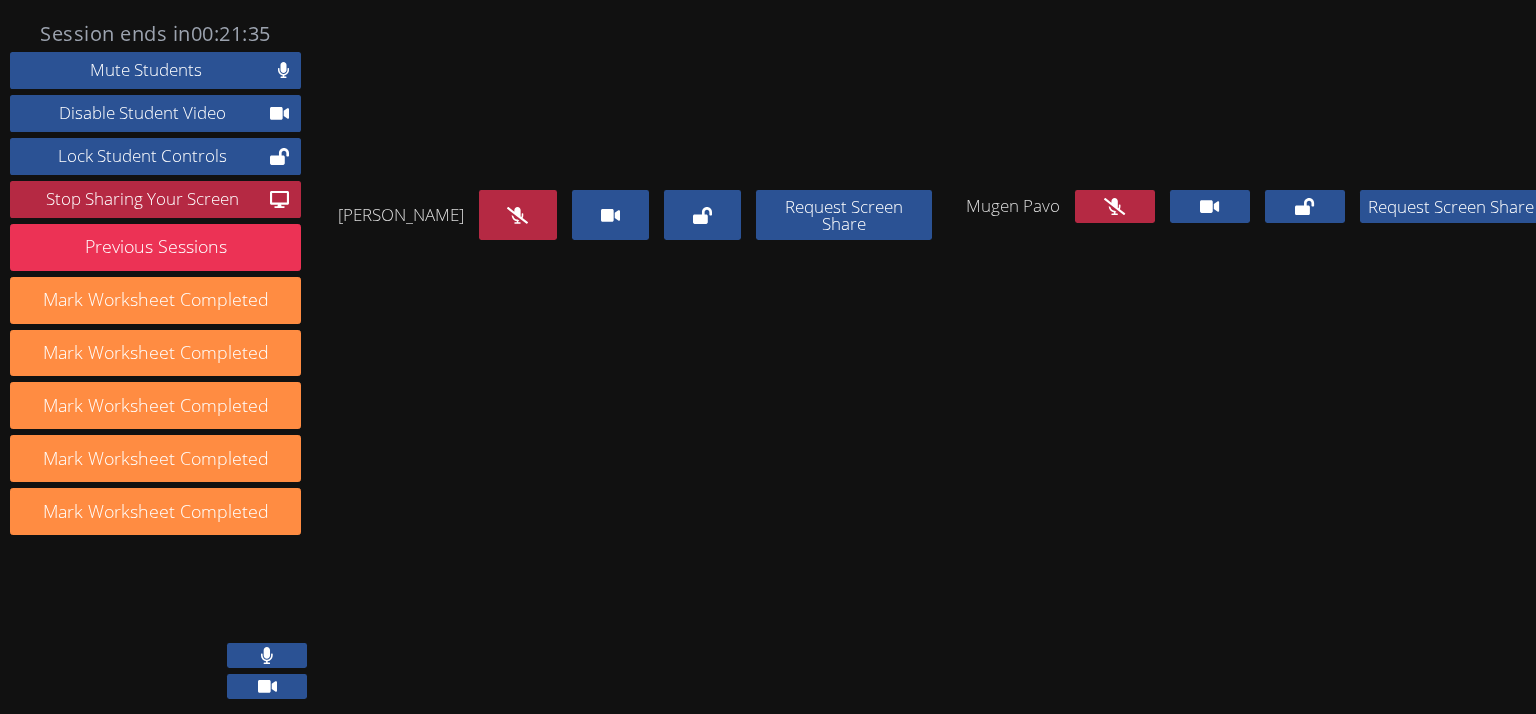 click at bounding box center (517, 215) 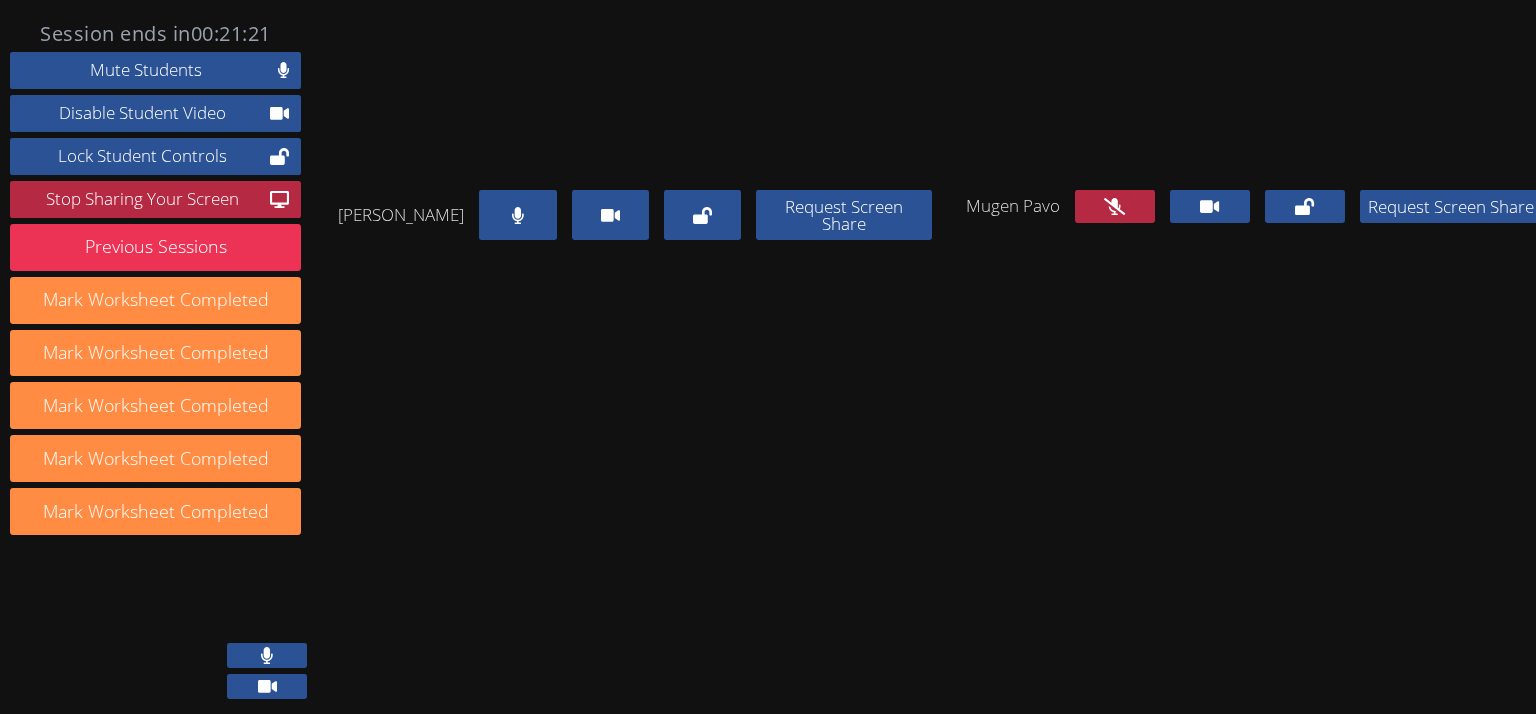 drag, startPoint x: 498, startPoint y: 324, endPoint x: 492, endPoint y: 336, distance: 13.416408 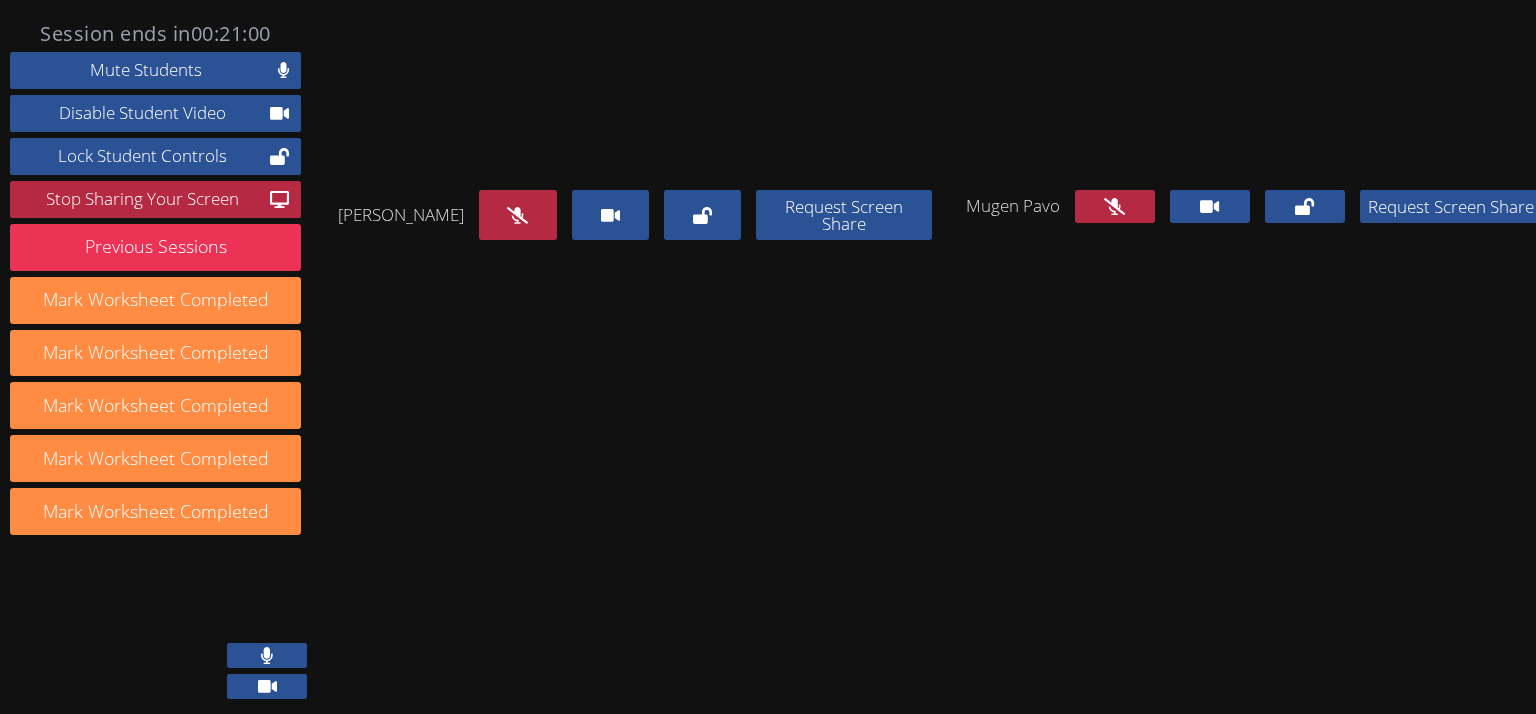 drag, startPoint x: 467, startPoint y: 320, endPoint x: 403, endPoint y: 339, distance: 66.760765 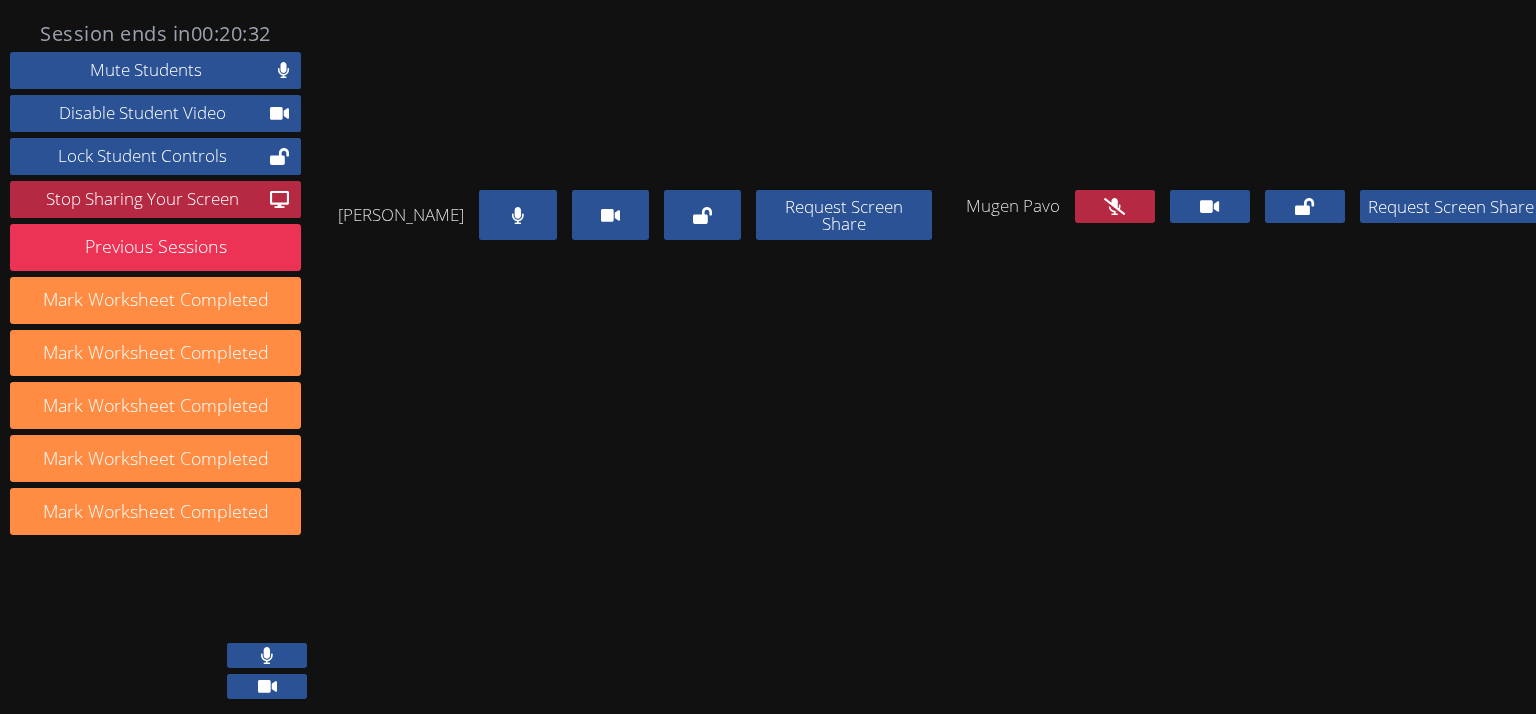drag, startPoint x: 487, startPoint y: 385, endPoint x: 416, endPoint y: 360, distance: 75.272835 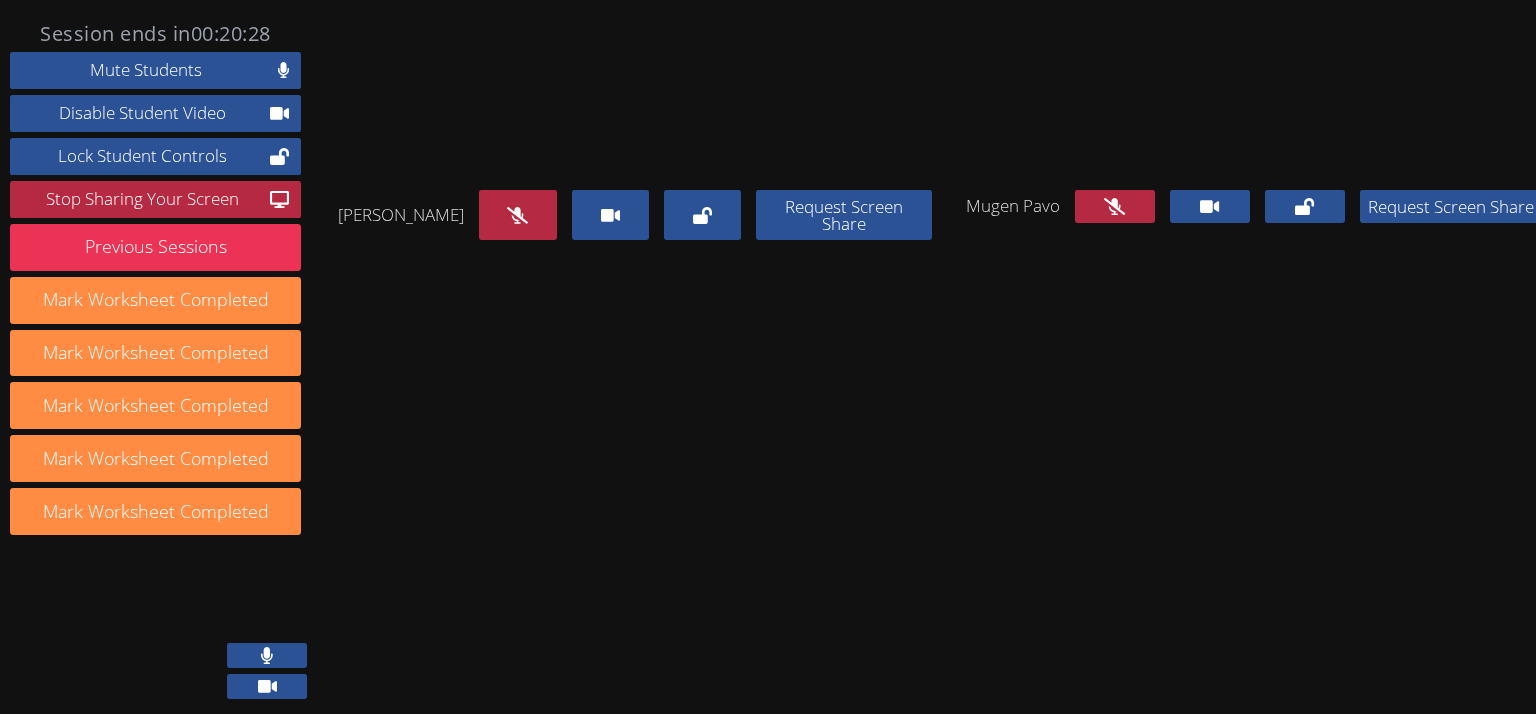 click 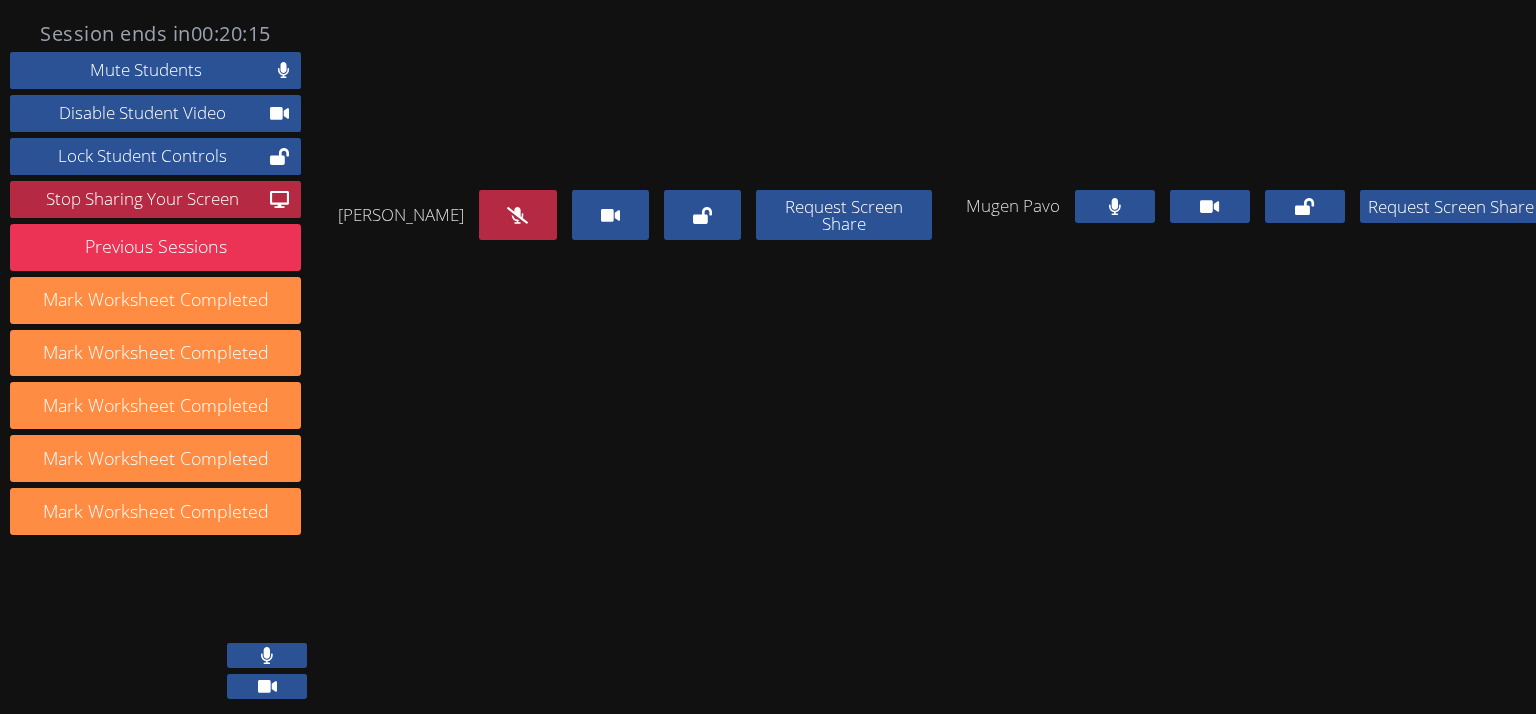 click on "Request Screen Share" at bounding box center [1301, 206] 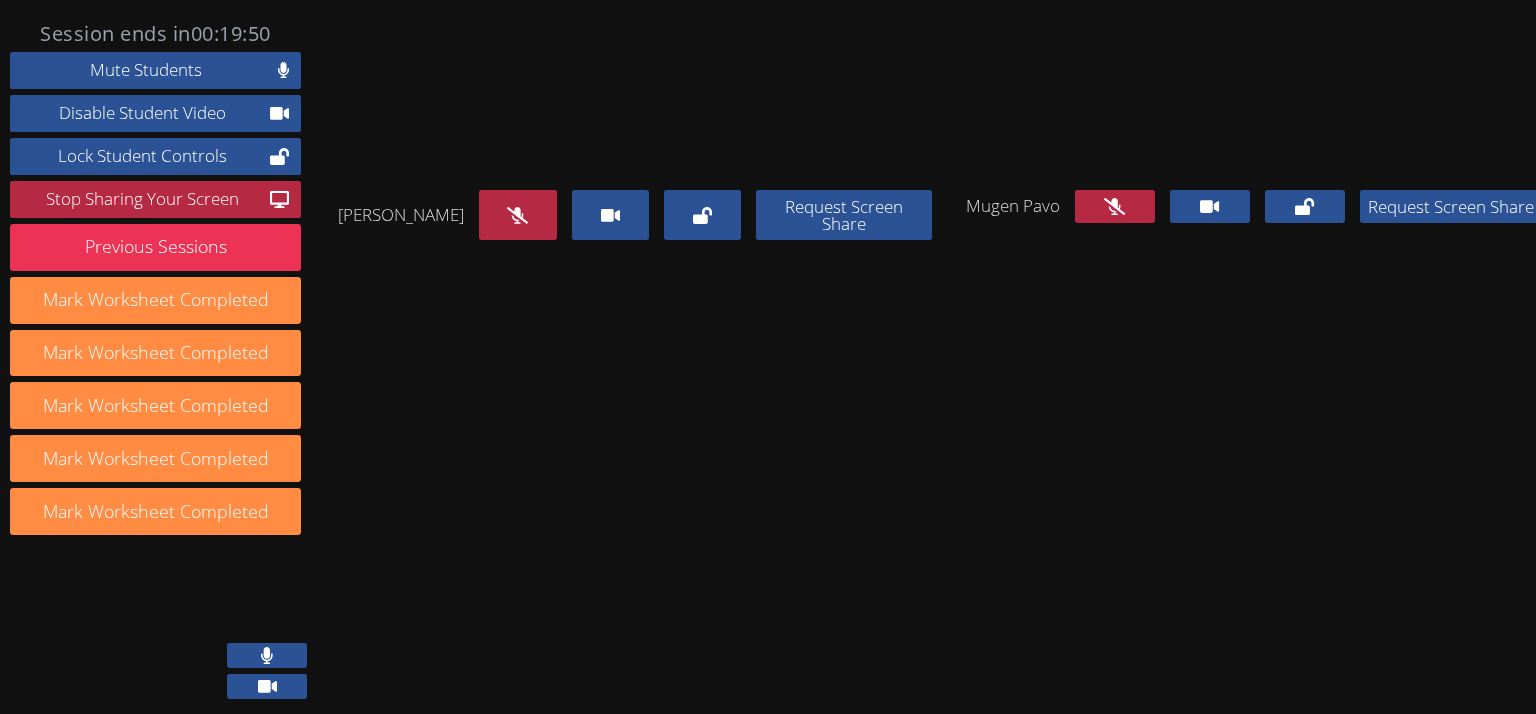 drag, startPoint x: 478, startPoint y: 320, endPoint x: 416, endPoint y: 364, distance: 76.02631 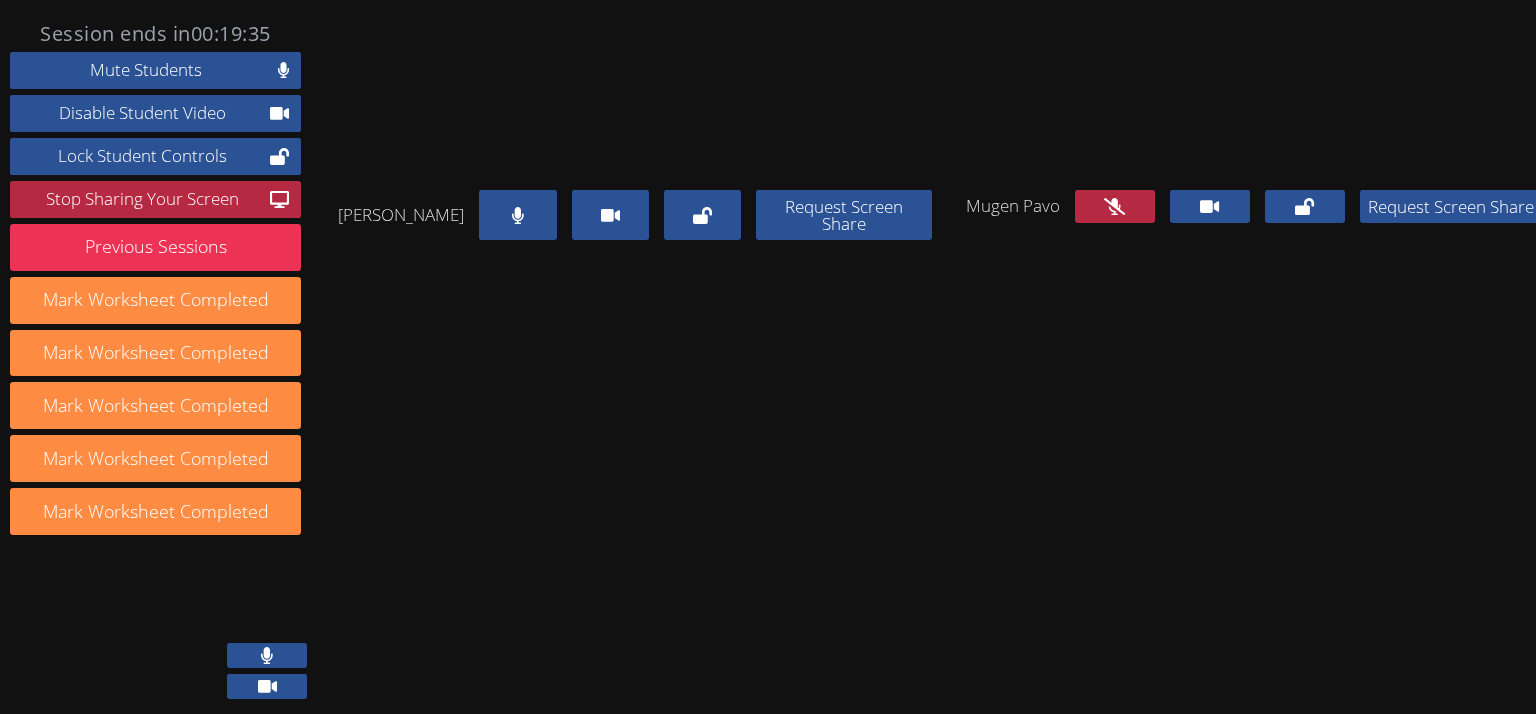 click at bounding box center [517, 215] 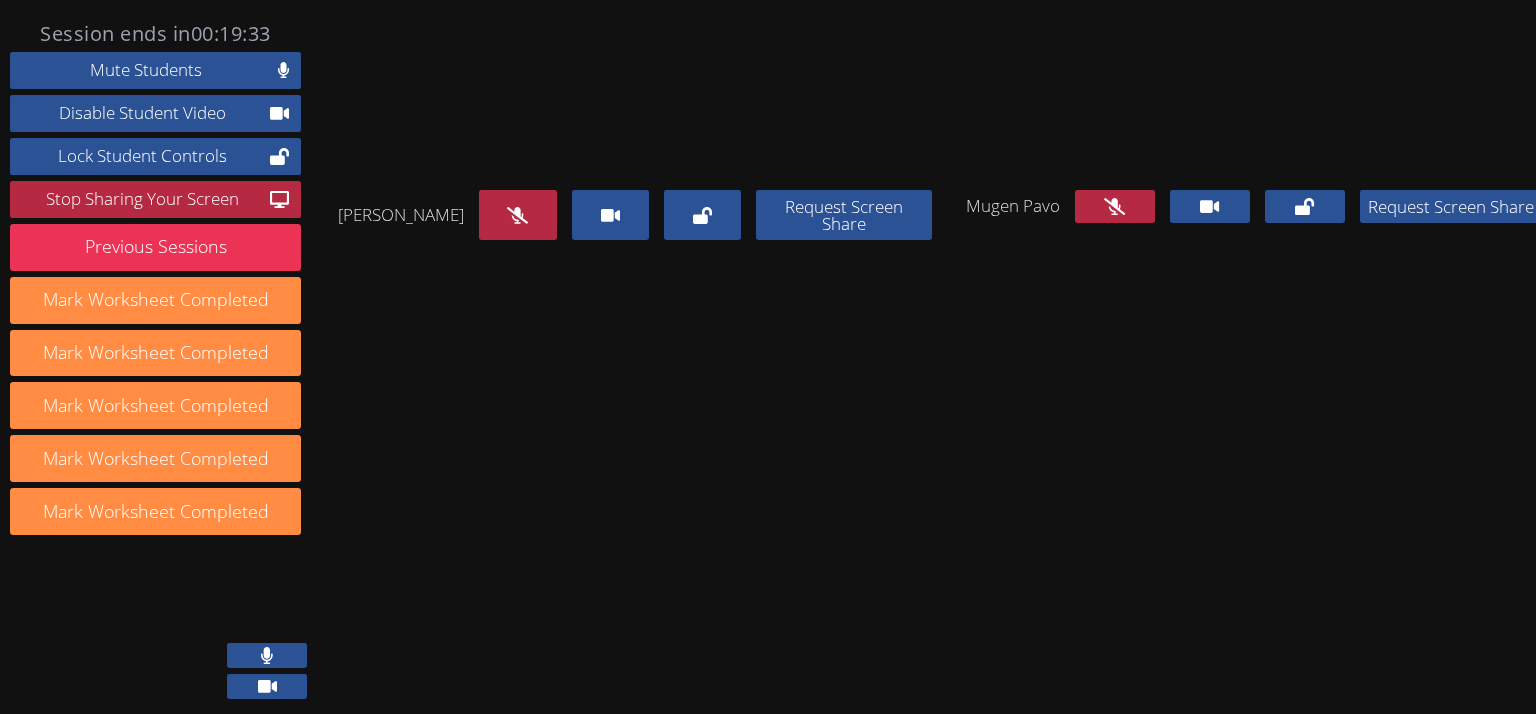 click 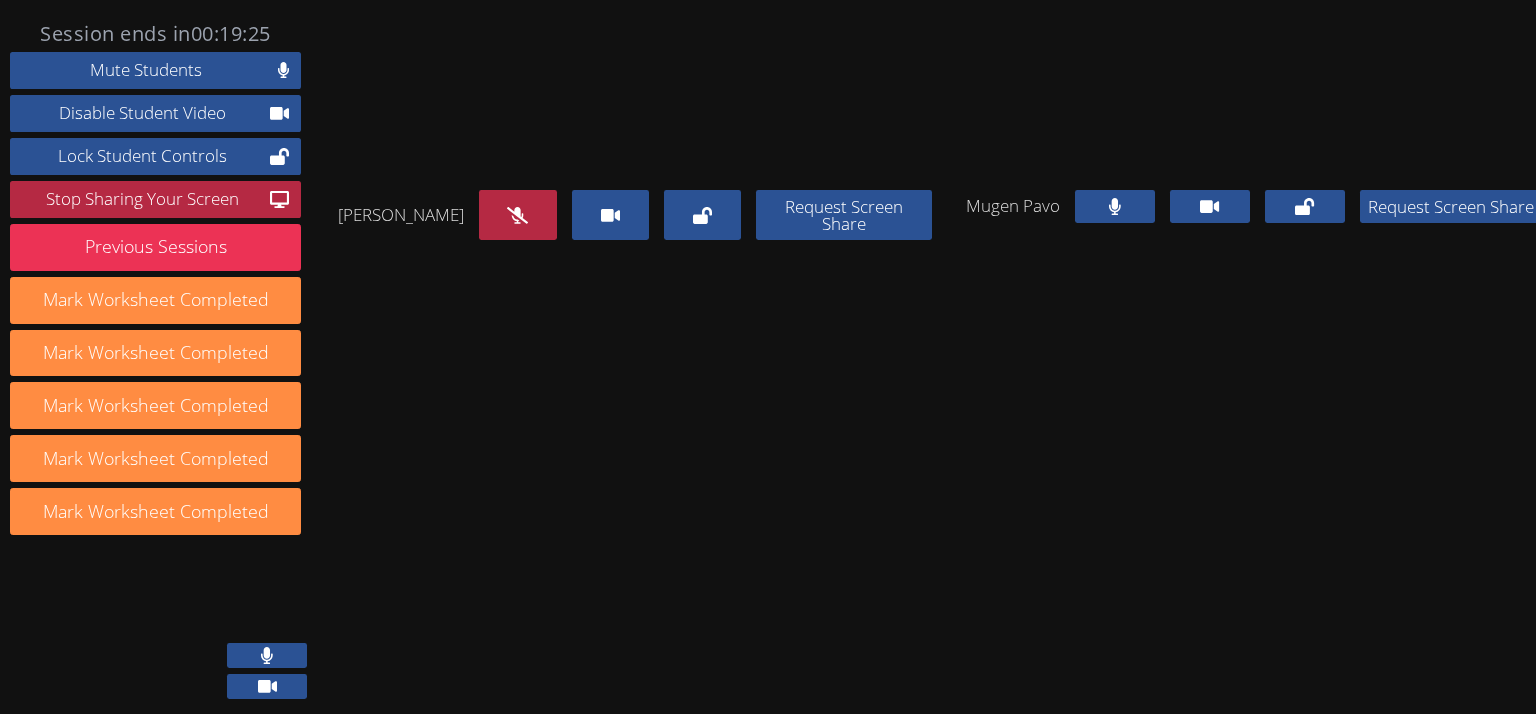 click at bounding box center (1115, 206) 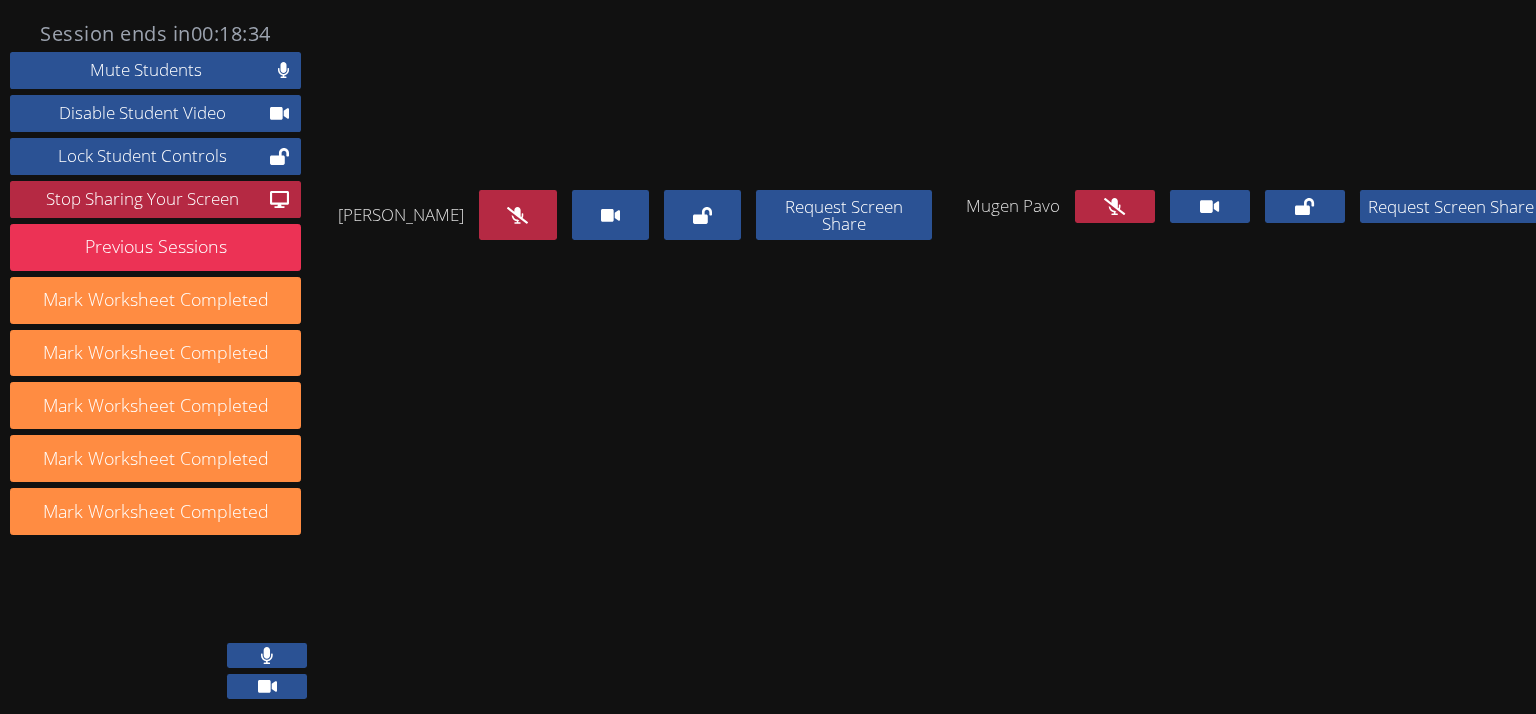 drag, startPoint x: 499, startPoint y: 391, endPoint x: 489, endPoint y: 385, distance: 11.661903 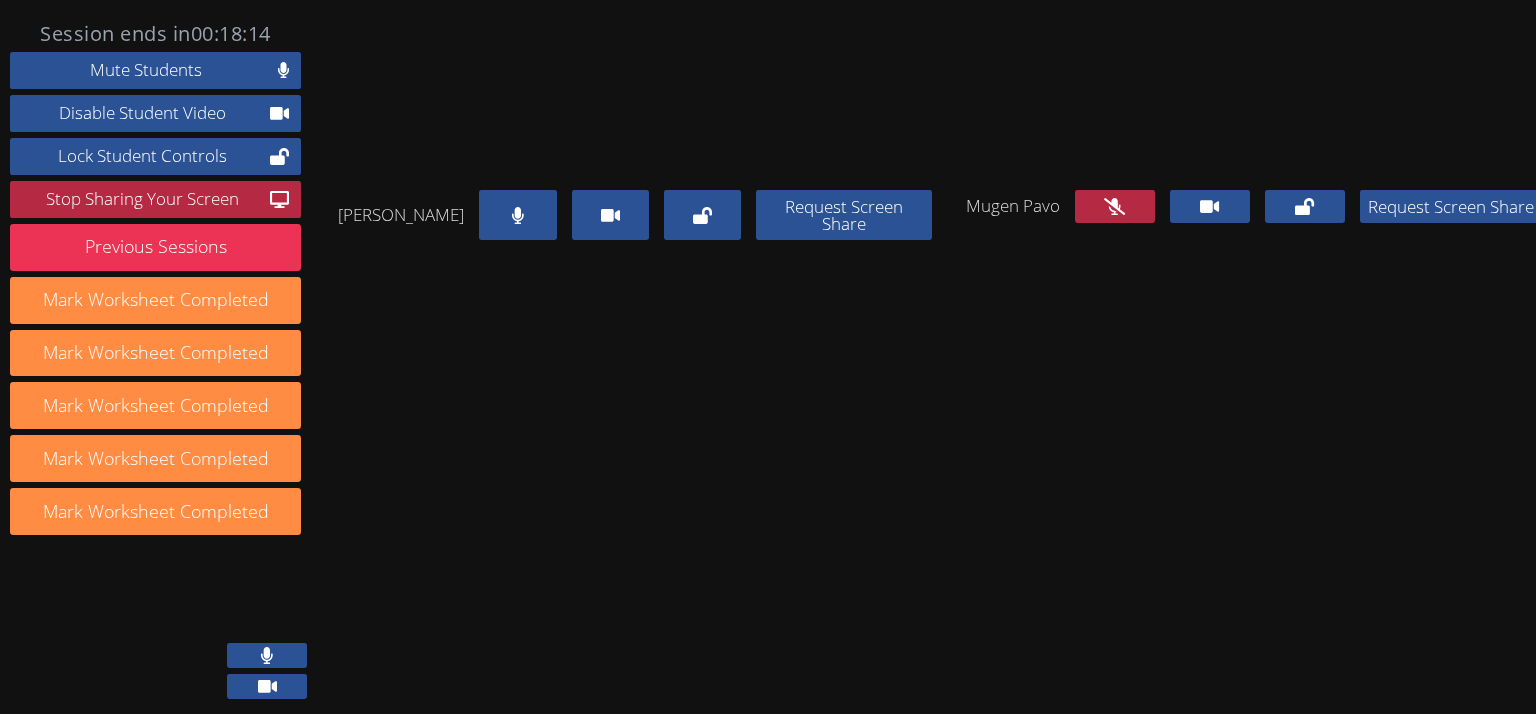 click at bounding box center (517, 215) 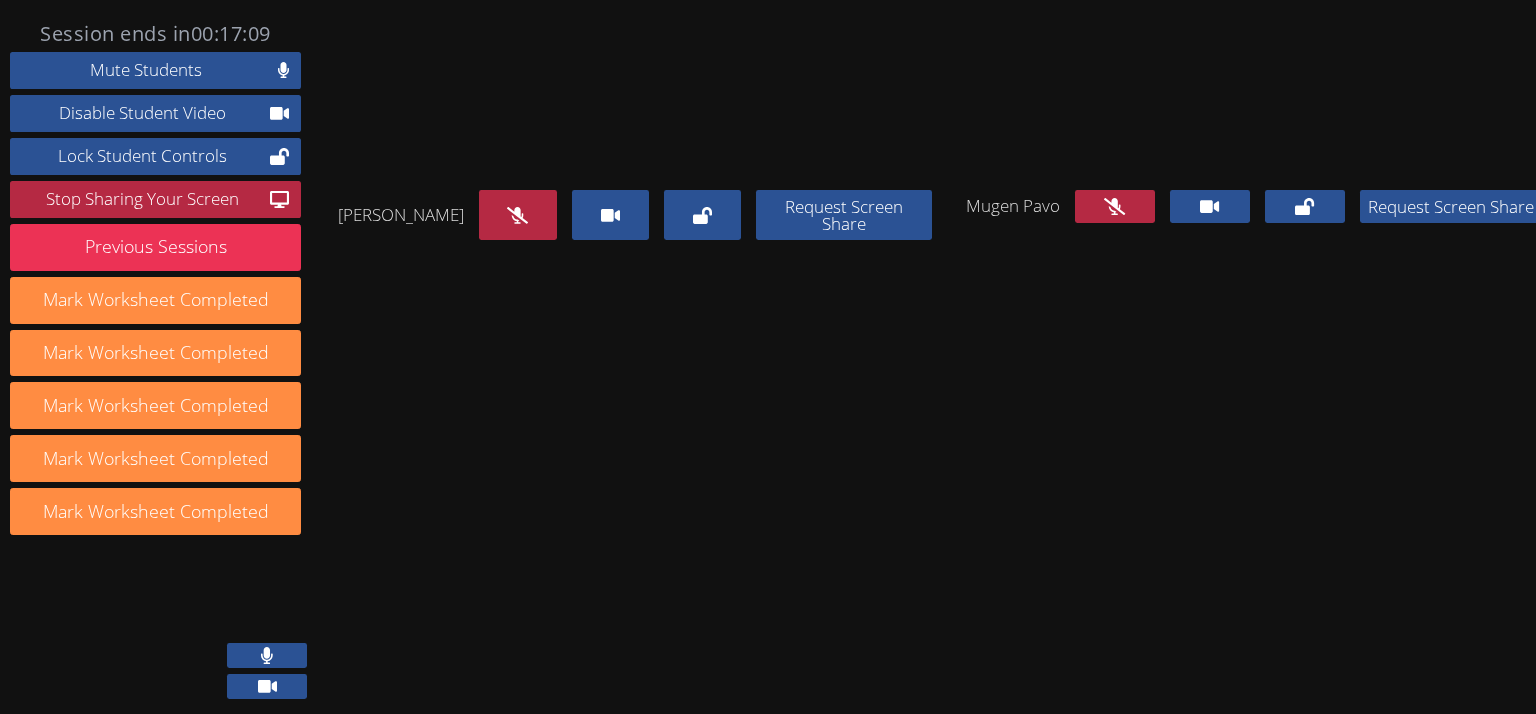 drag, startPoint x: 491, startPoint y: 383, endPoint x: 483, endPoint y: 393, distance: 12.806249 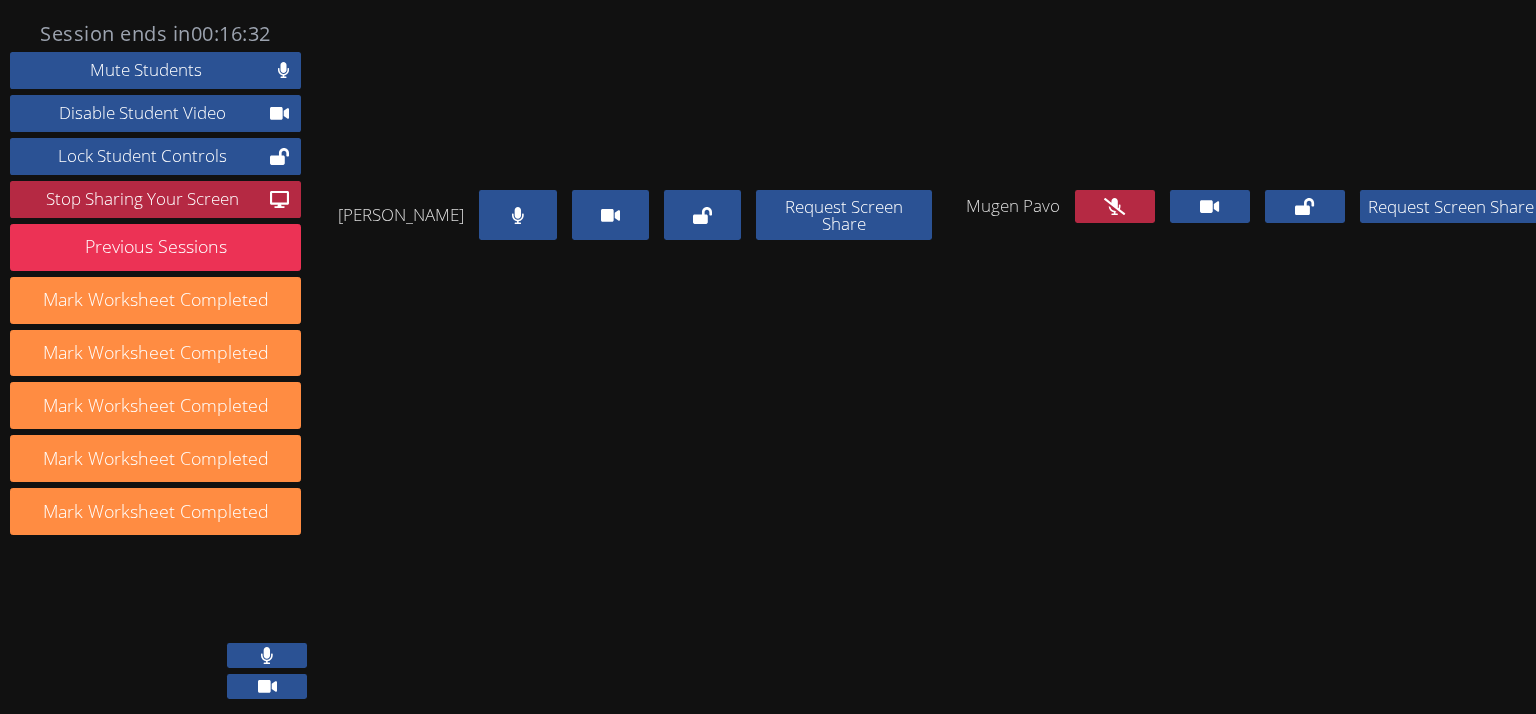 drag, startPoint x: 502, startPoint y: 362, endPoint x: 499, endPoint y: 376, distance: 14.3178215 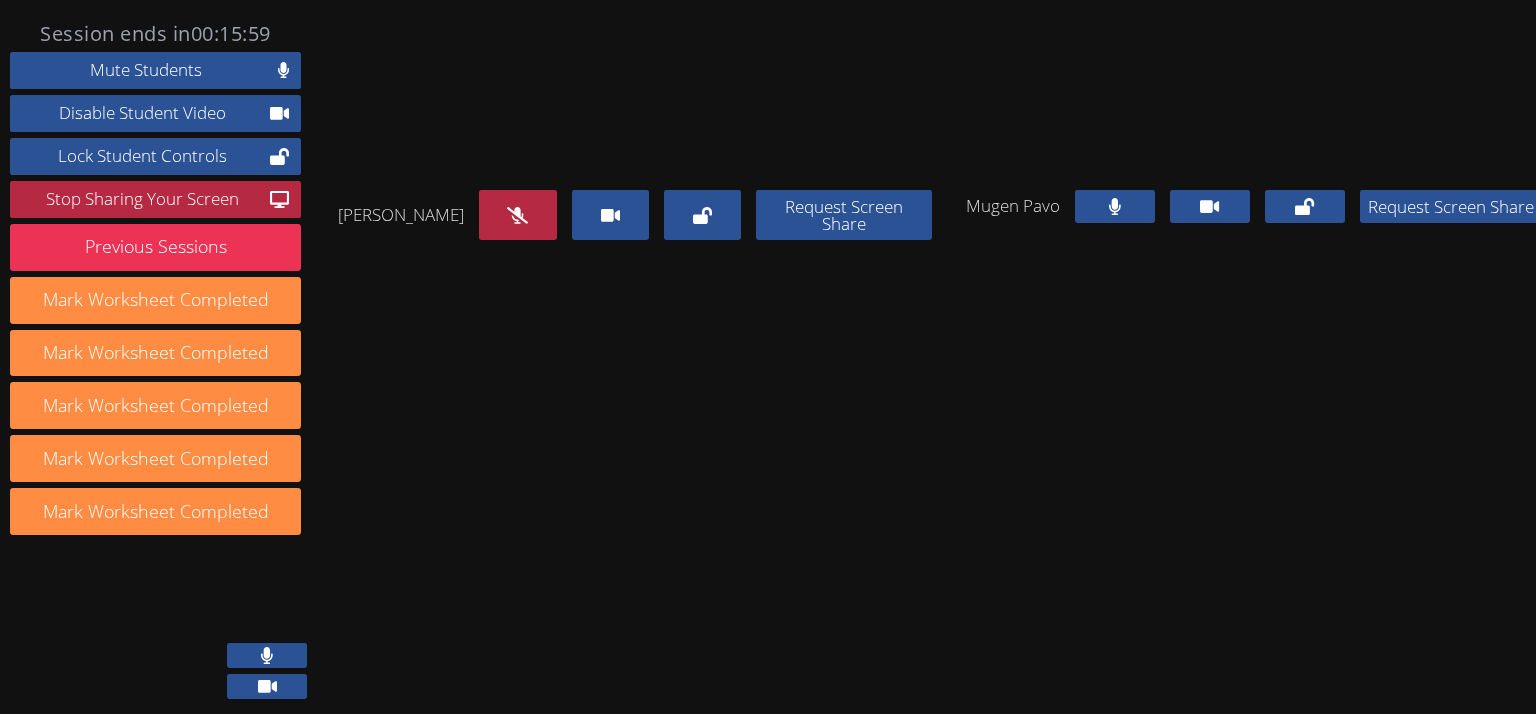 drag, startPoint x: 1114, startPoint y: 386, endPoint x: 962, endPoint y: 490, distance: 184.17383 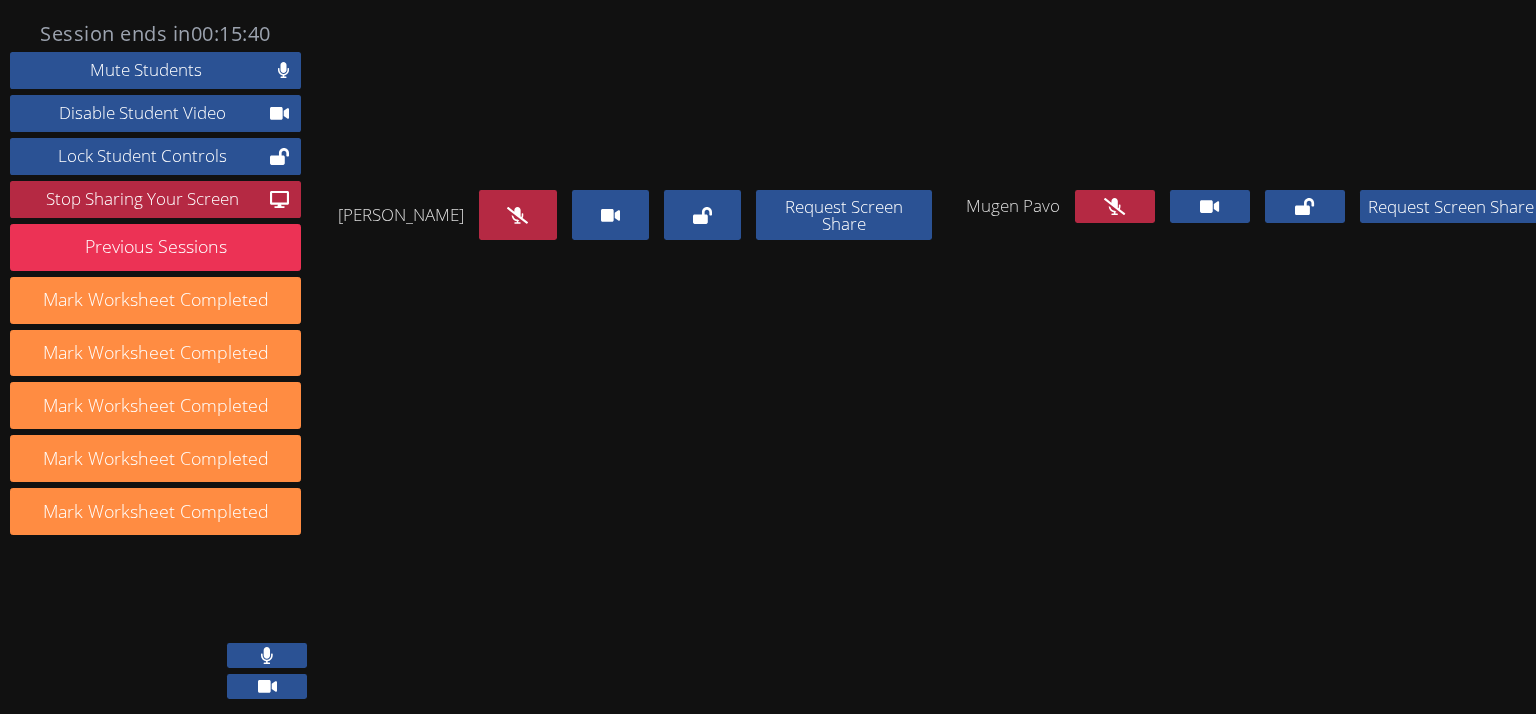 click 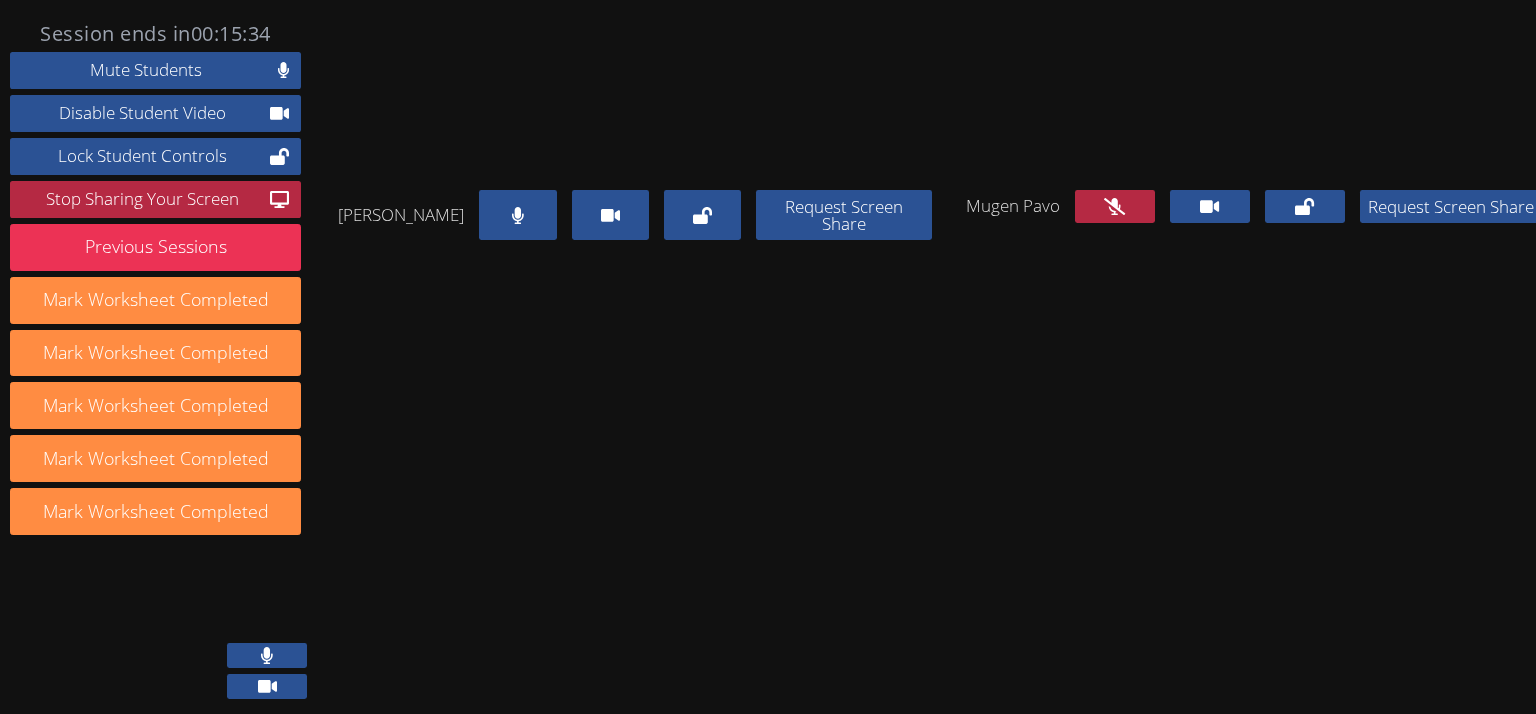click at bounding box center (517, 215) 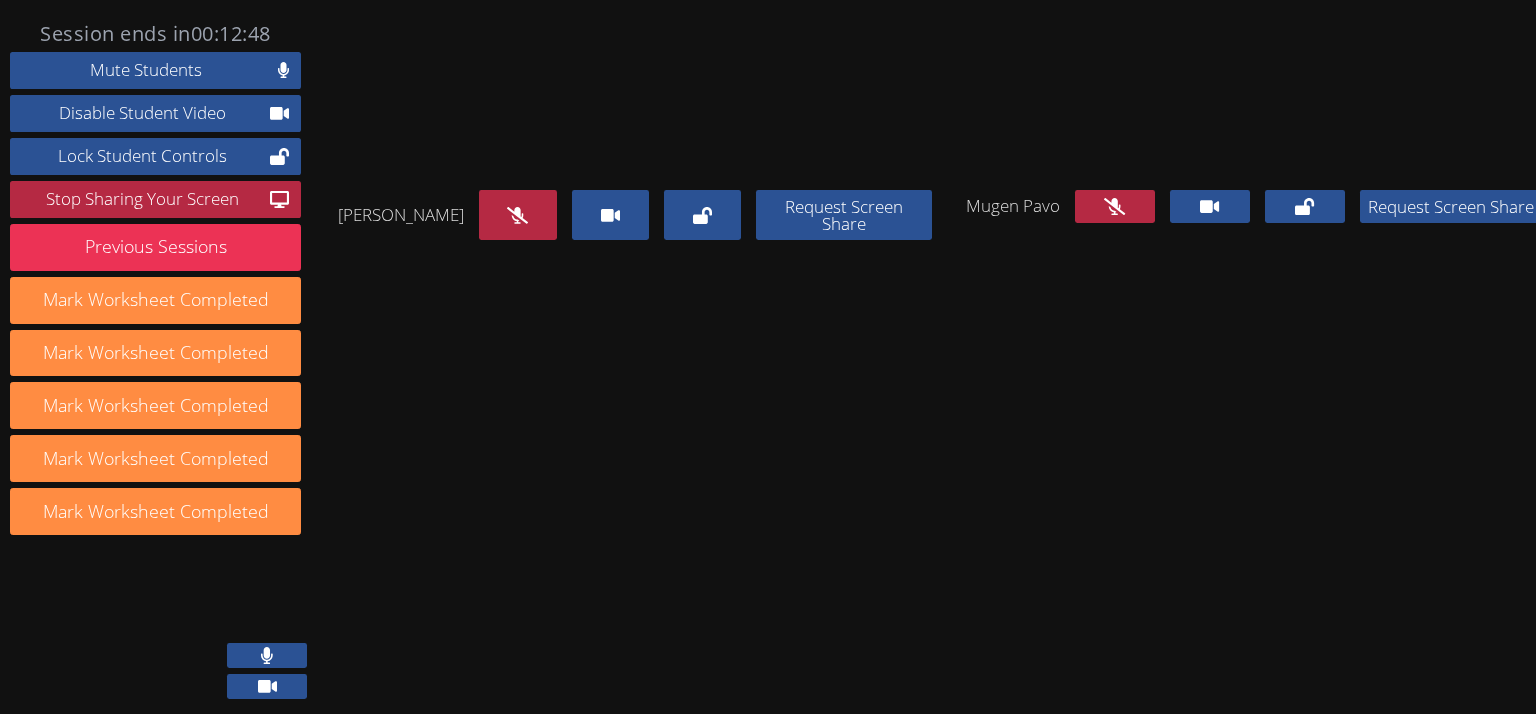 drag, startPoint x: 1103, startPoint y: 386, endPoint x: 604, endPoint y: 628, distance: 554.58545 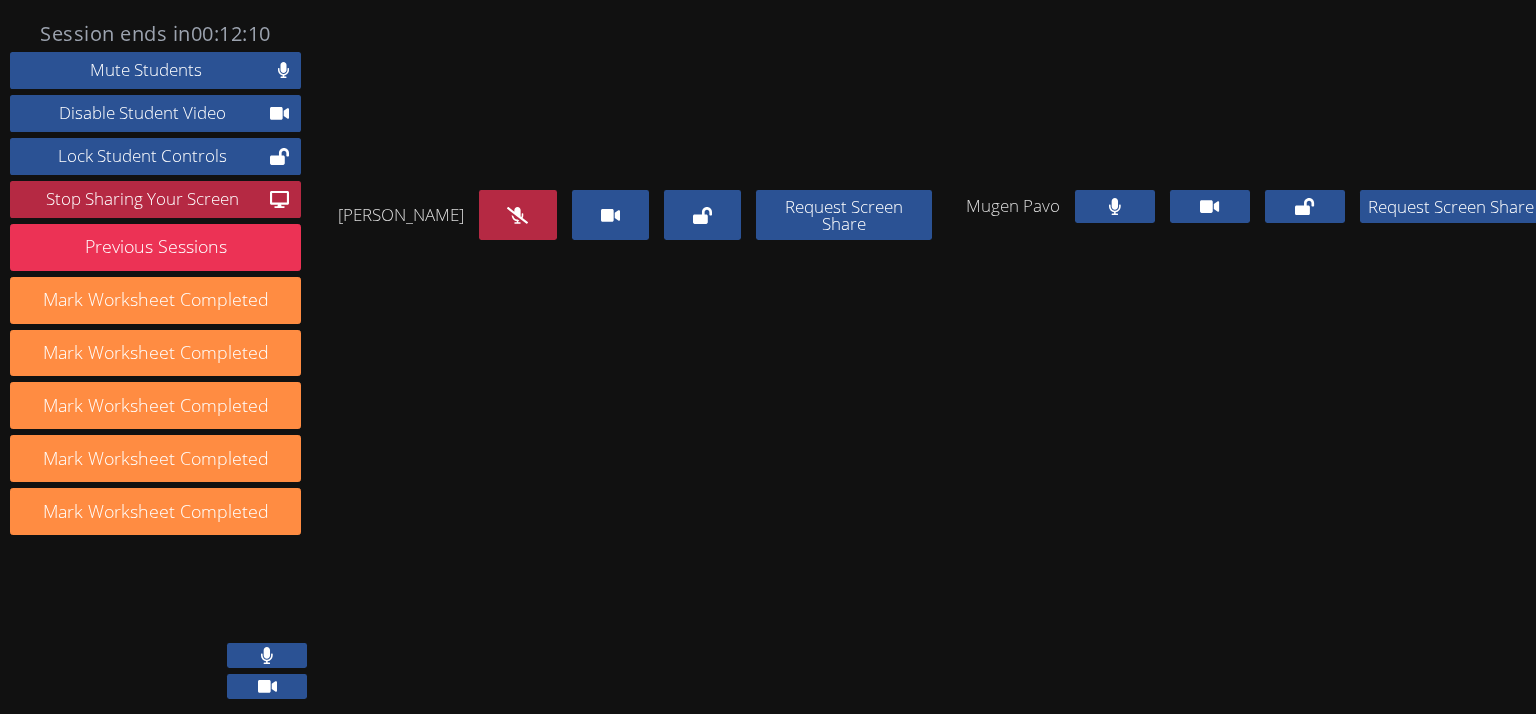 drag, startPoint x: 1092, startPoint y: 375, endPoint x: 1074, endPoint y: 379, distance: 18.439089 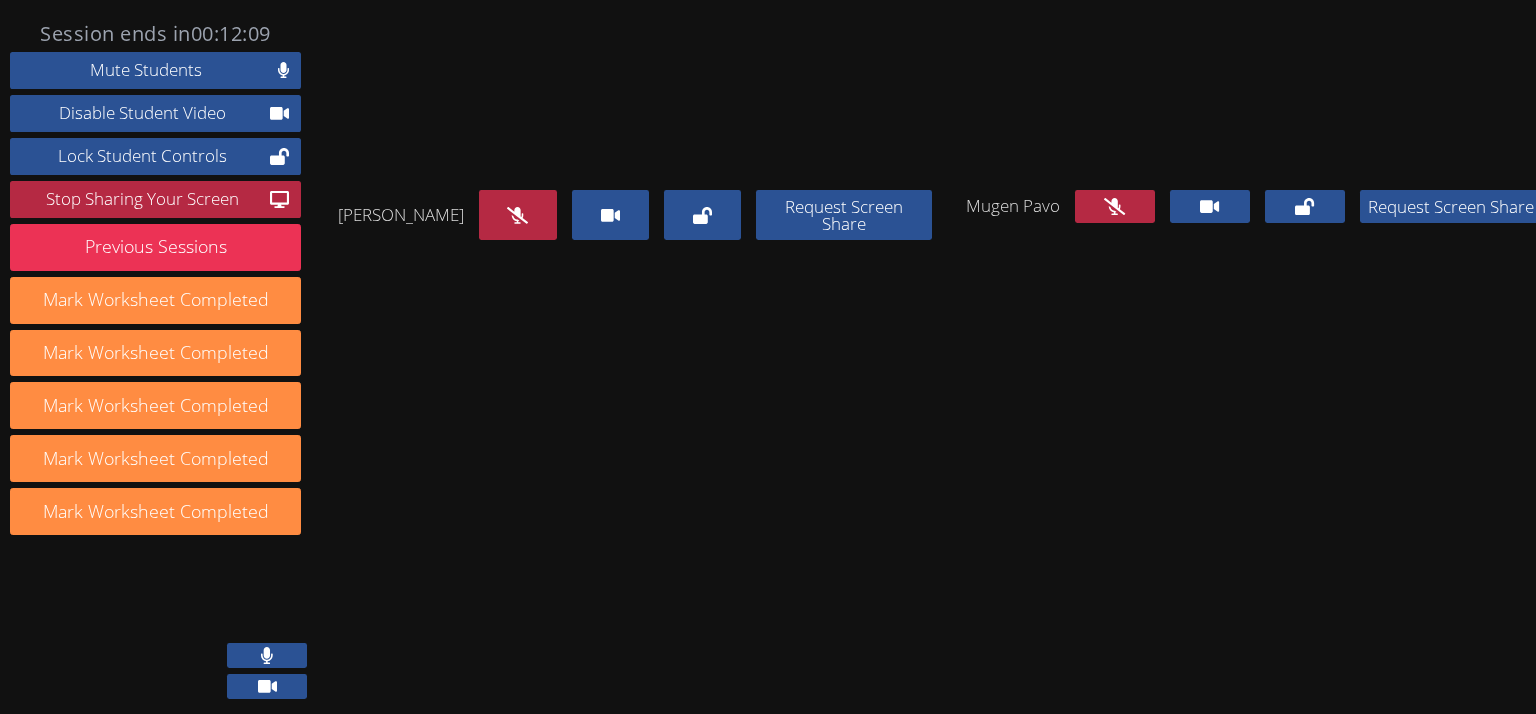 click at bounding box center [517, 215] 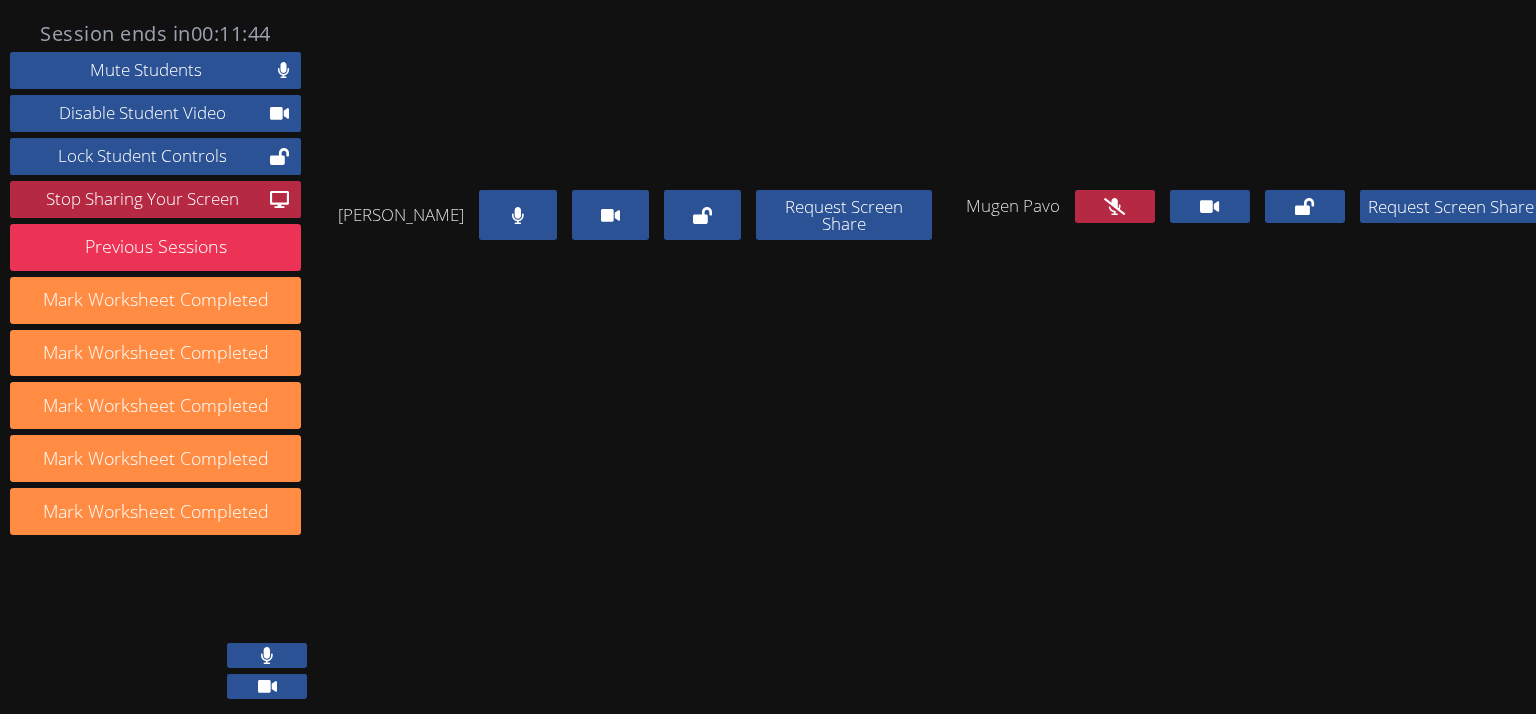 click at bounding box center [517, 215] 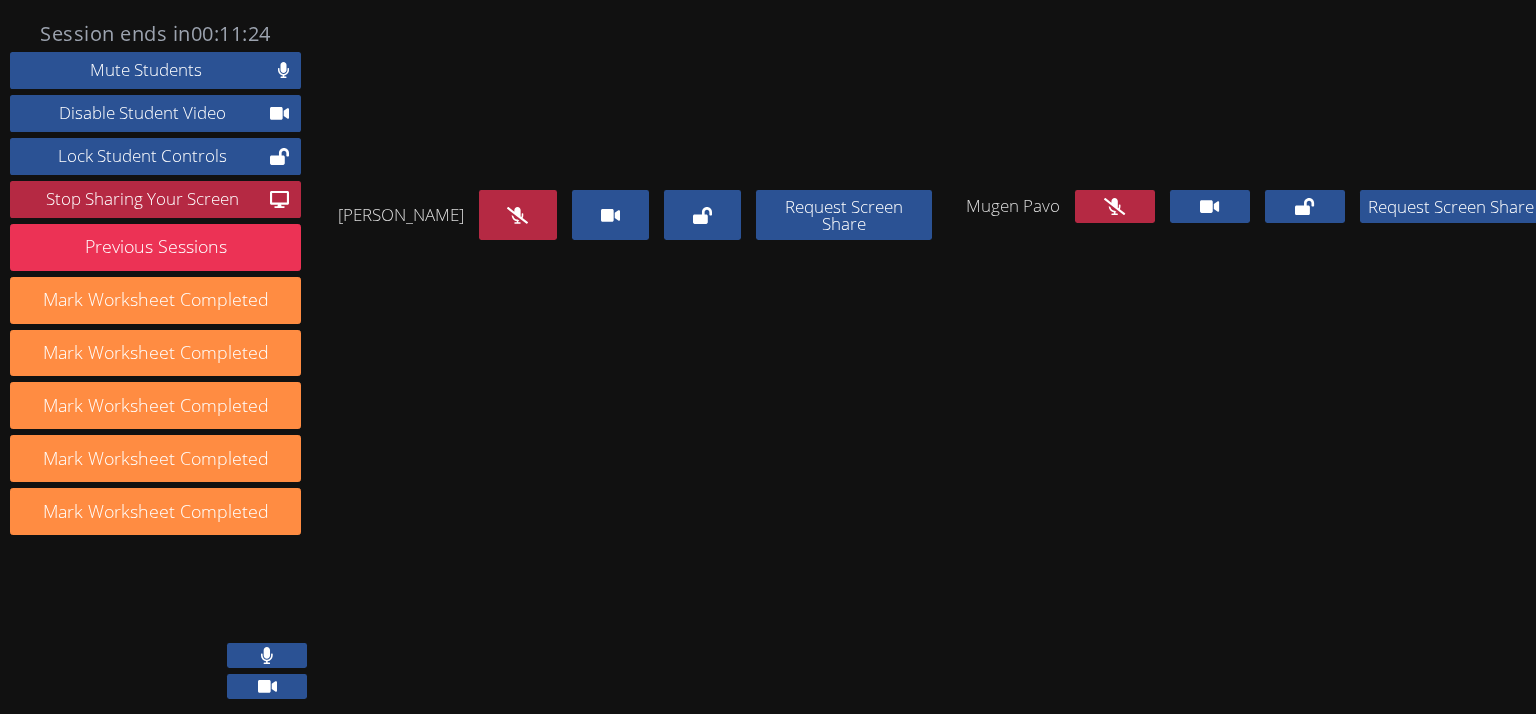 drag, startPoint x: 502, startPoint y: 392, endPoint x: 387, endPoint y: 404, distance: 115.62439 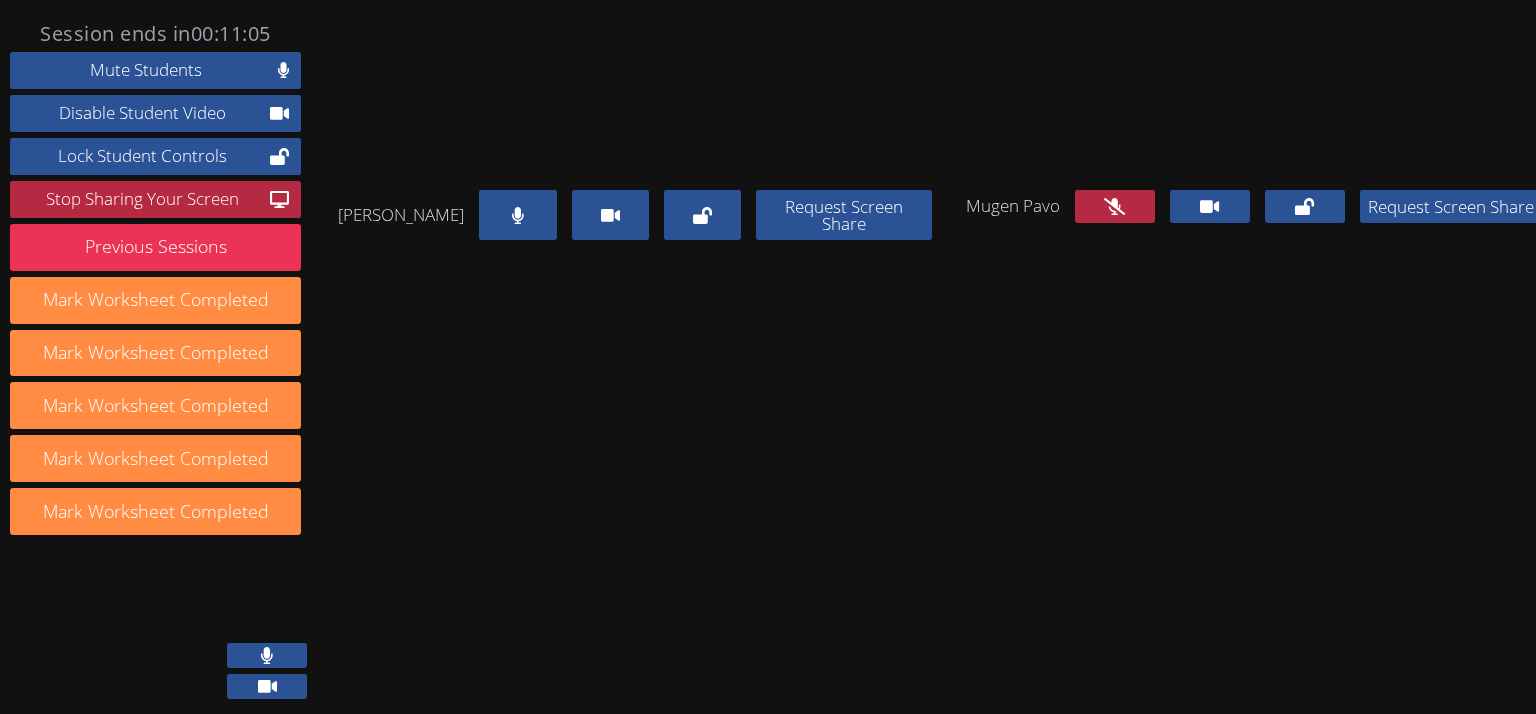 drag, startPoint x: 487, startPoint y: 373, endPoint x: 492, endPoint y: 400, distance: 27.45906 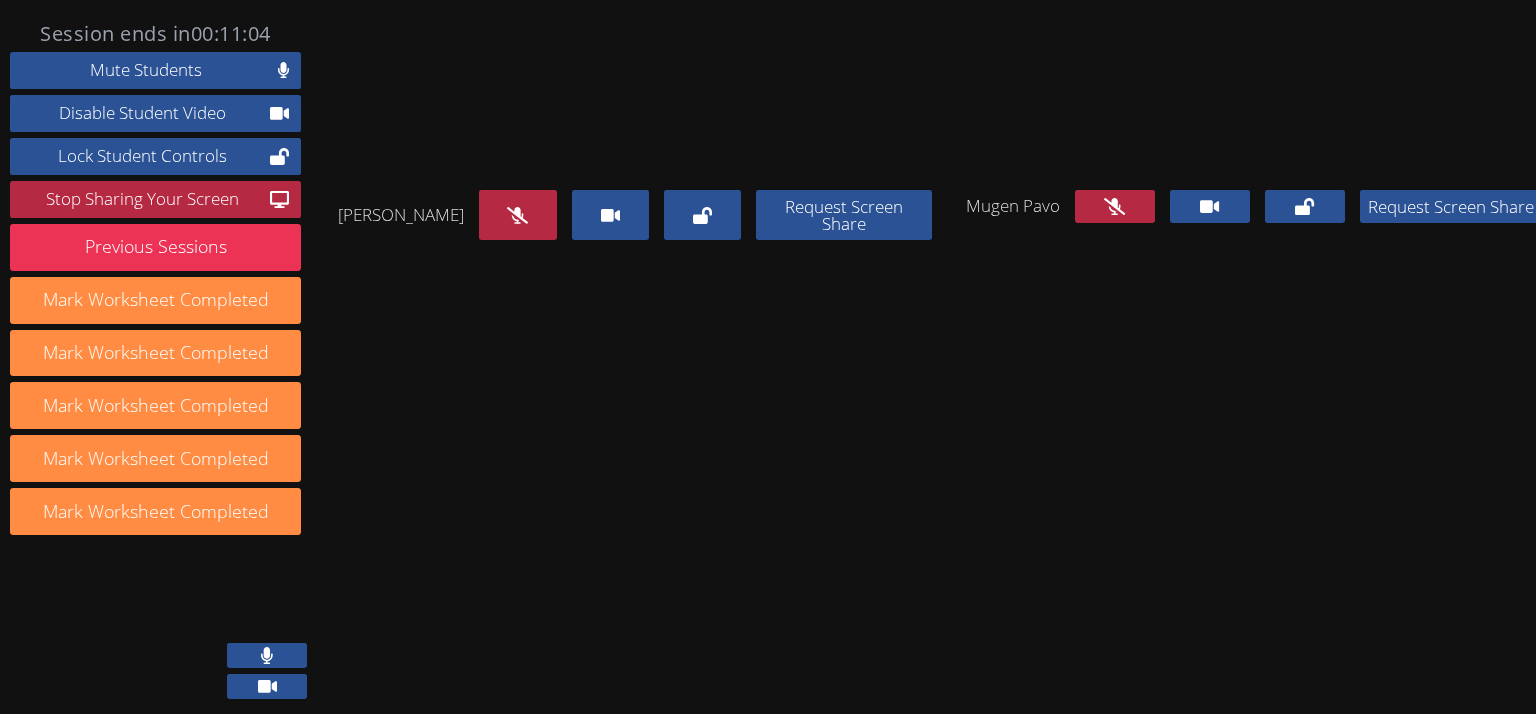 drag, startPoint x: 1083, startPoint y: 384, endPoint x: 1048, endPoint y: 416, distance: 47.423622 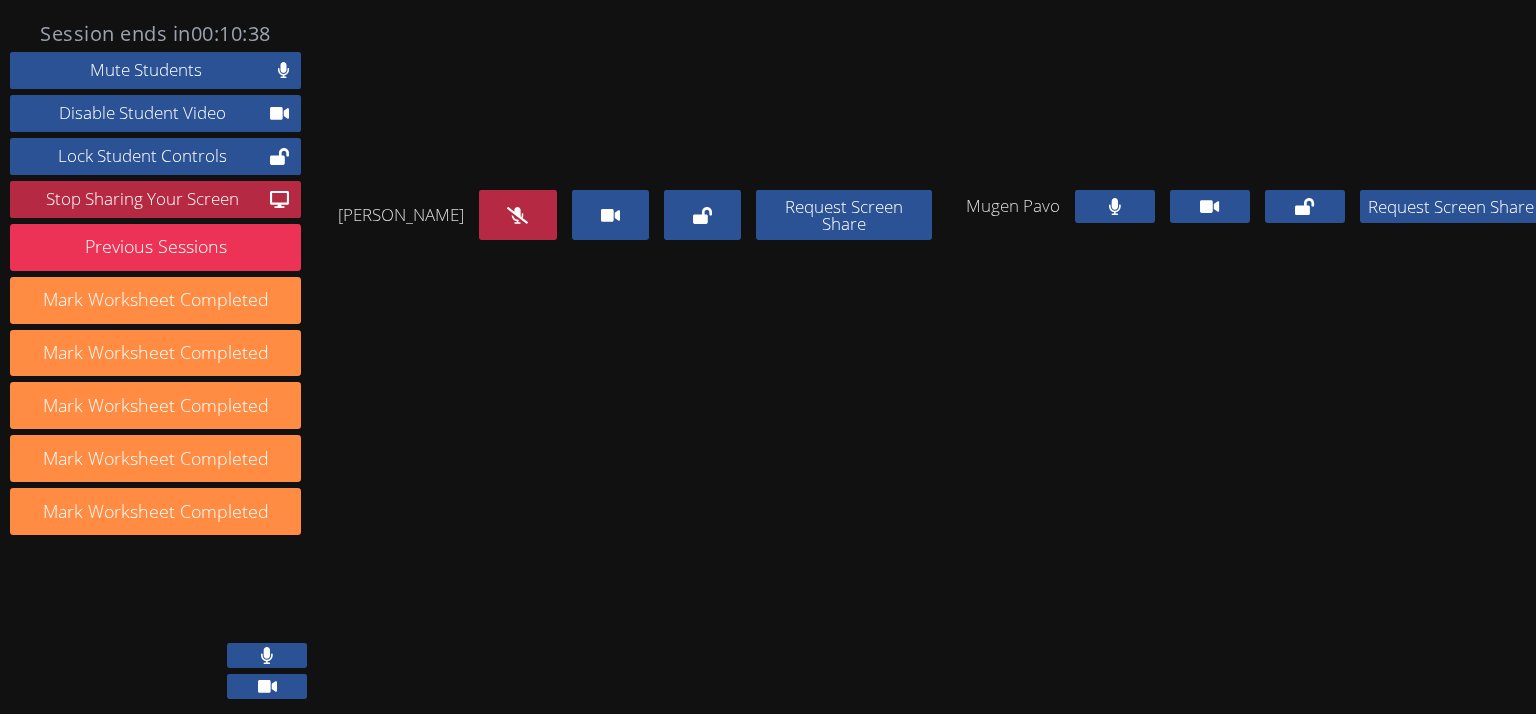 click 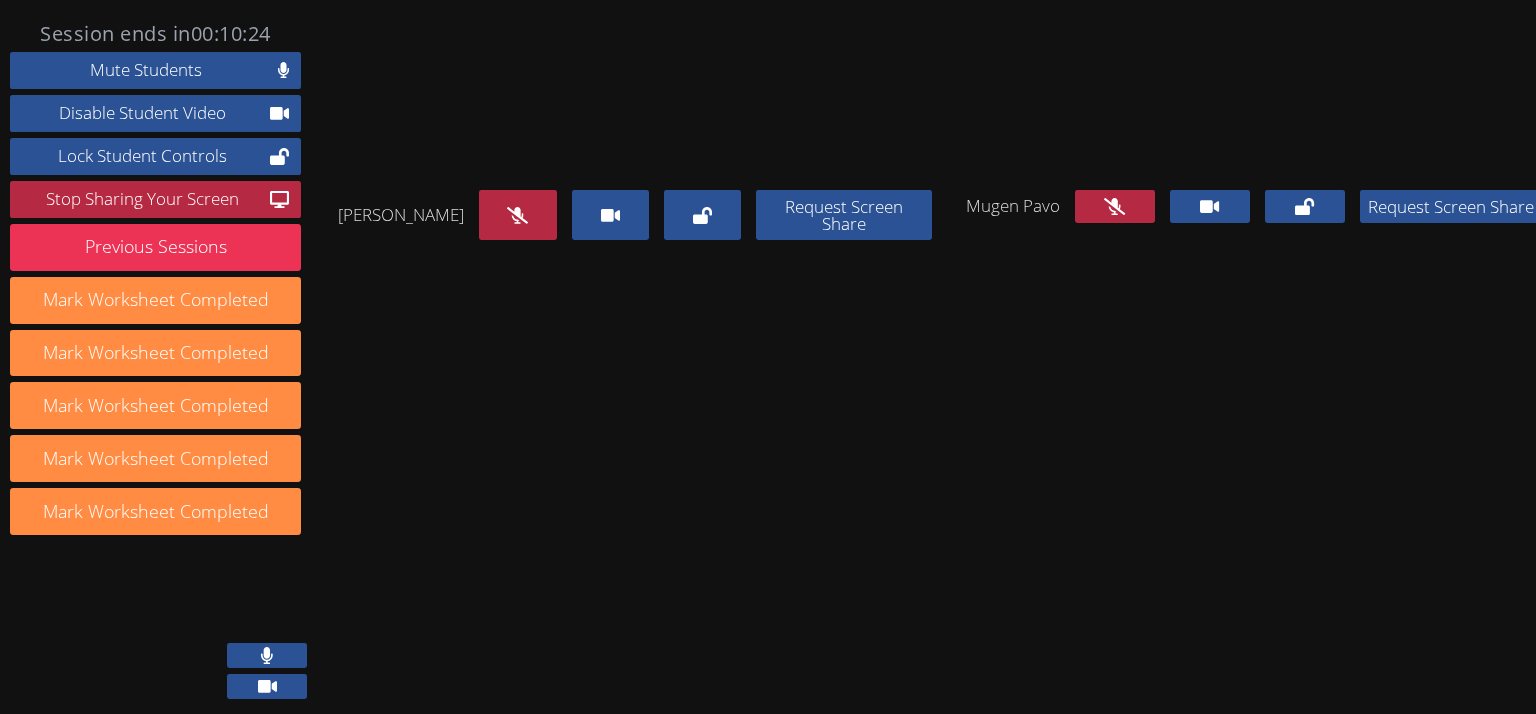 click 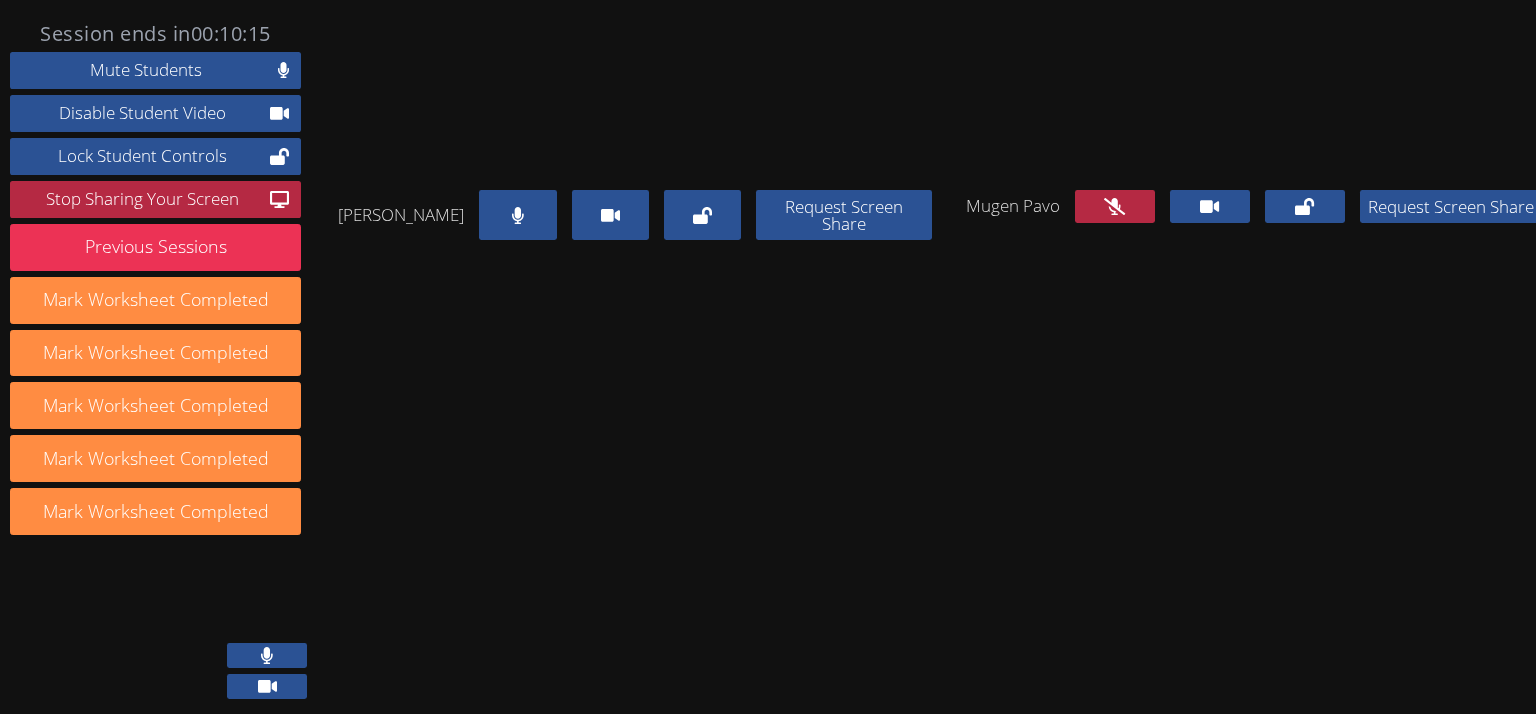 click at bounding box center (517, 215) 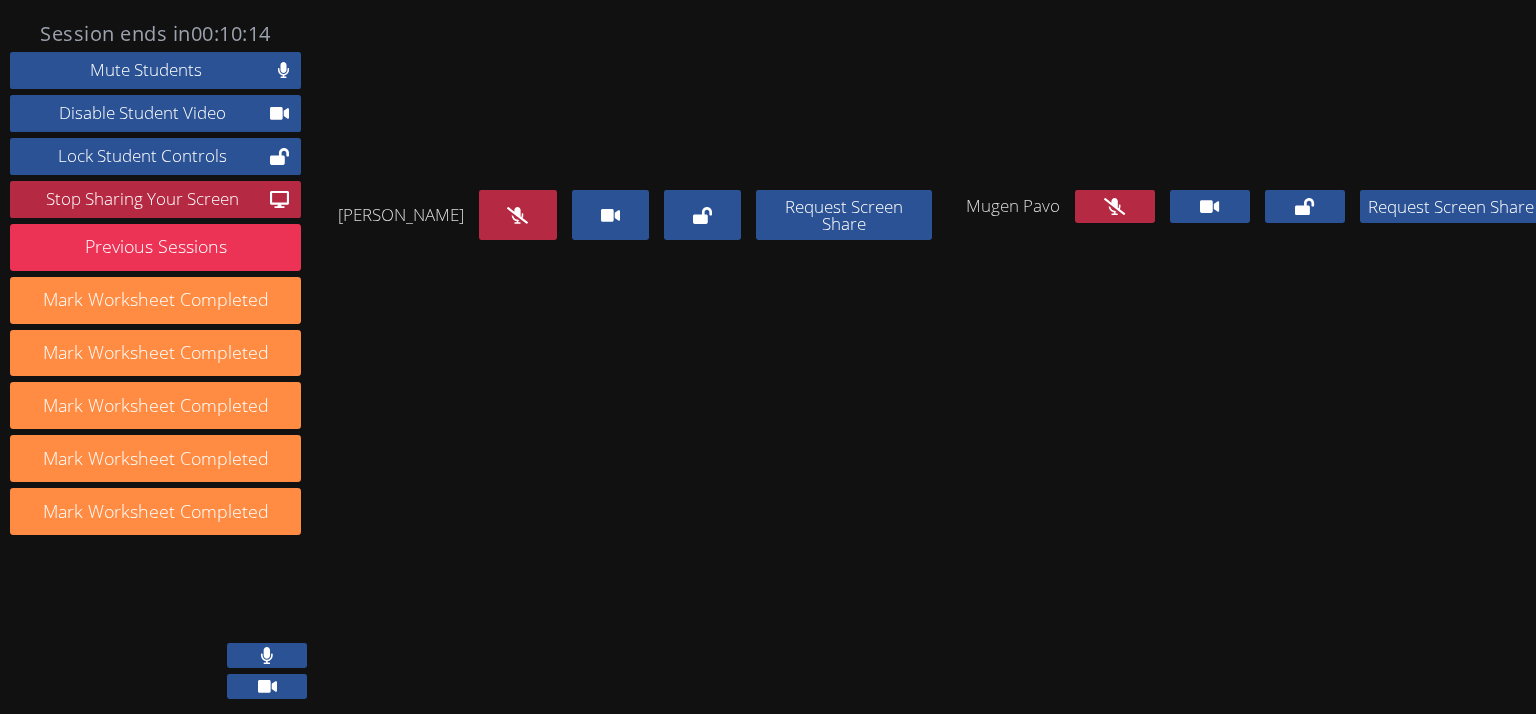 click at bounding box center (1115, 206) 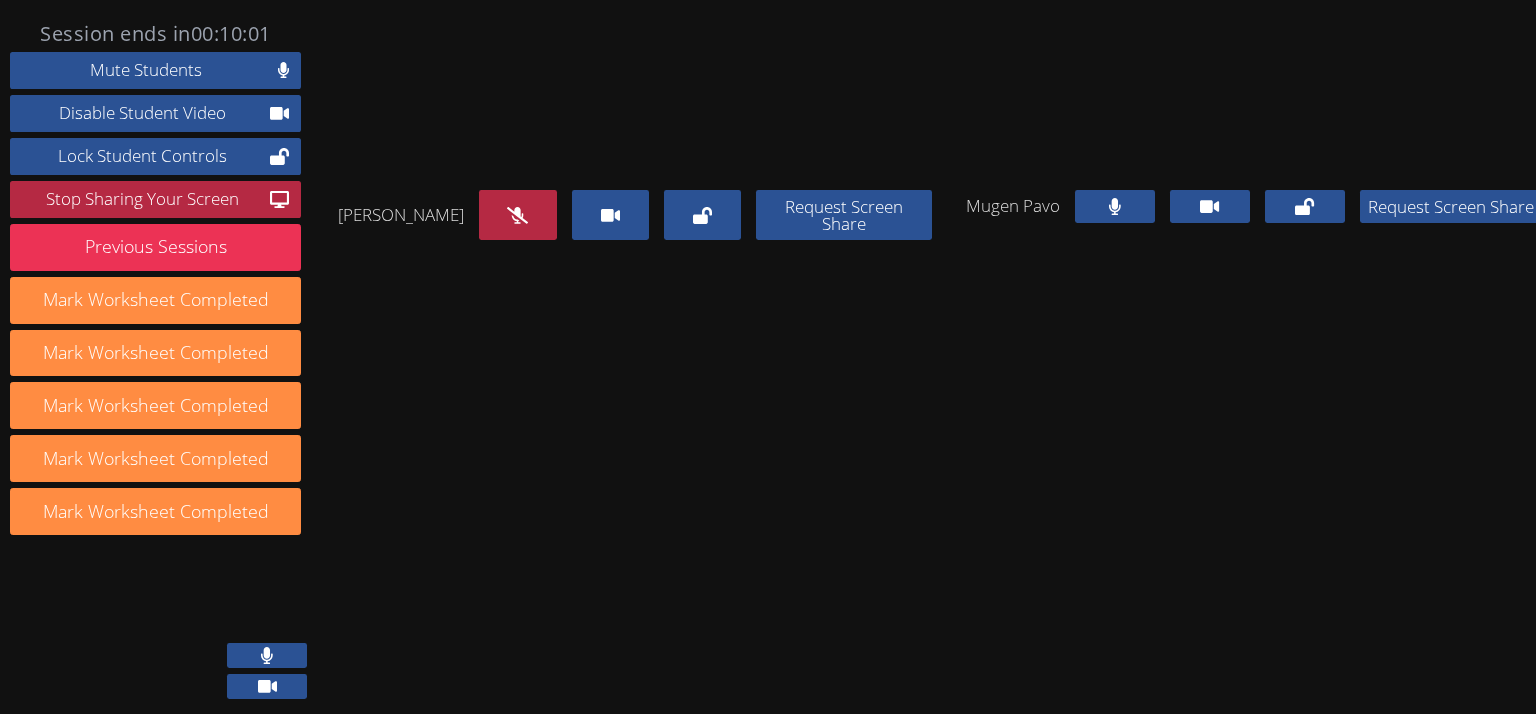 click at bounding box center (1115, 206) 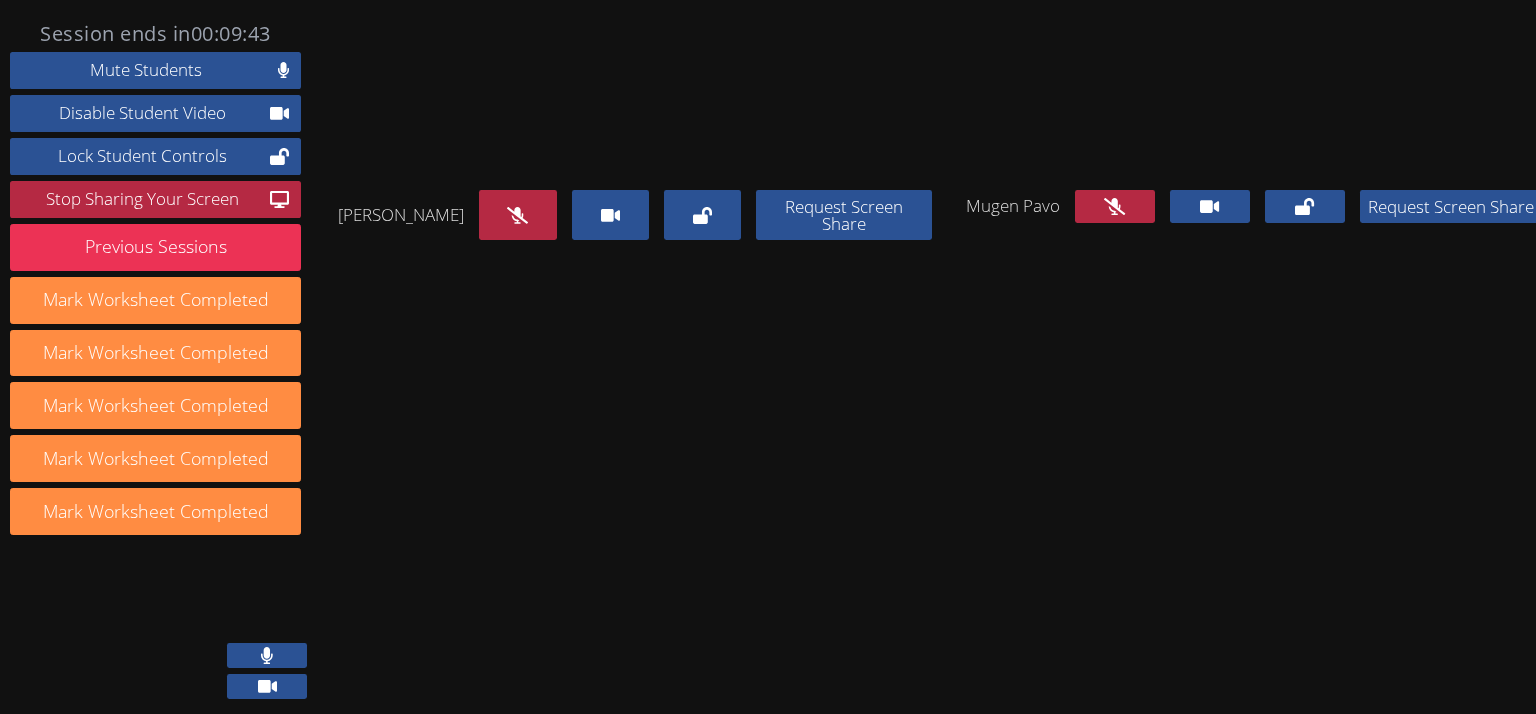 drag, startPoint x: 492, startPoint y: 373, endPoint x: 431, endPoint y: 389, distance: 63.06346 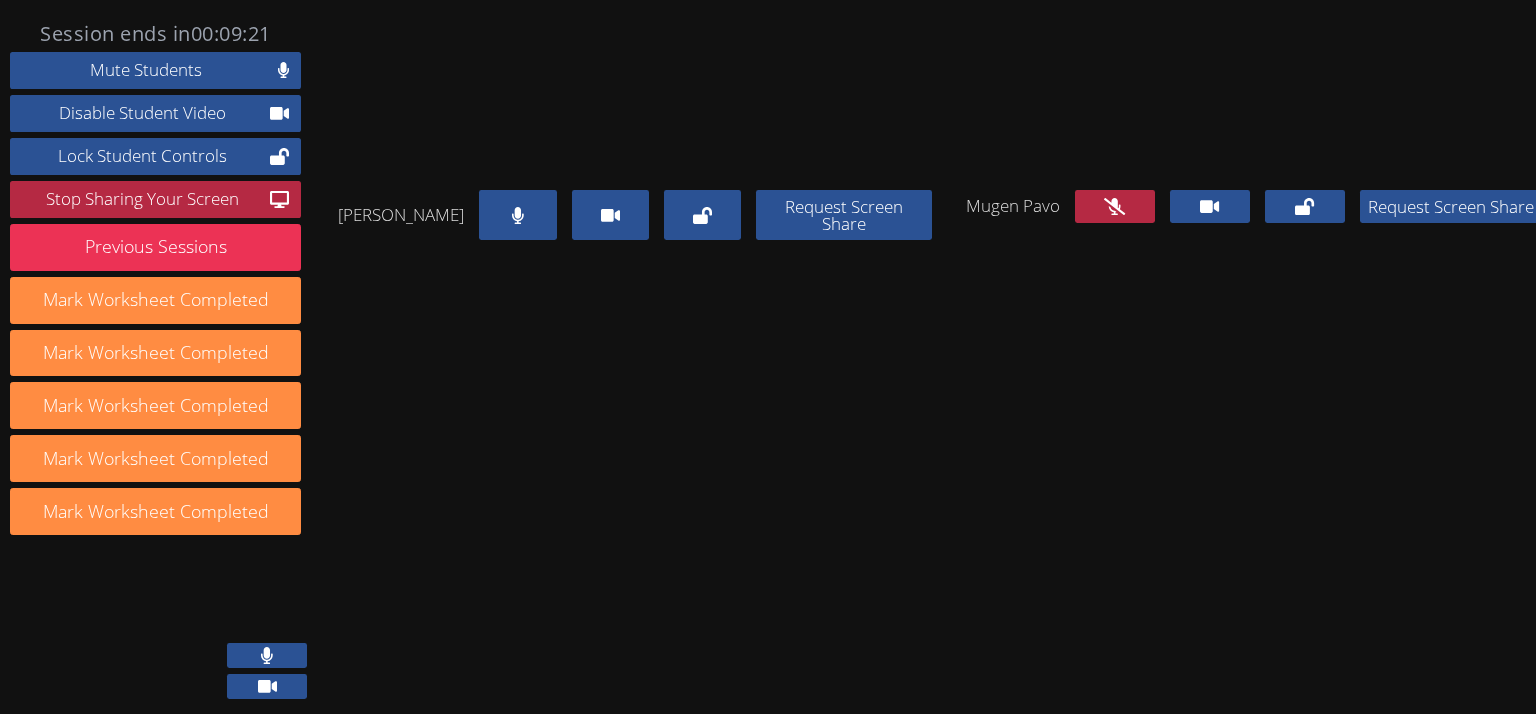 click 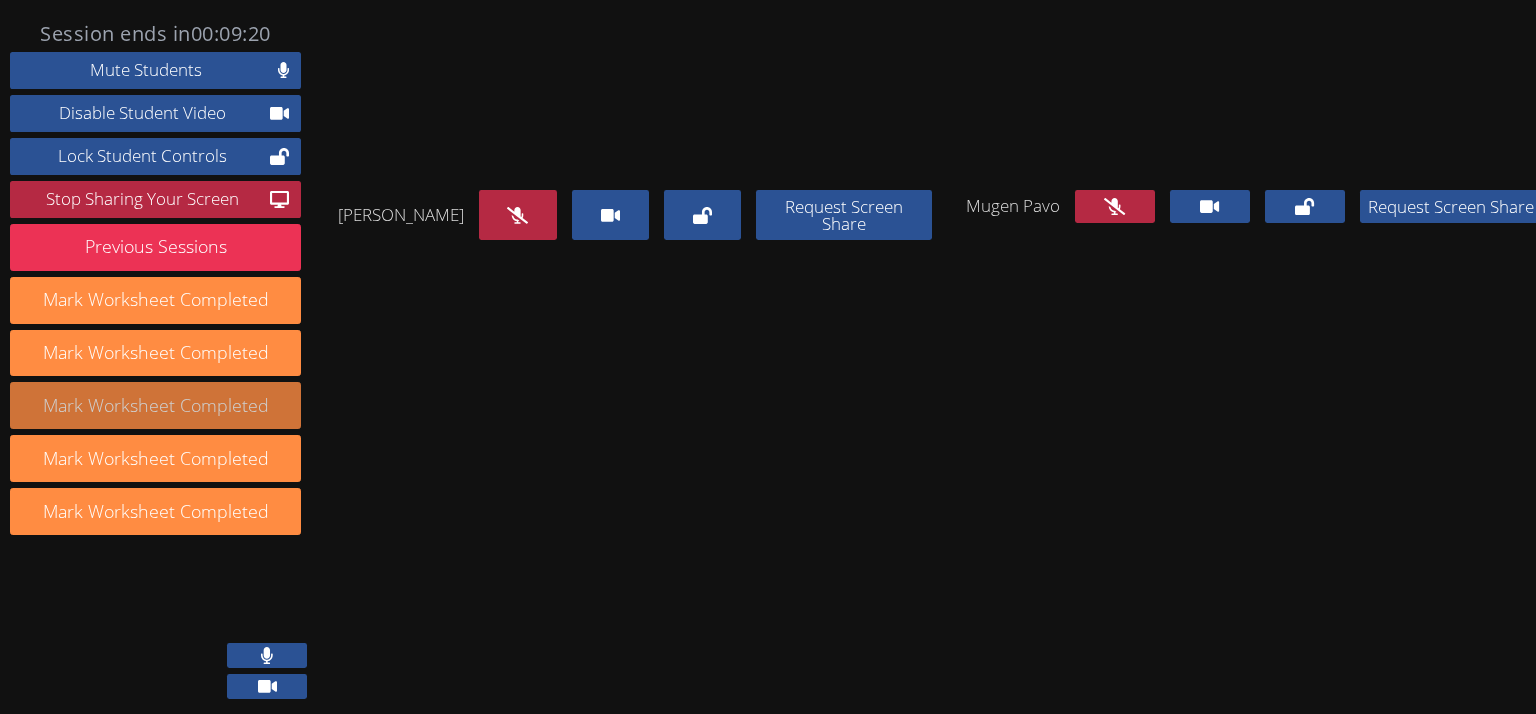 drag, startPoint x: 1075, startPoint y: 385, endPoint x: 196, endPoint y: 384, distance: 879.00055 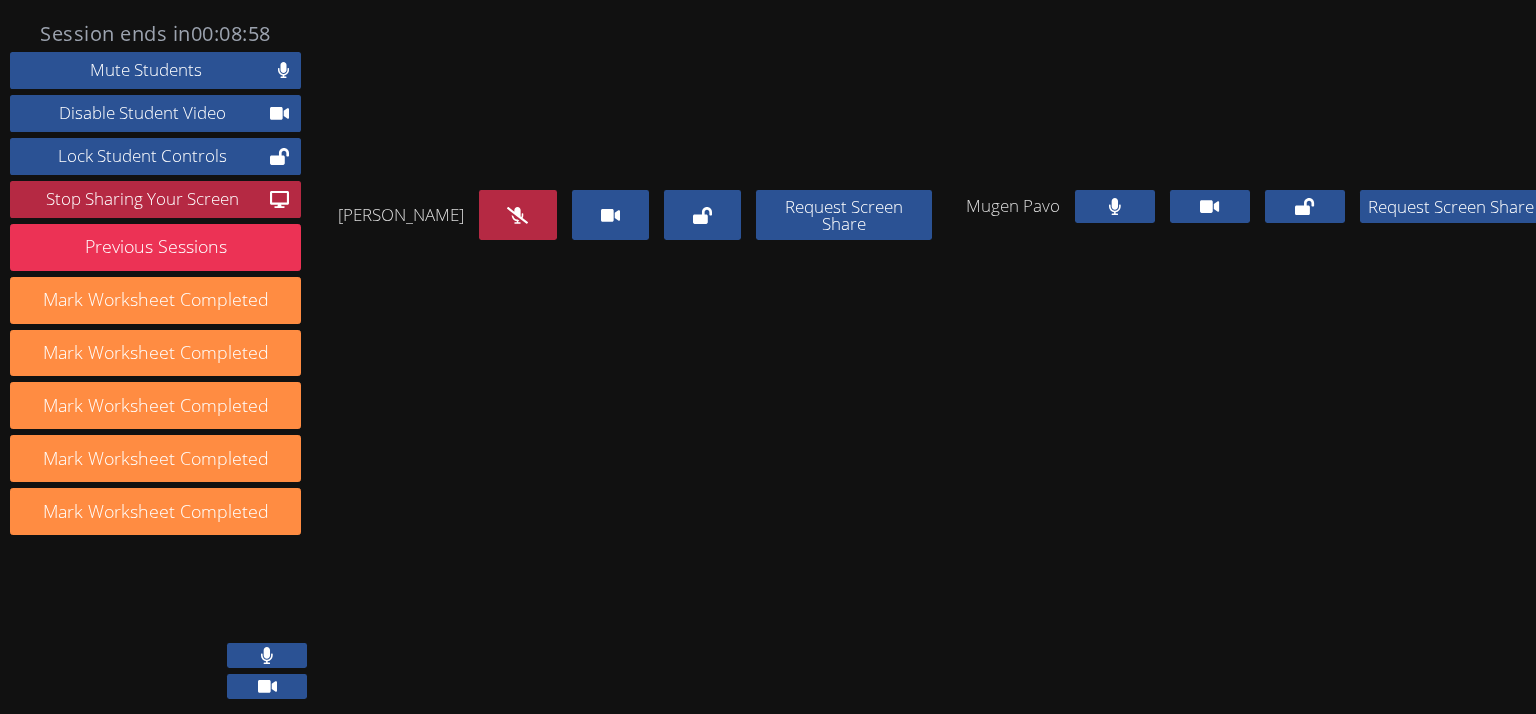 click at bounding box center [1115, 206] 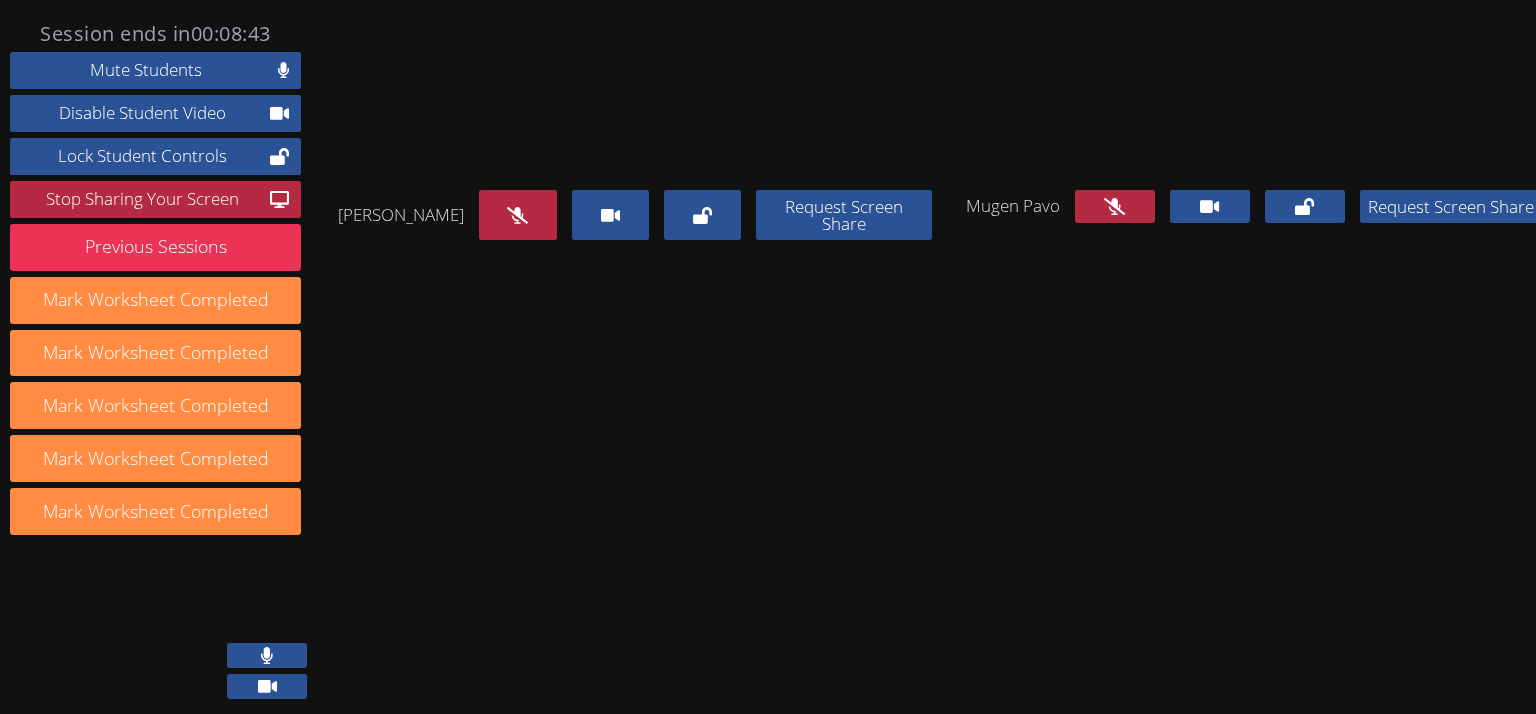 click 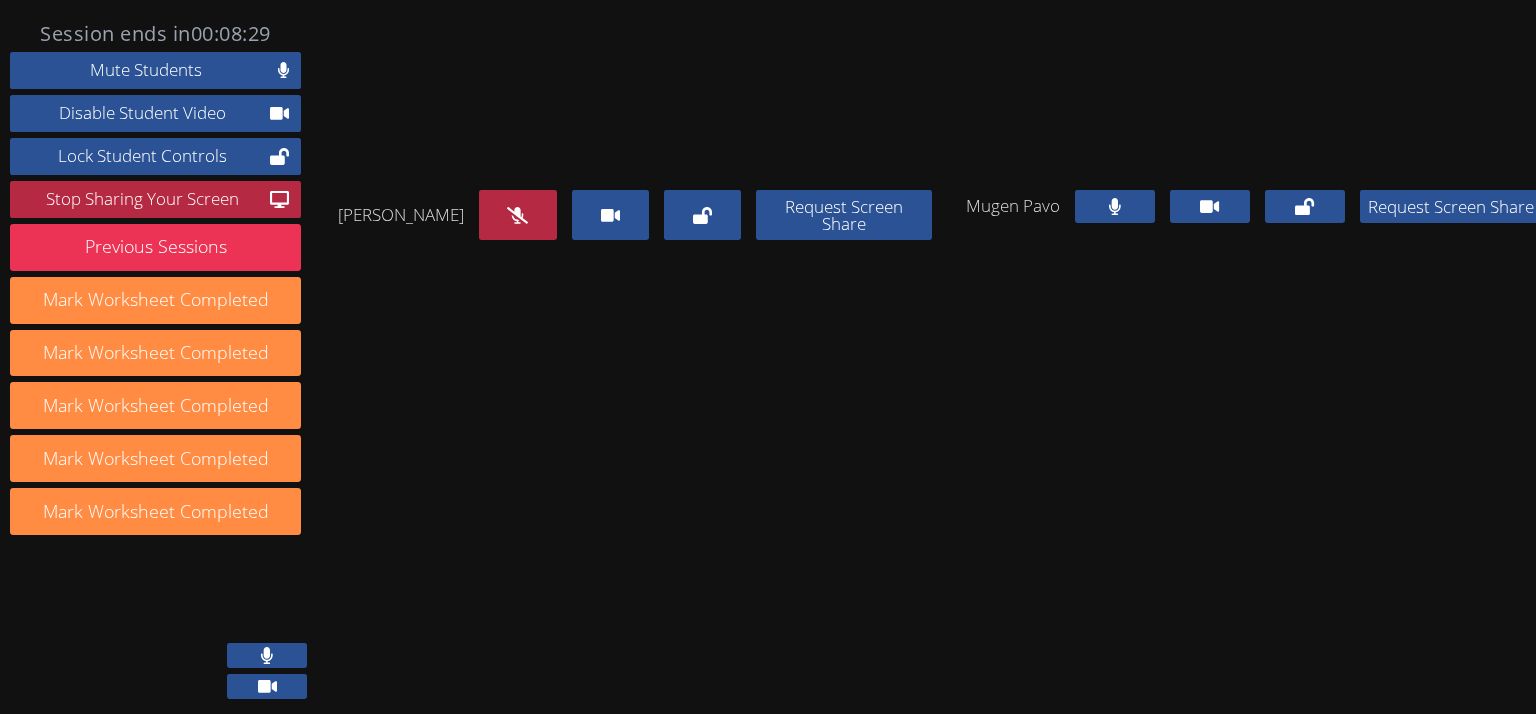 drag, startPoint x: 1089, startPoint y: 381, endPoint x: 765, endPoint y: 378, distance: 324.0139 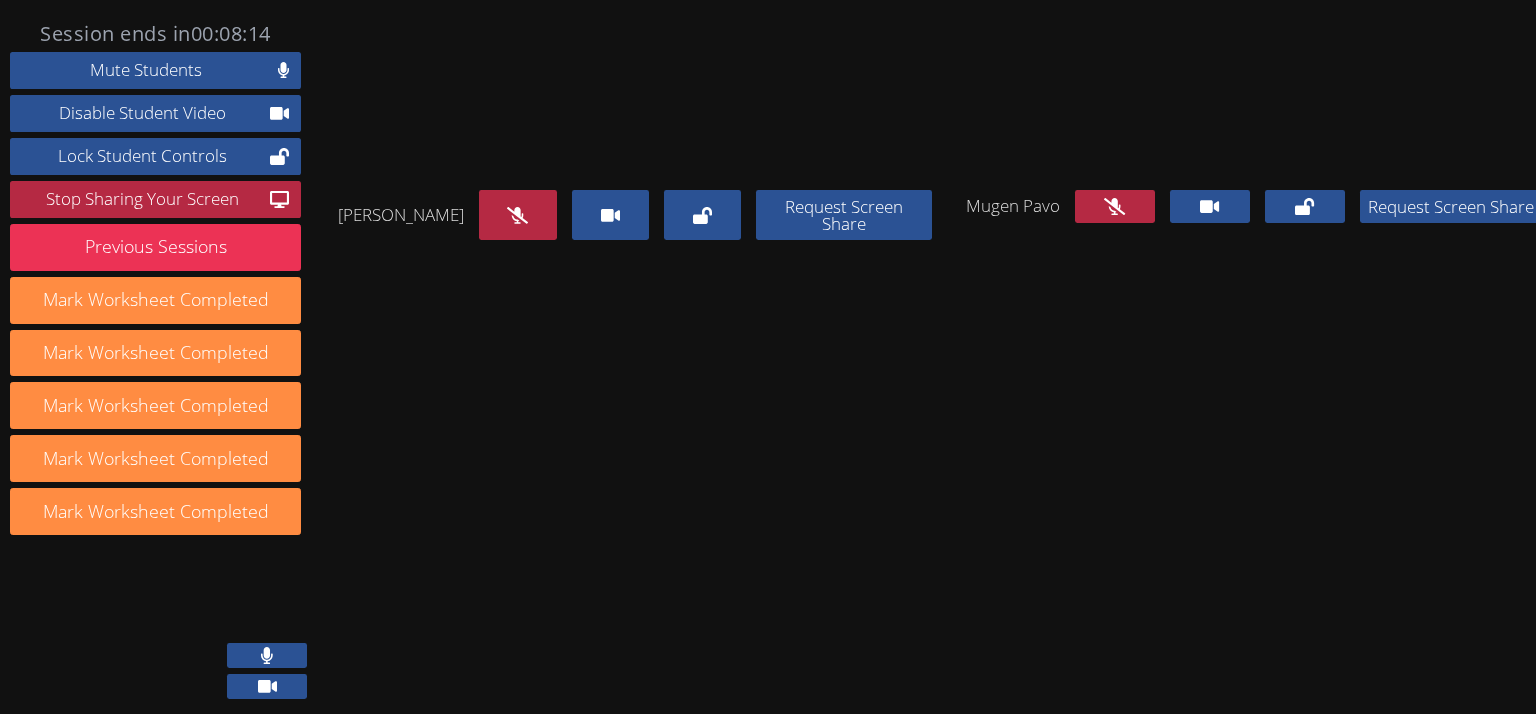 drag, startPoint x: 492, startPoint y: 377, endPoint x: 8, endPoint y: 312, distance: 488.34515 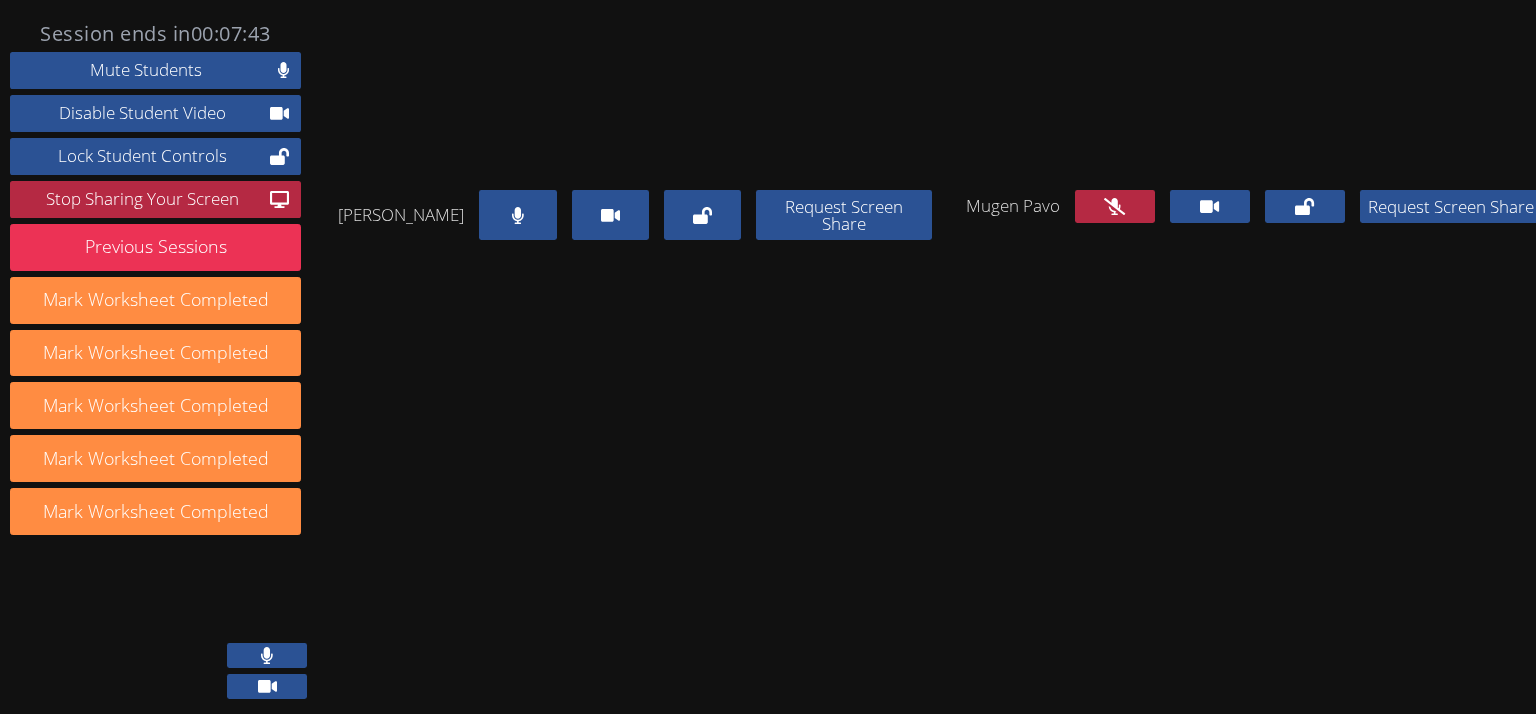 click 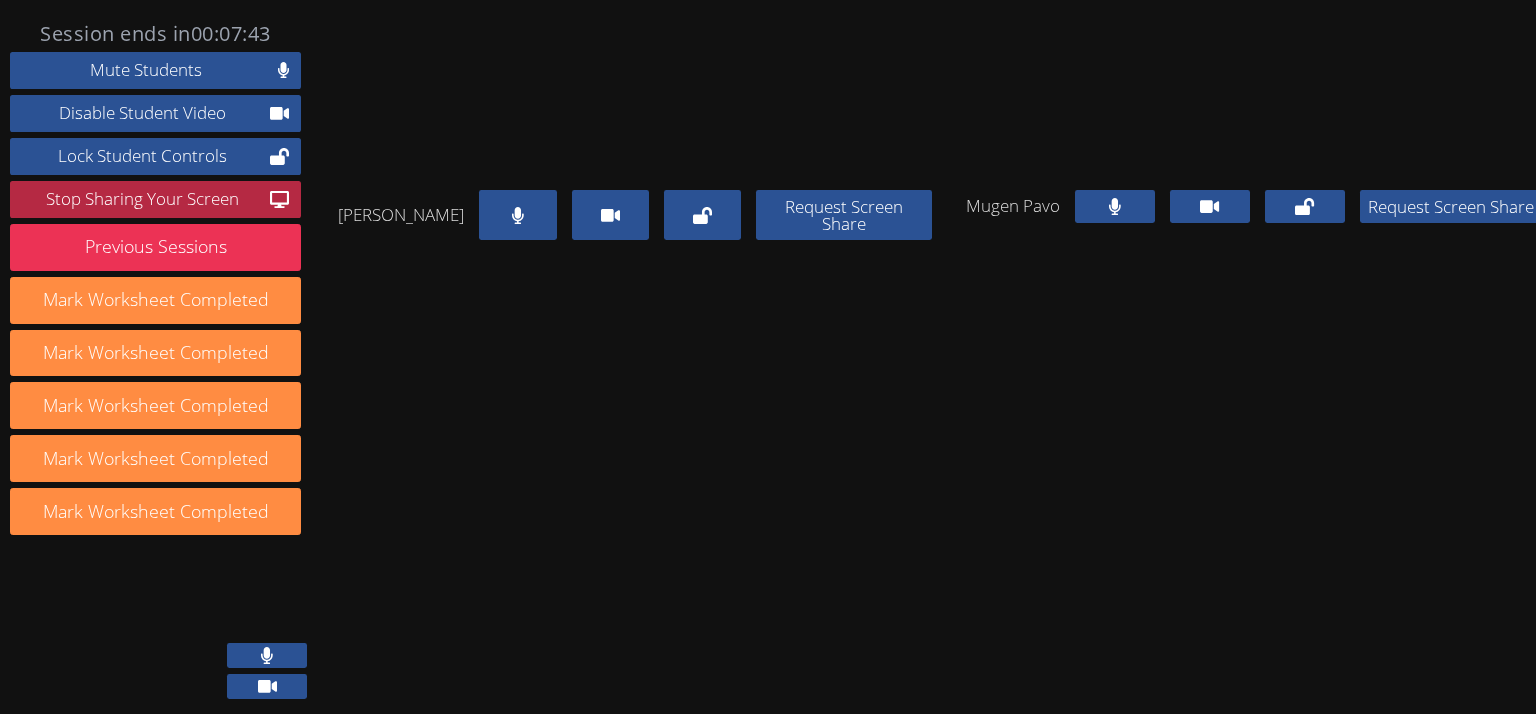 click at bounding box center (517, 215) 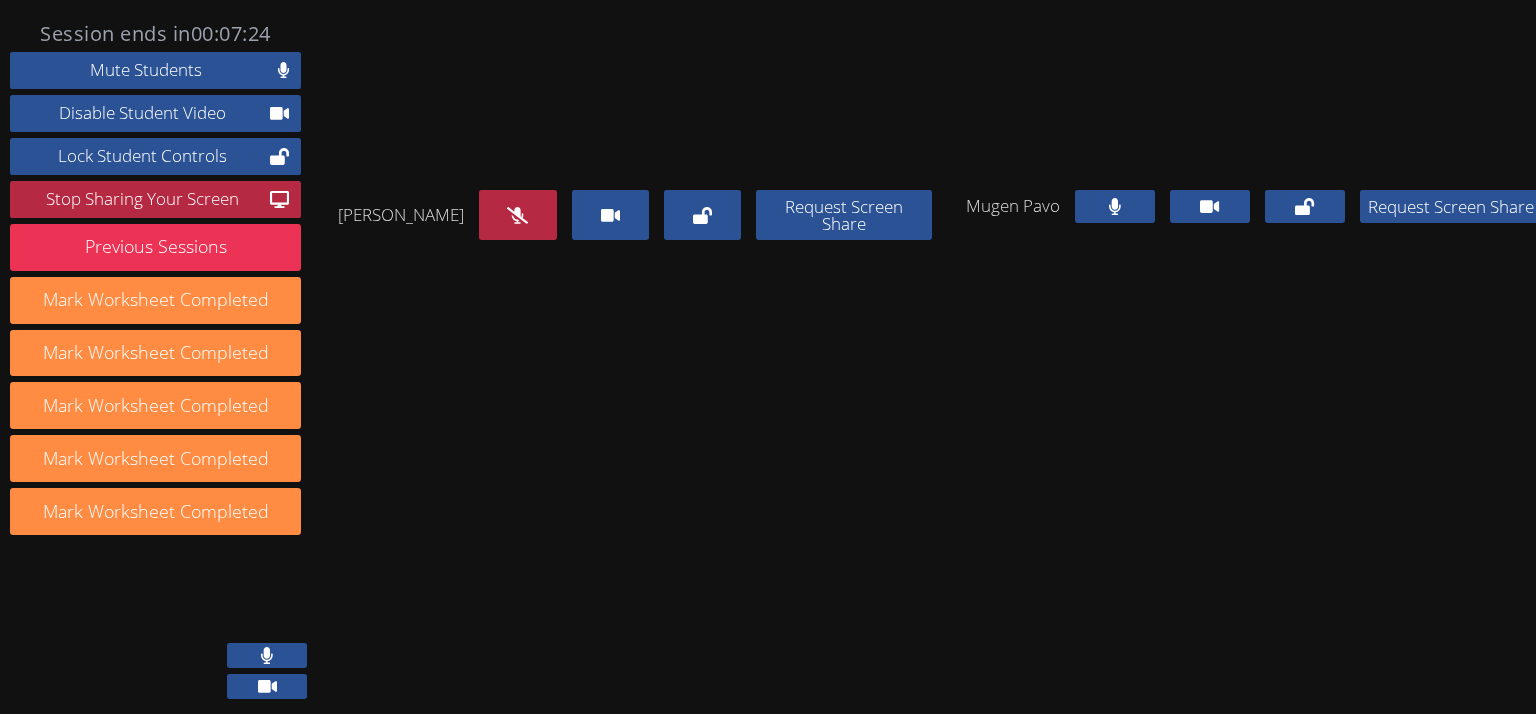 click at bounding box center (1115, 206) 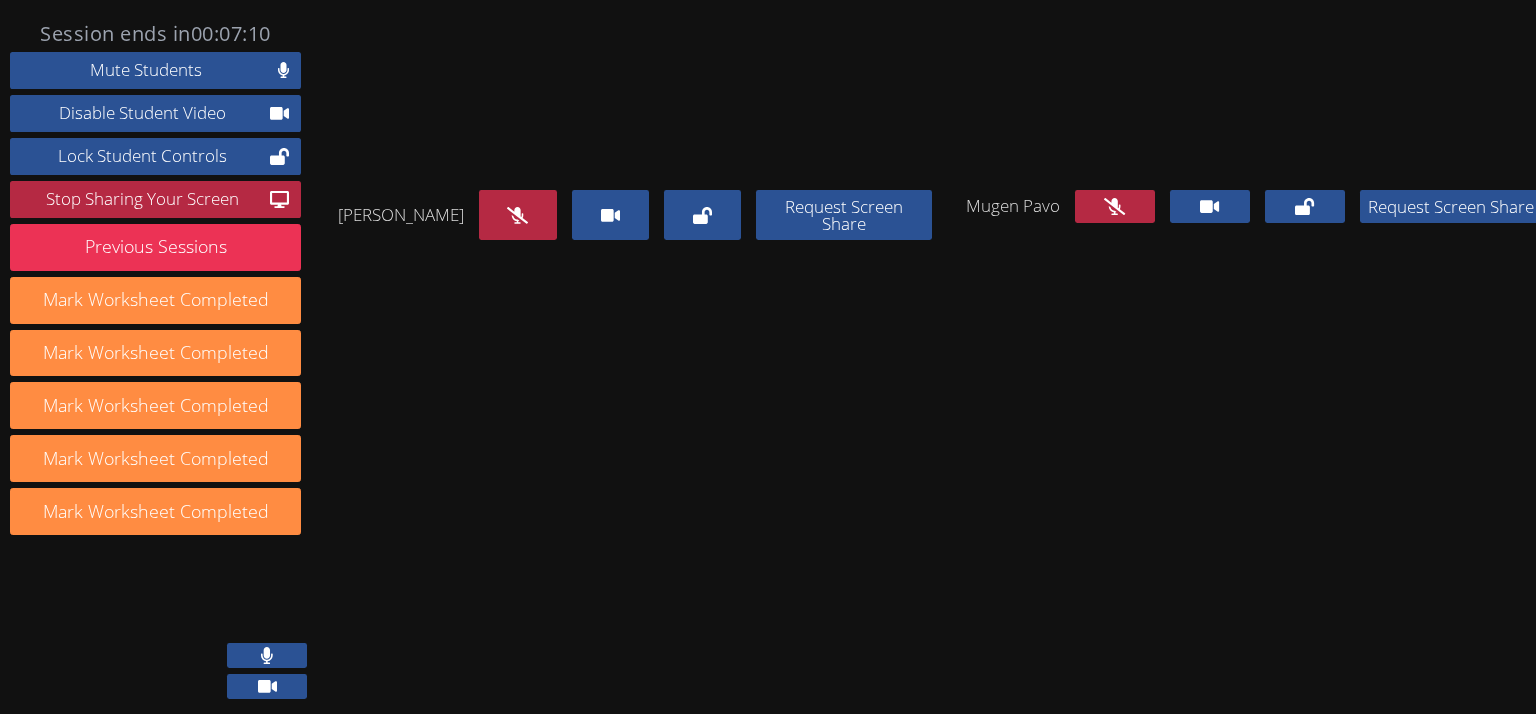 click 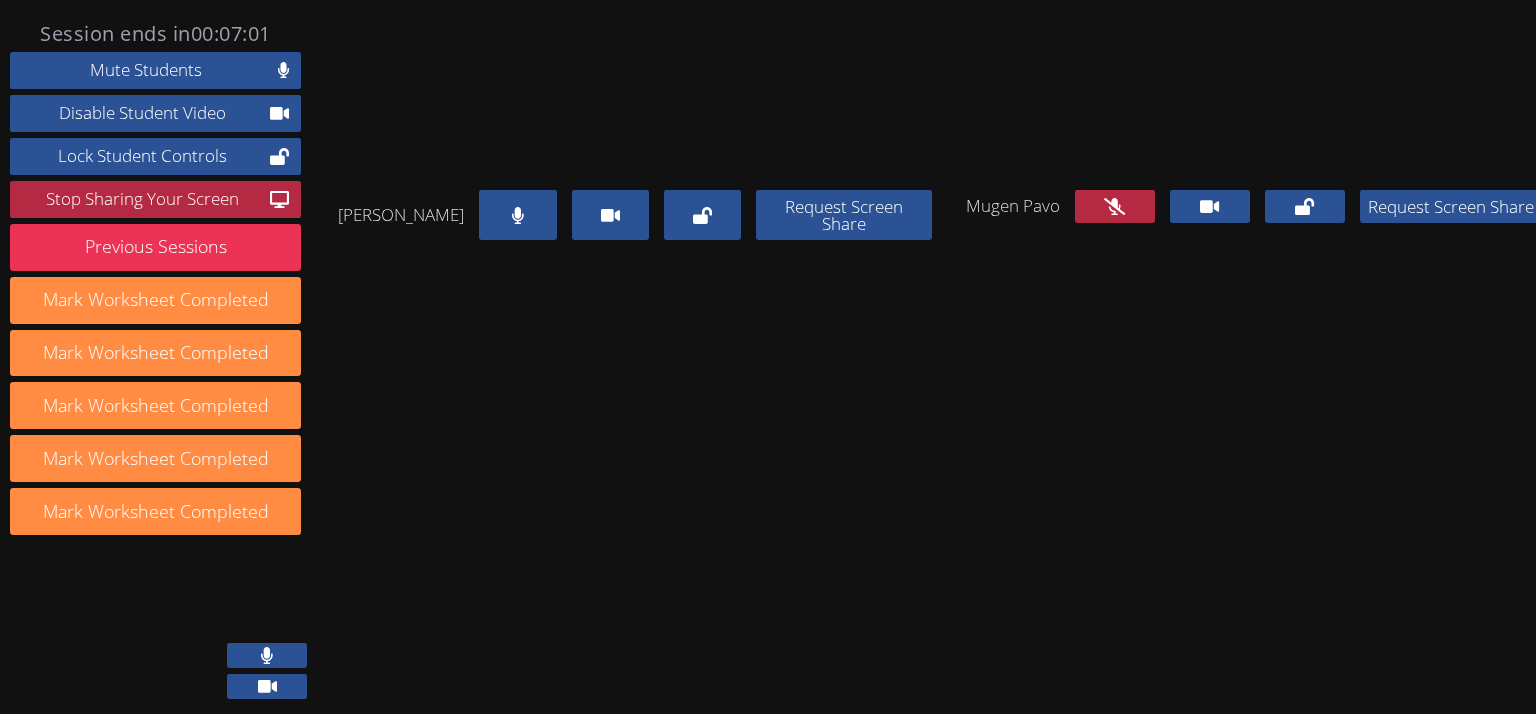 drag, startPoint x: 505, startPoint y: 383, endPoint x: 4, endPoint y: 344, distance: 502.5157 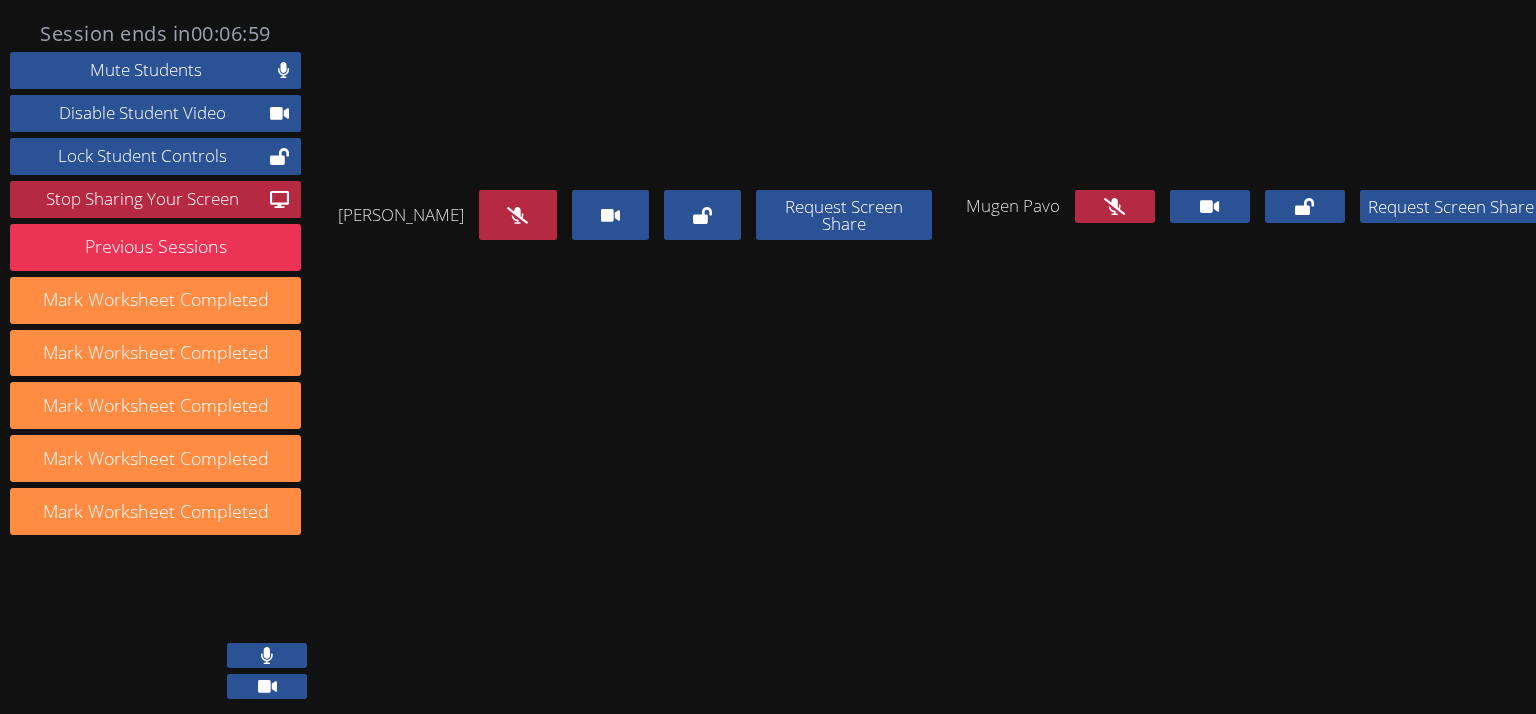 click 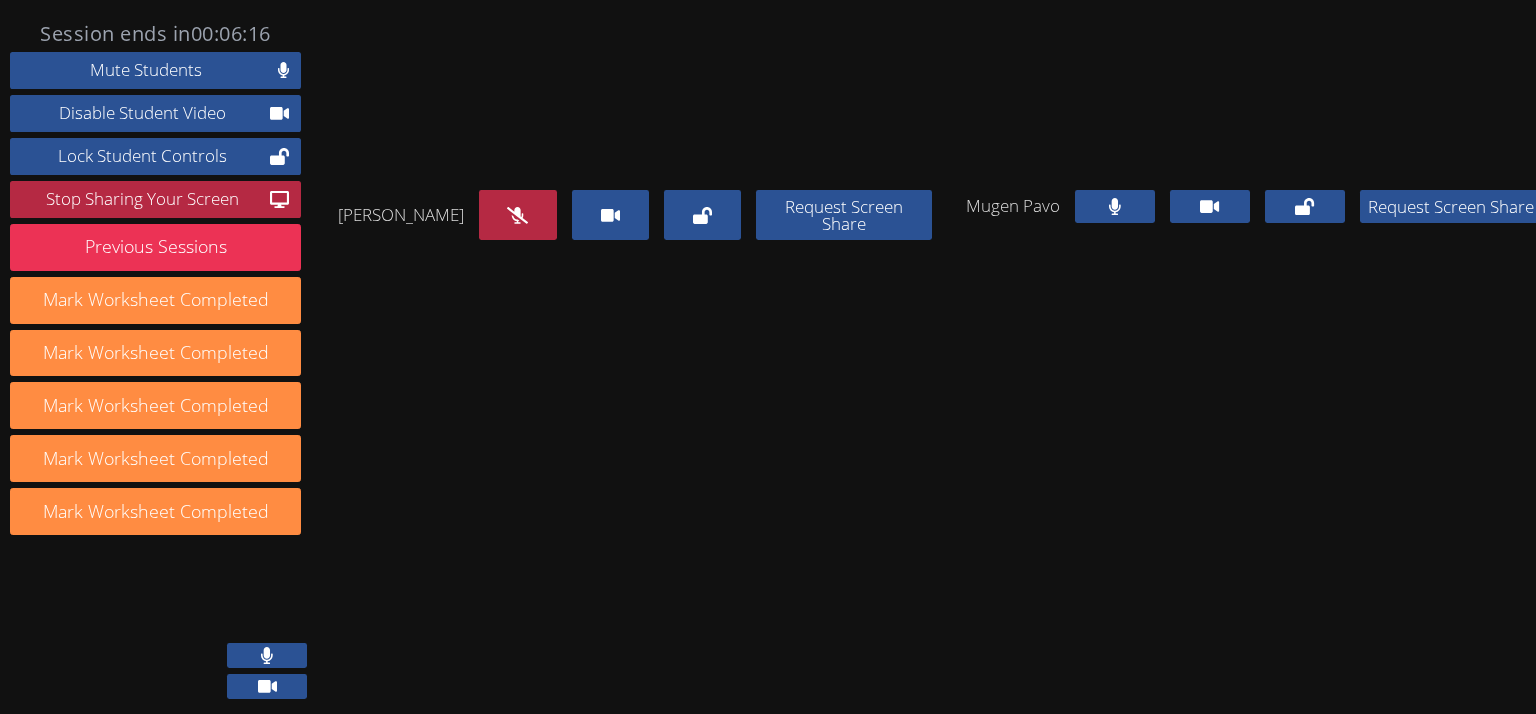 click at bounding box center [1115, 206] 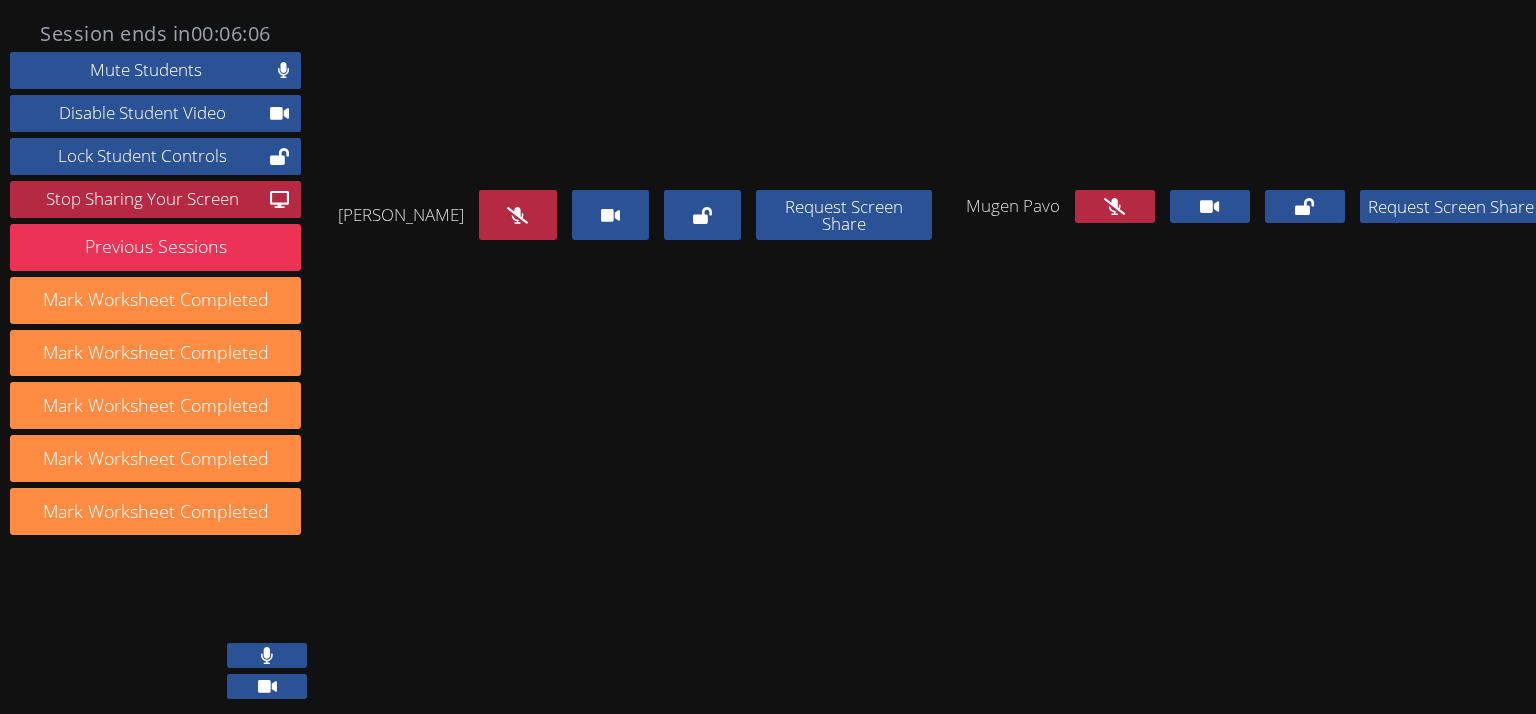 click 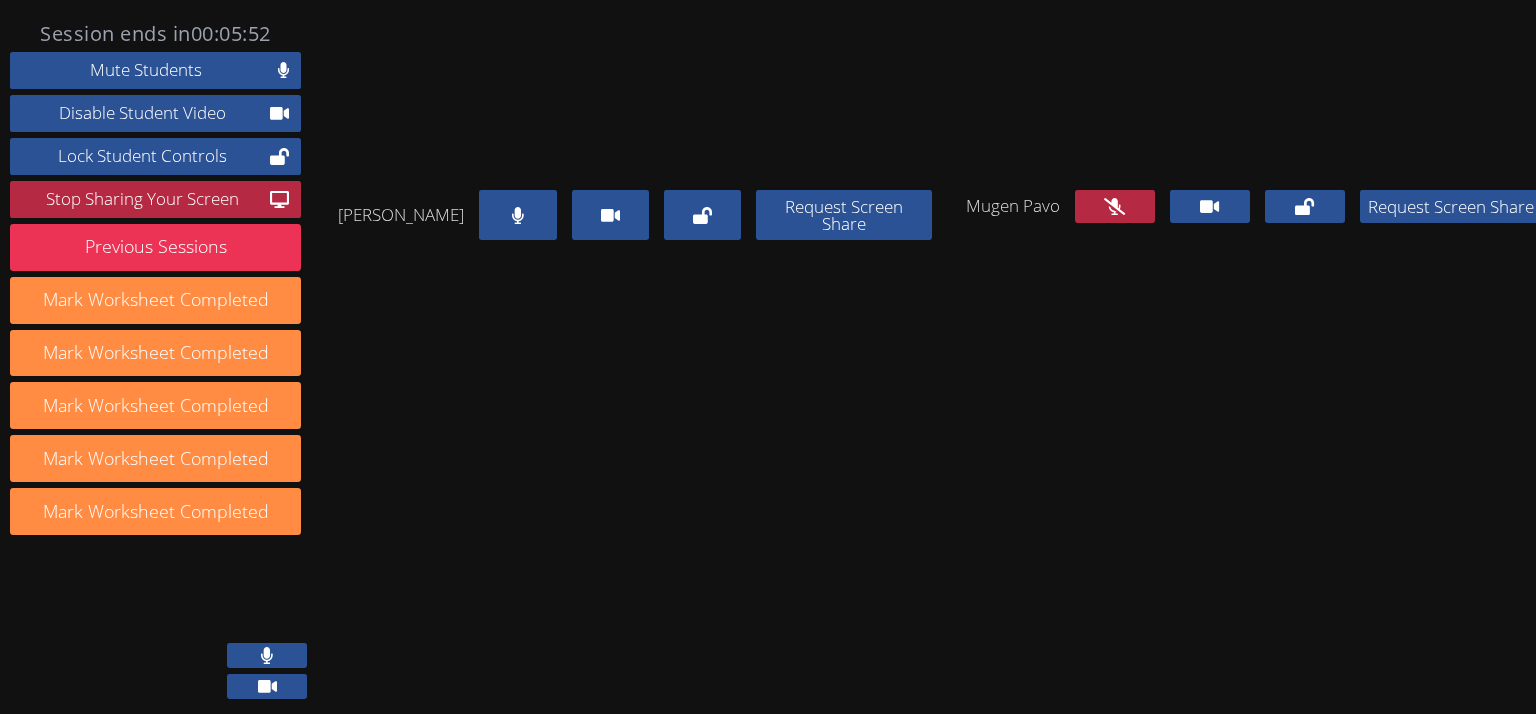 drag, startPoint x: 508, startPoint y: 394, endPoint x: 503, endPoint y: 437, distance: 43.289722 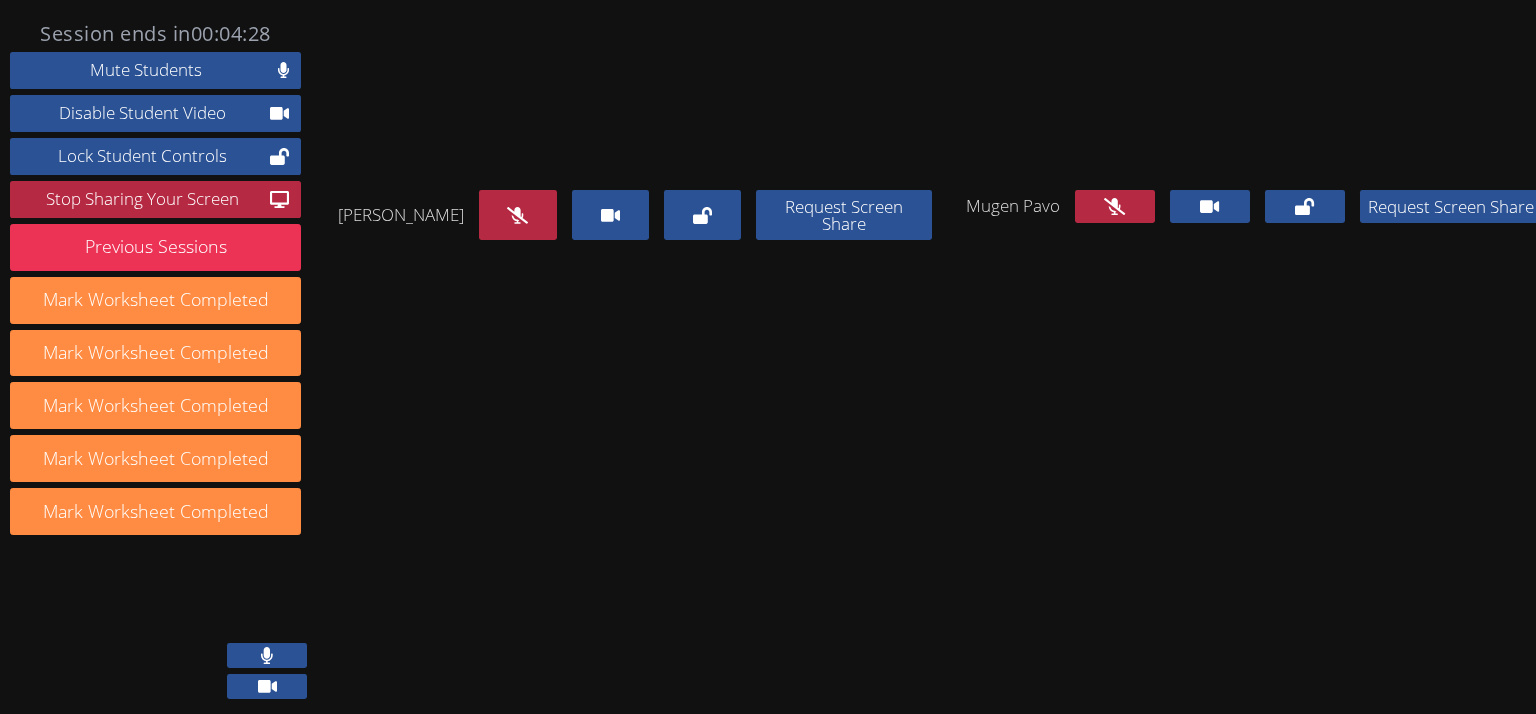 drag, startPoint x: 1094, startPoint y: 395, endPoint x: 650, endPoint y: 377, distance: 444.36472 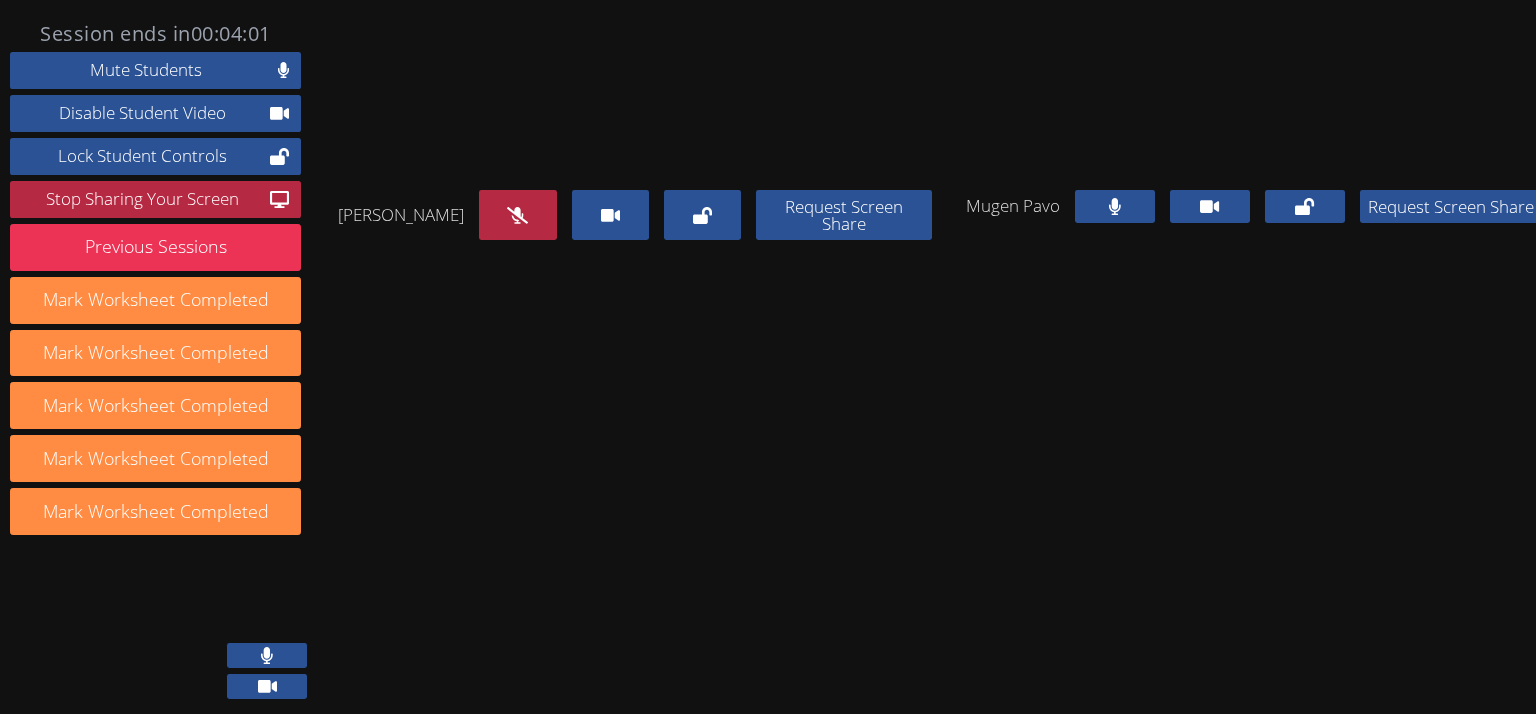 drag, startPoint x: 1112, startPoint y: 398, endPoint x: 1056, endPoint y: 421, distance: 60.53924 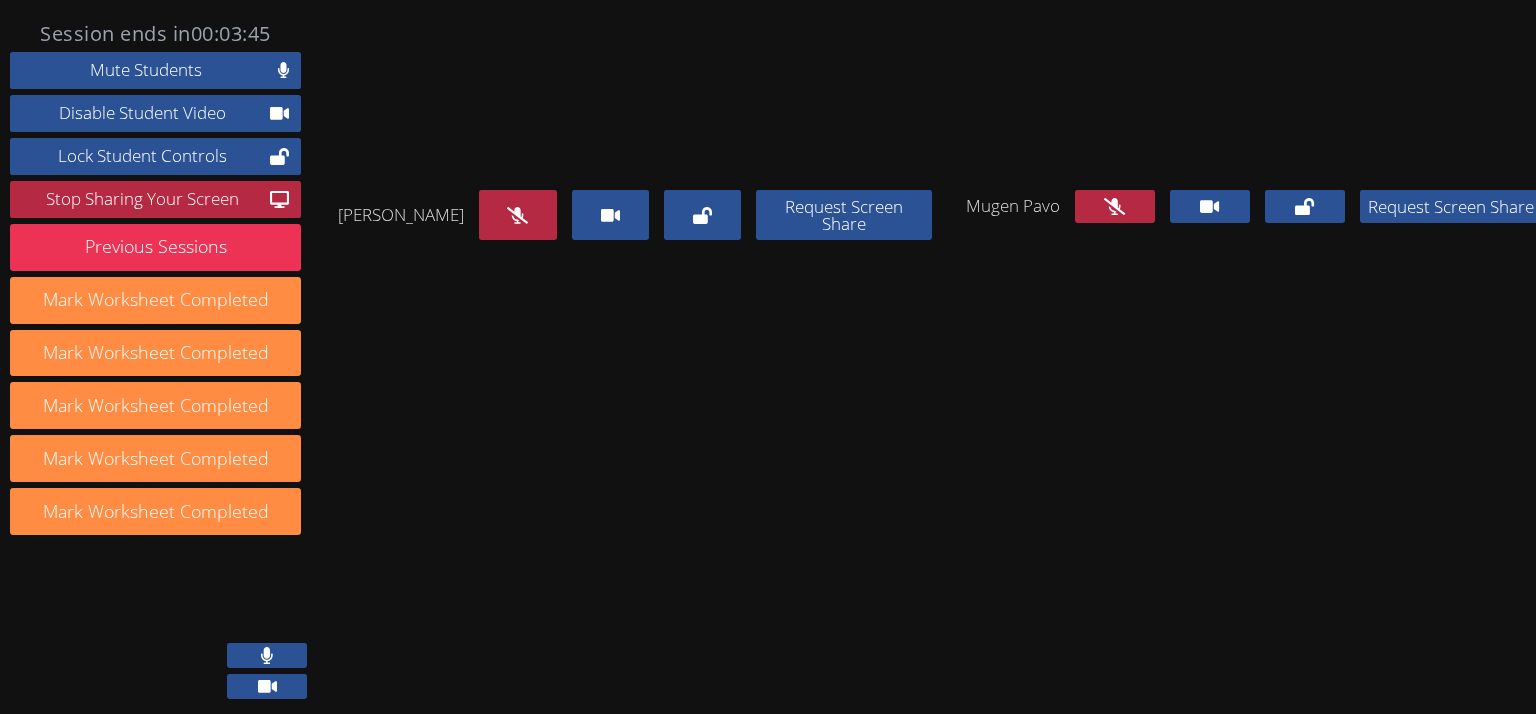 click at bounding box center [517, 215] 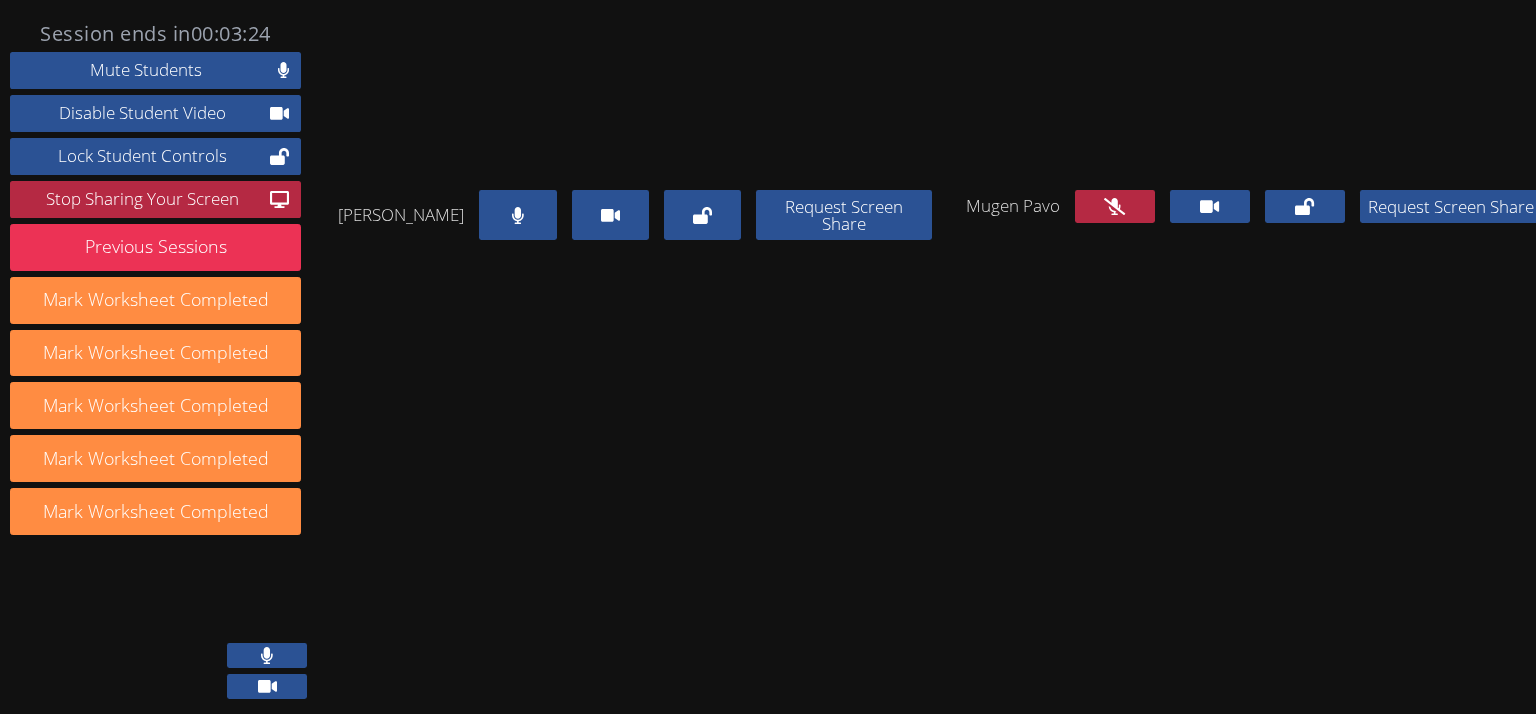 click at bounding box center (517, 215) 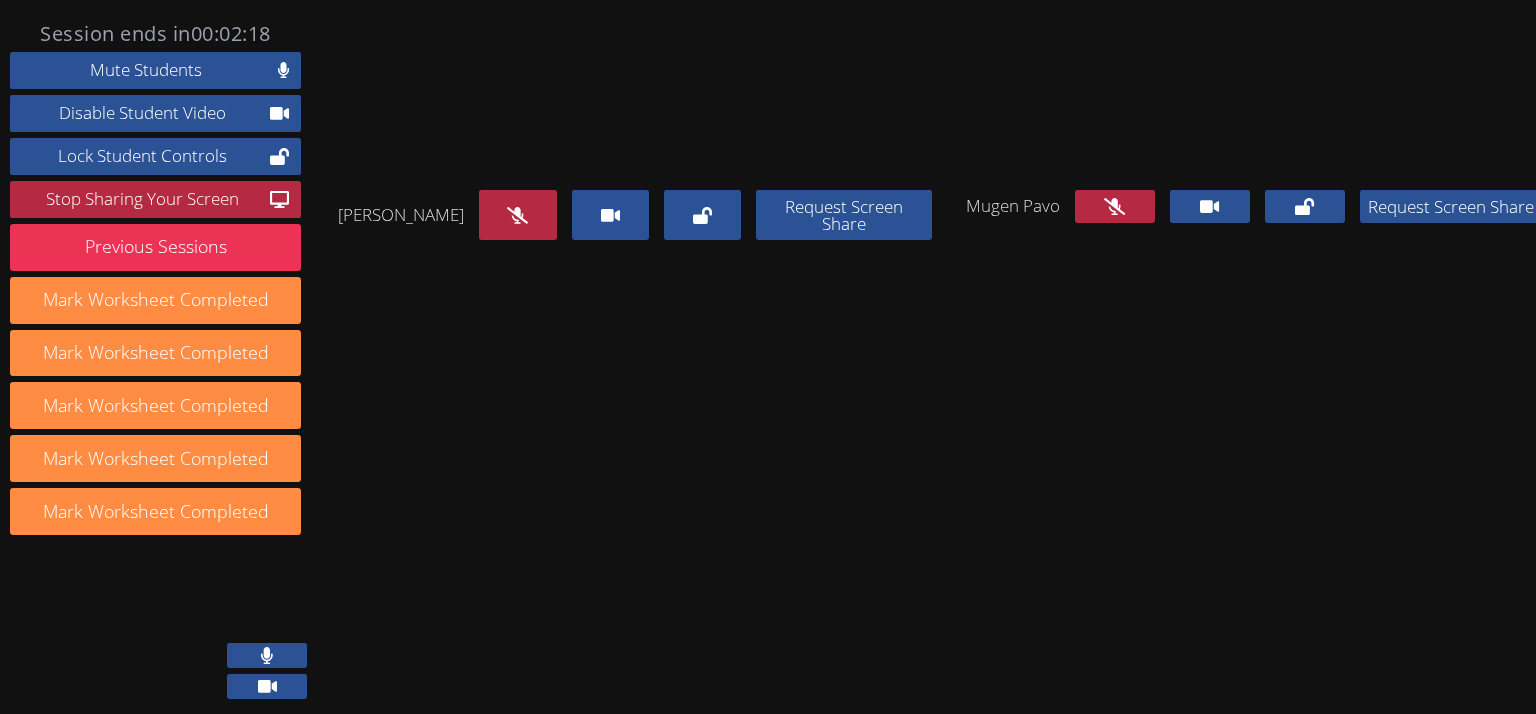 drag, startPoint x: 488, startPoint y: 380, endPoint x: 296, endPoint y: 383, distance: 192.02344 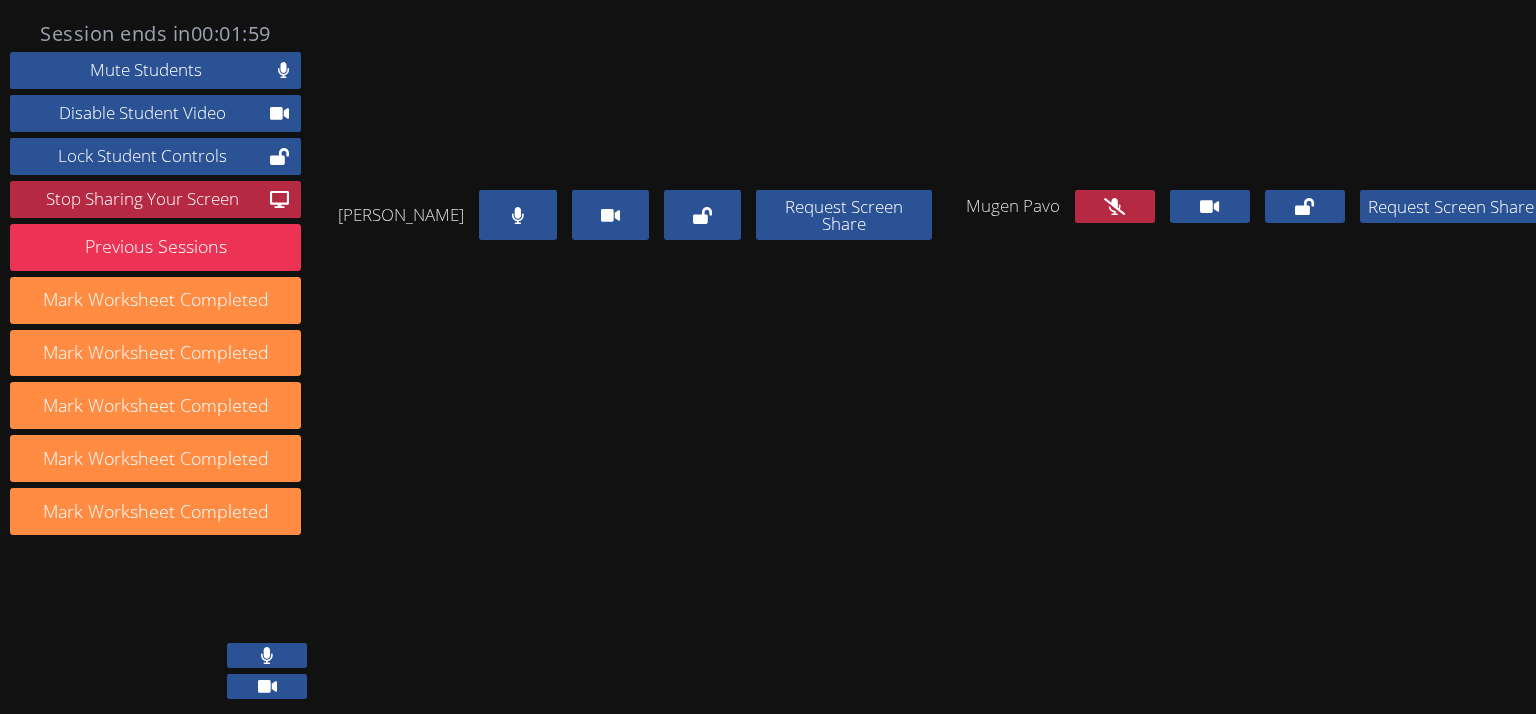 drag, startPoint x: 515, startPoint y: 386, endPoint x: 502, endPoint y: 388, distance: 13.152946 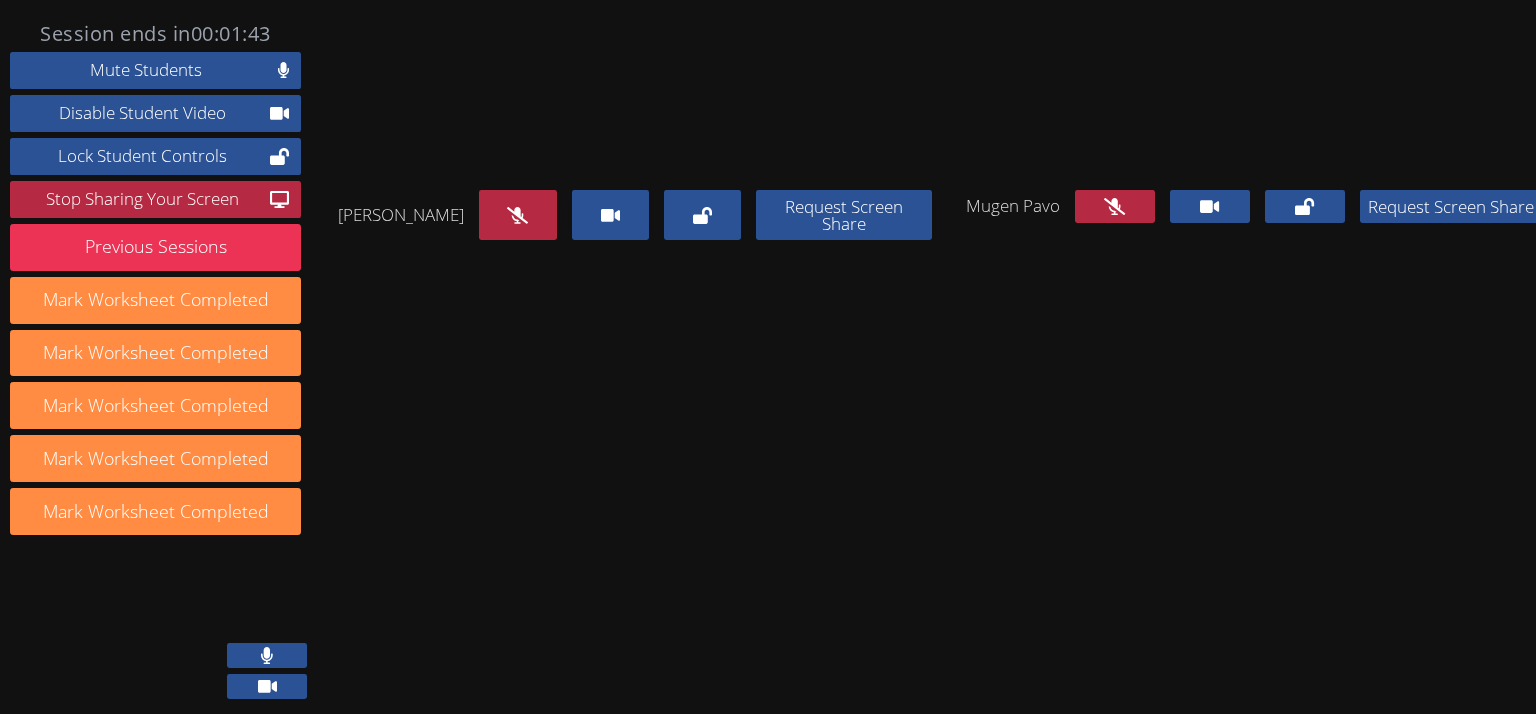 click on "Mugen Pavo Request Screen Share" at bounding box center [1254, 206] 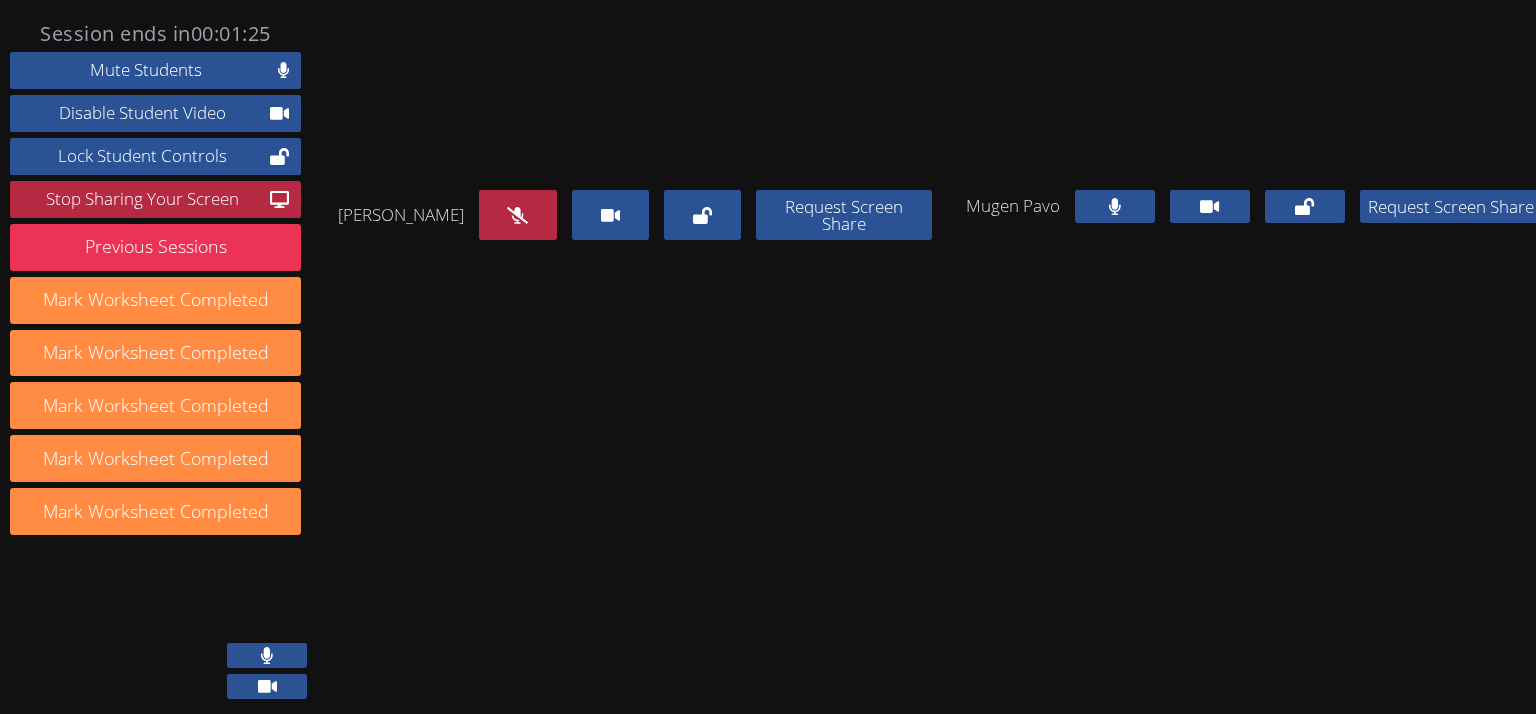 drag, startPoint x: 1081, startPoint y: 669, endPoint x: 1036, endPoint y: 705, distance: 57.628117 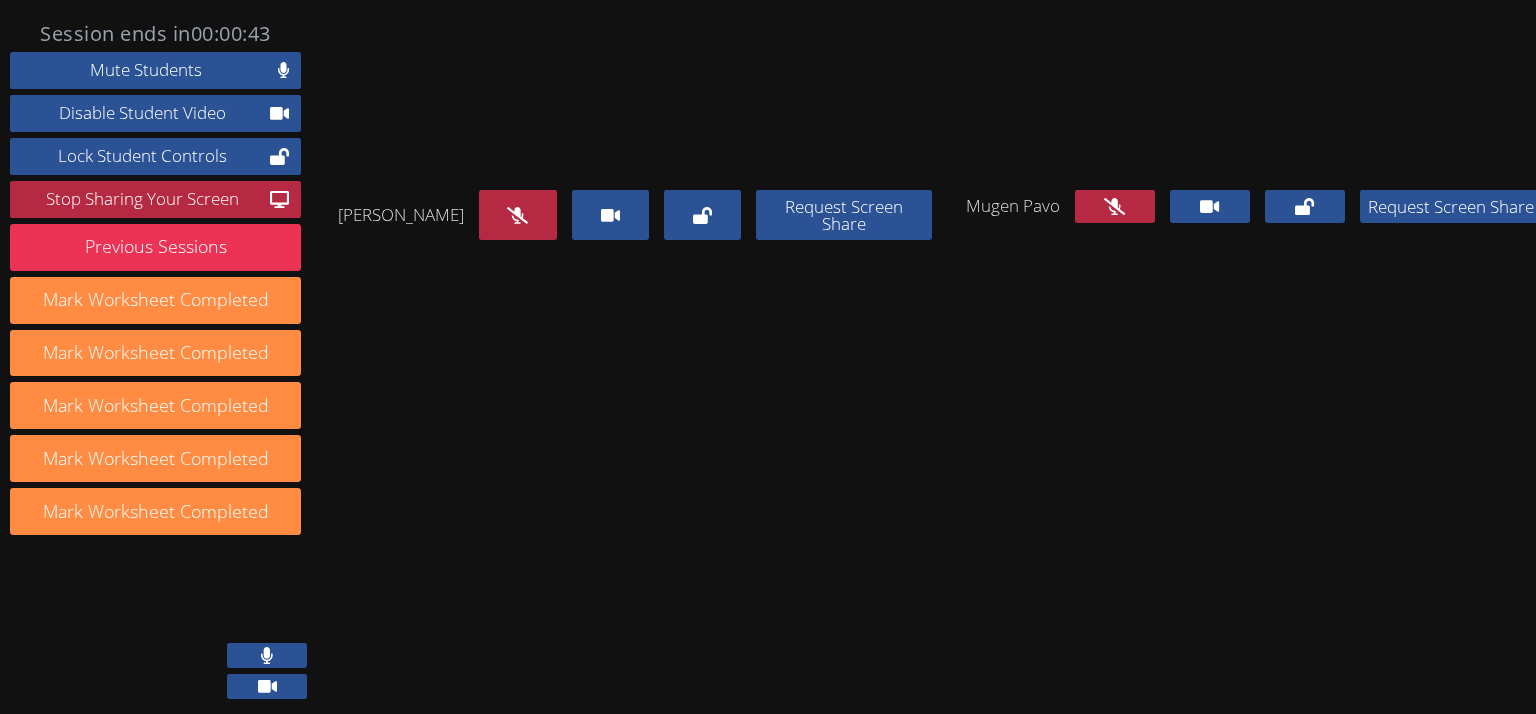 click at bounding box center (517, 215) 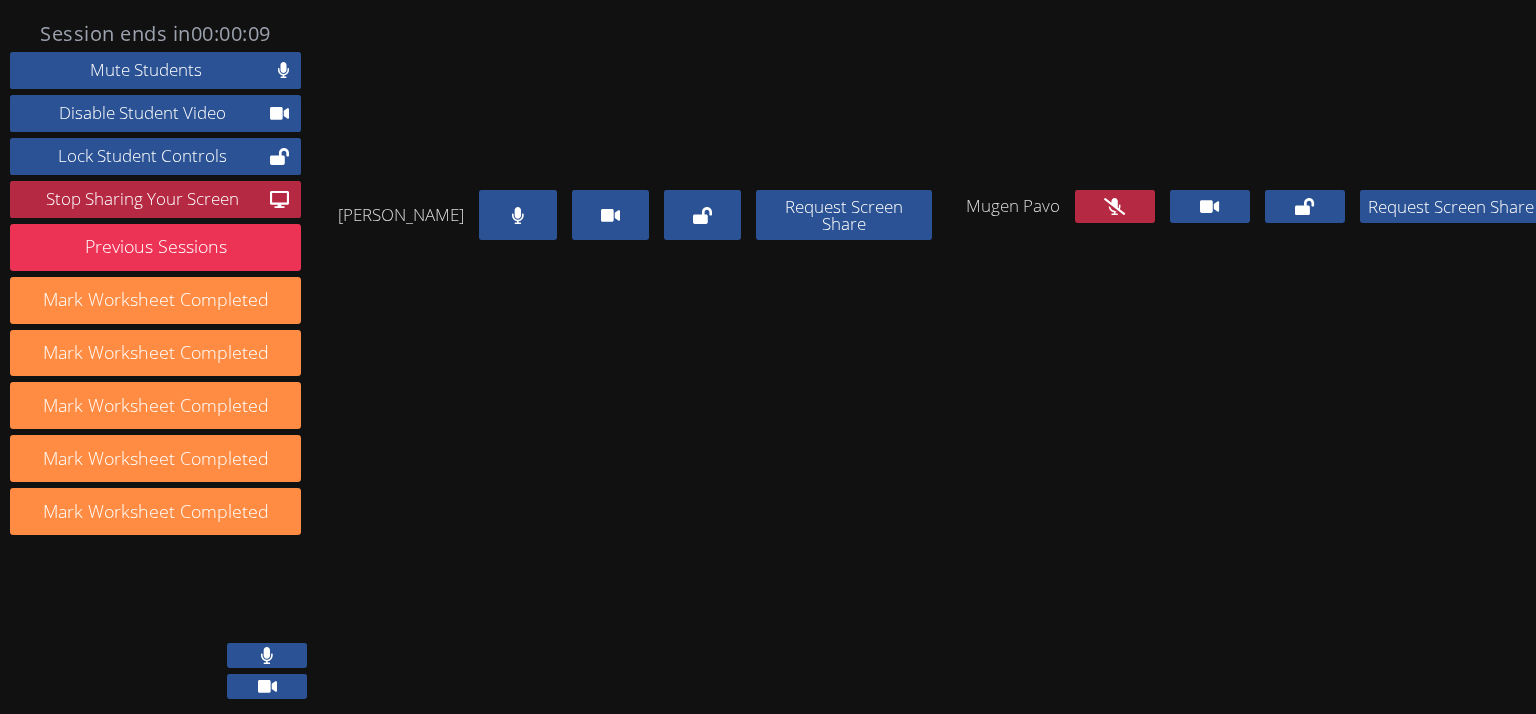 drag, startPoint x: 472, startPoint y: 392, endPoint x: 479, endPoint y: 428, distance: 36.67424 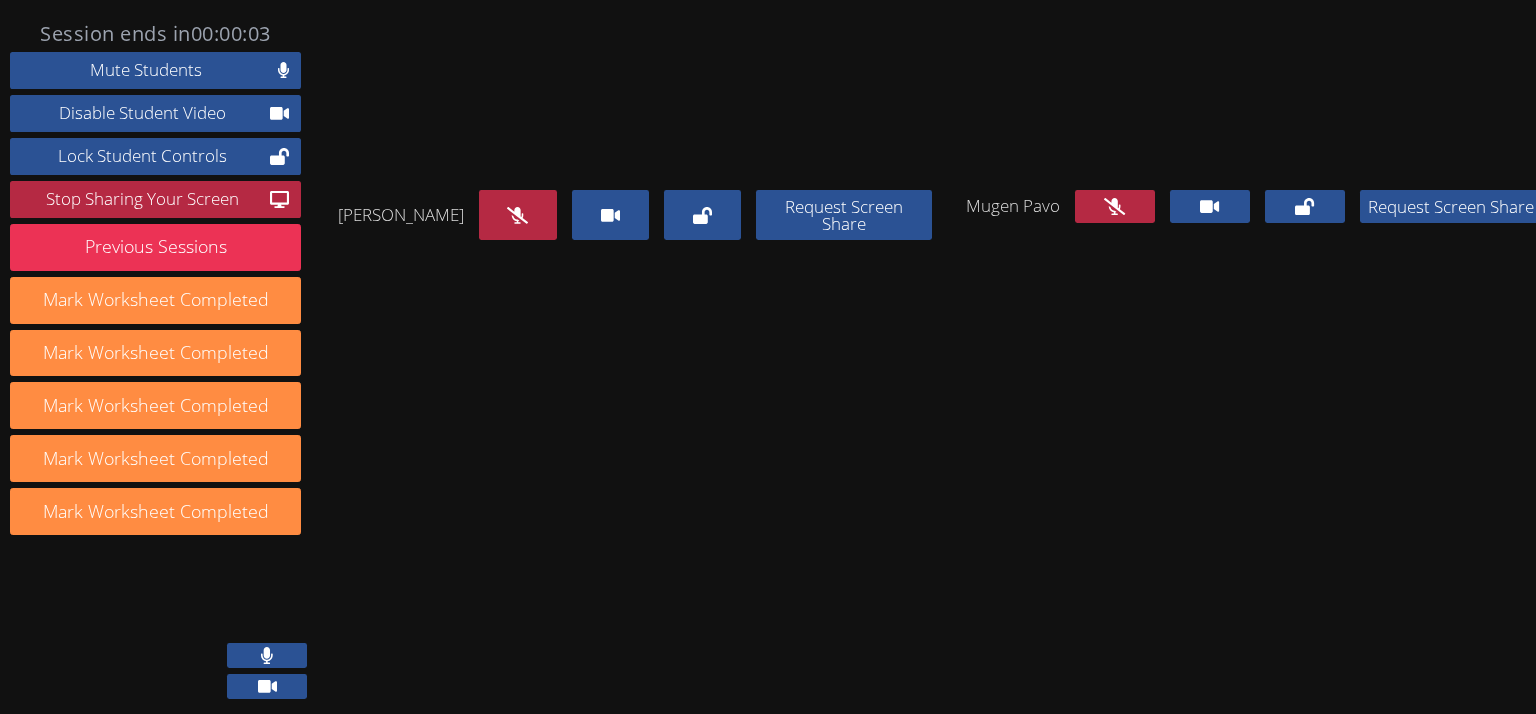 click at bounding box center [1115, 206] 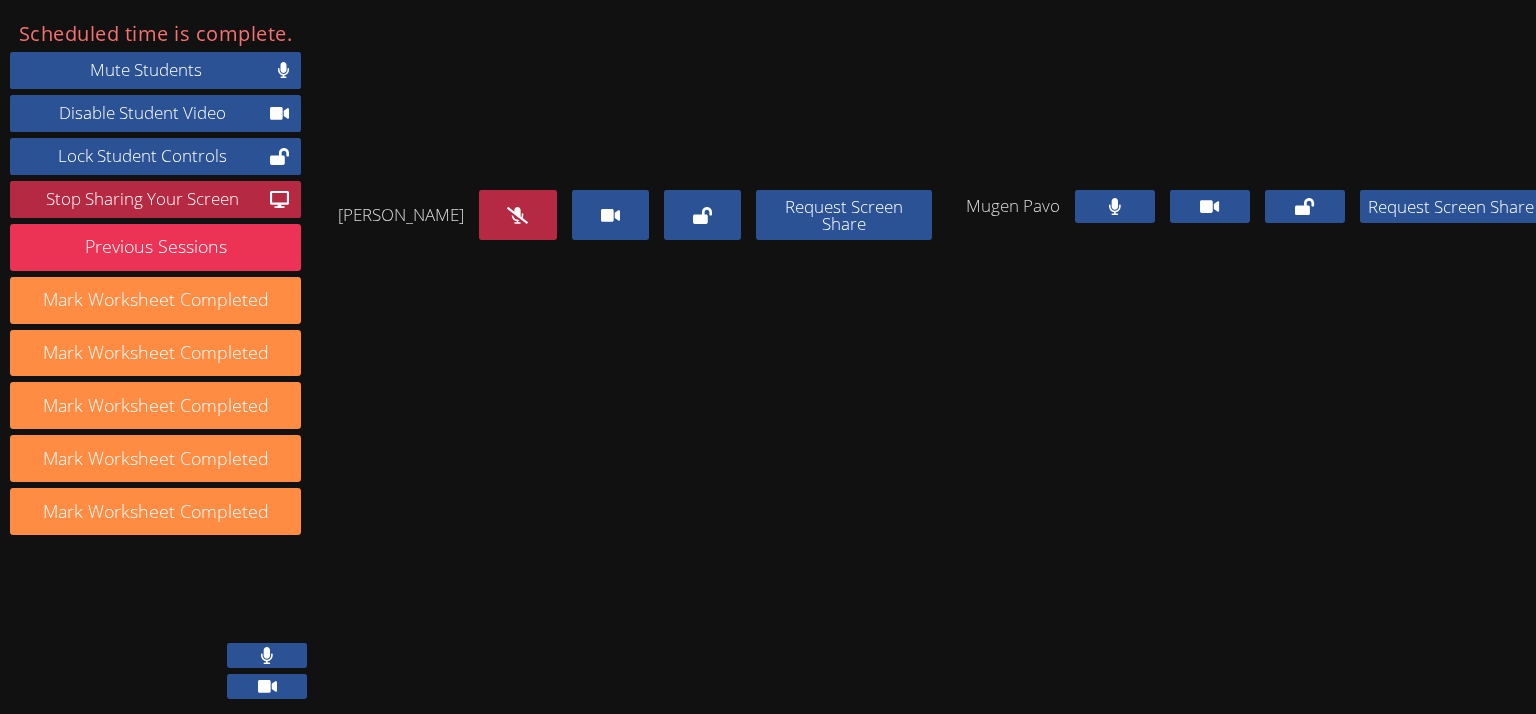 drag, startPoint x: 1167, startPoint y: 666, endPoint x: 1152, endPoint y: 673, distance: 16.552946 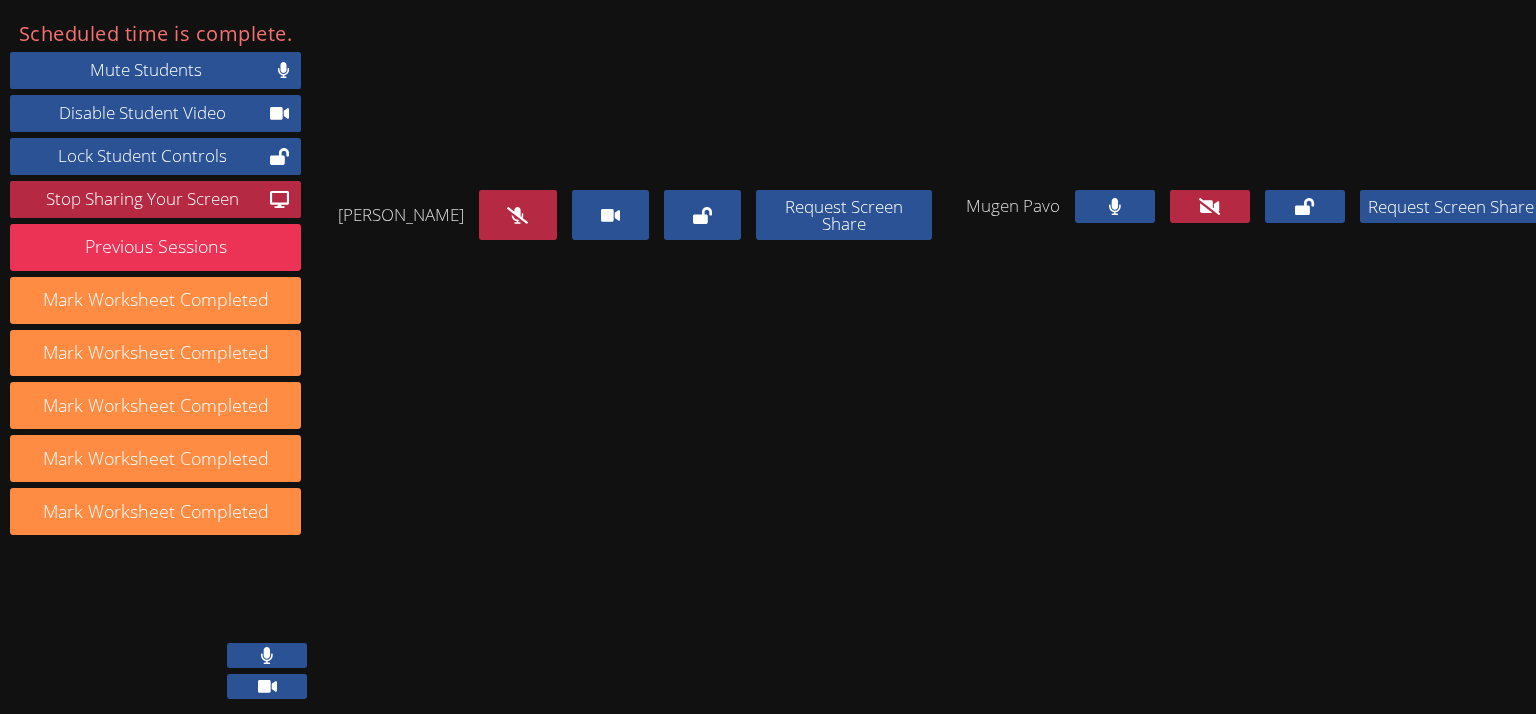 click on "Mugen Pavo Request Screen Share" at bounding box center [1254, 206] 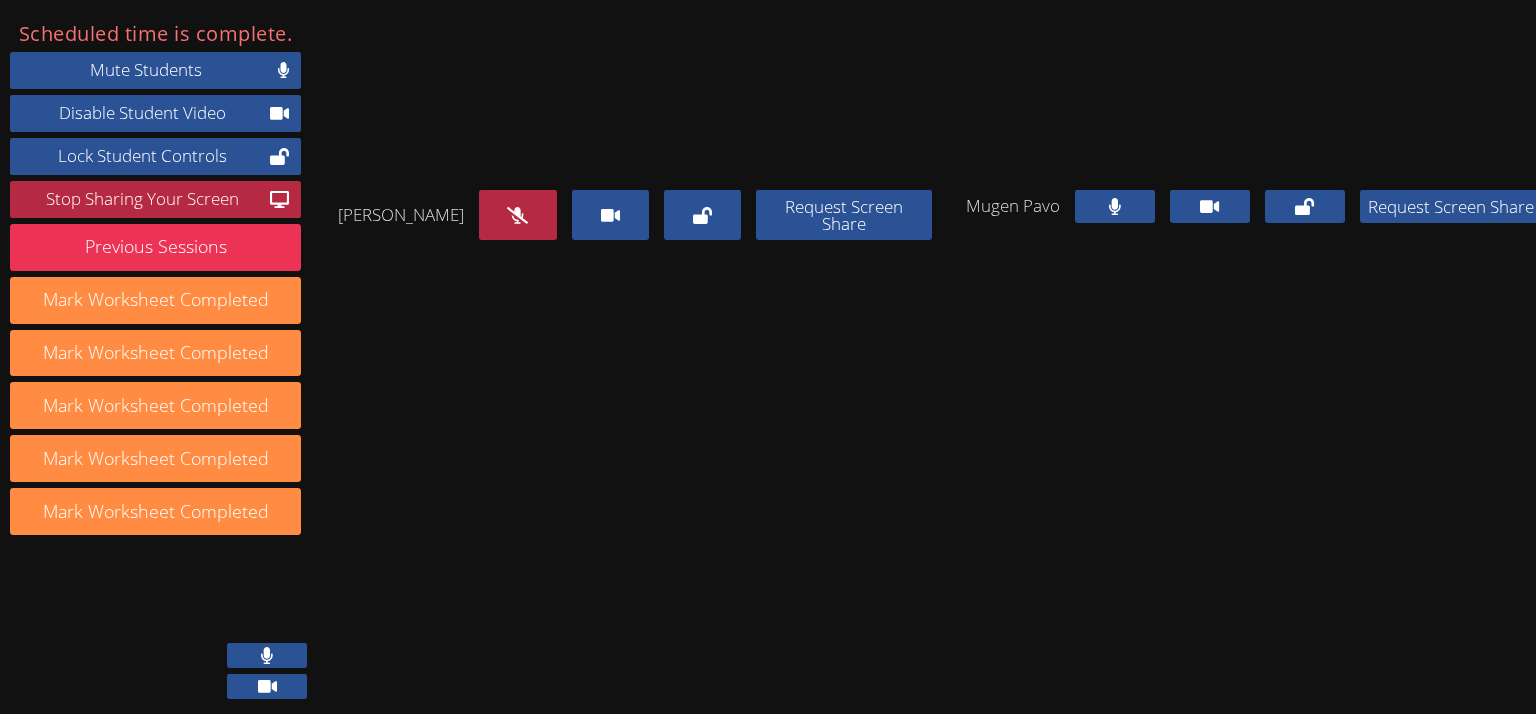 click at bounding box center [1115, 206] 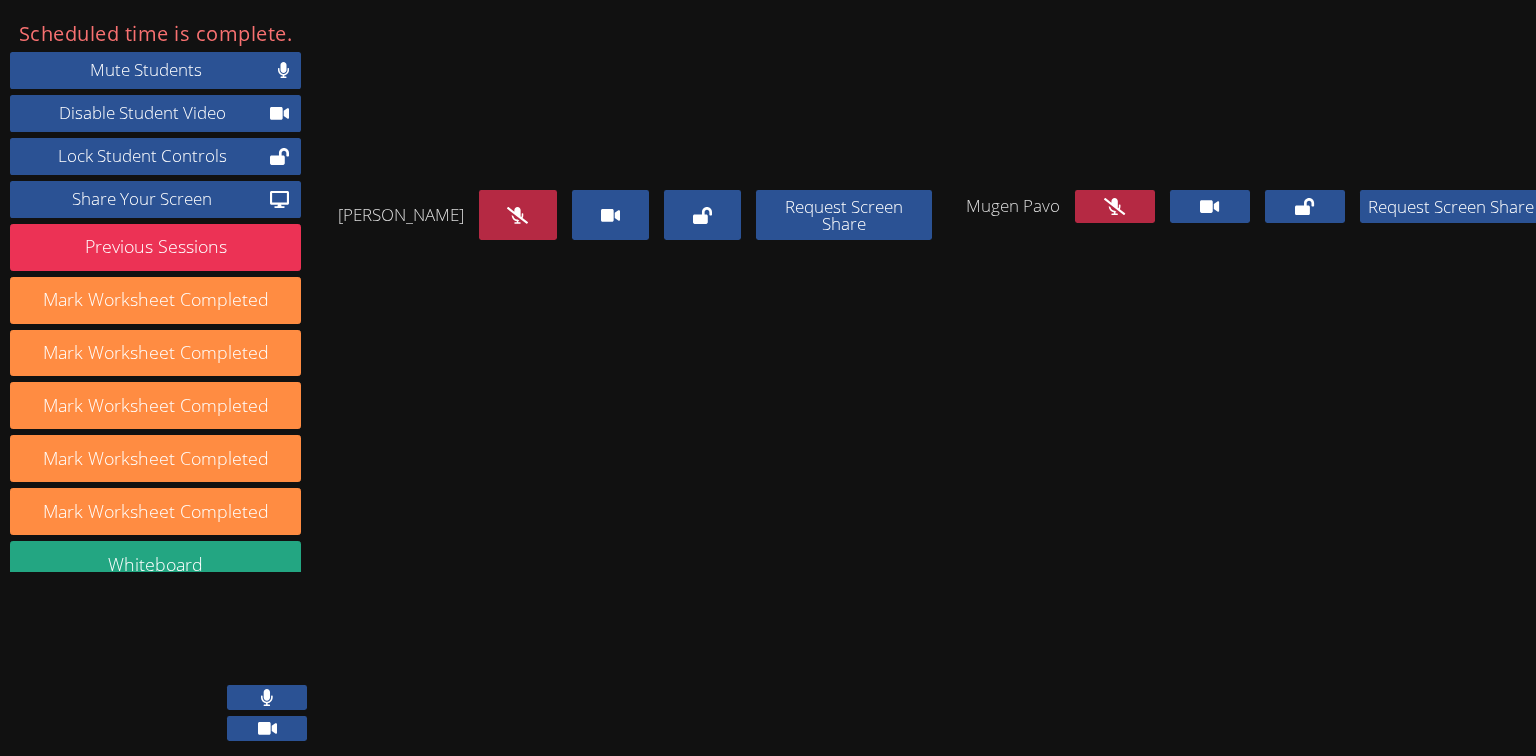 drag, startPoint x: 1128, startPoint y: 711, endPoint x: 1042, endPoint y: 753, distance: 95.707886 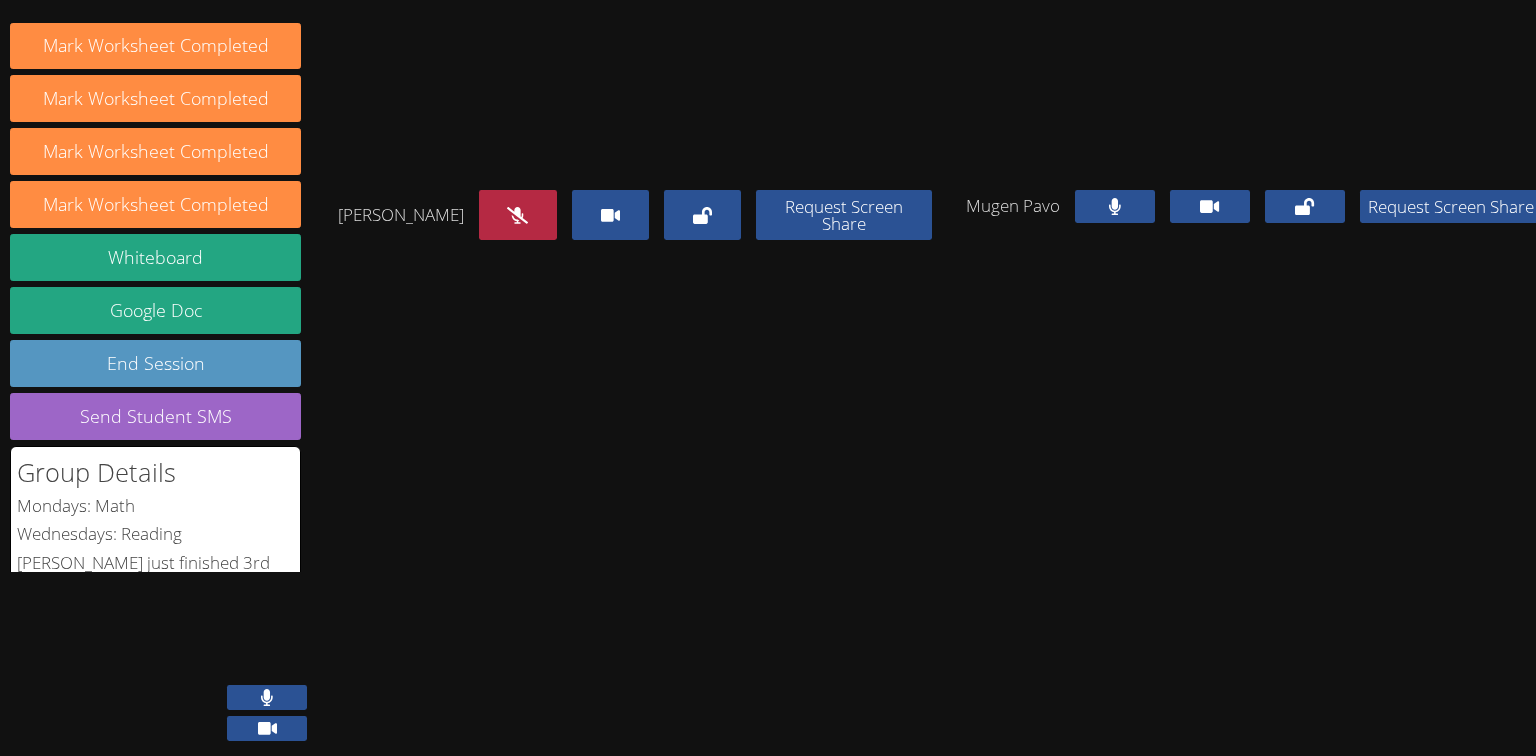scroll, scrollTop: 400, scrollLeft: 0, axis: vertical 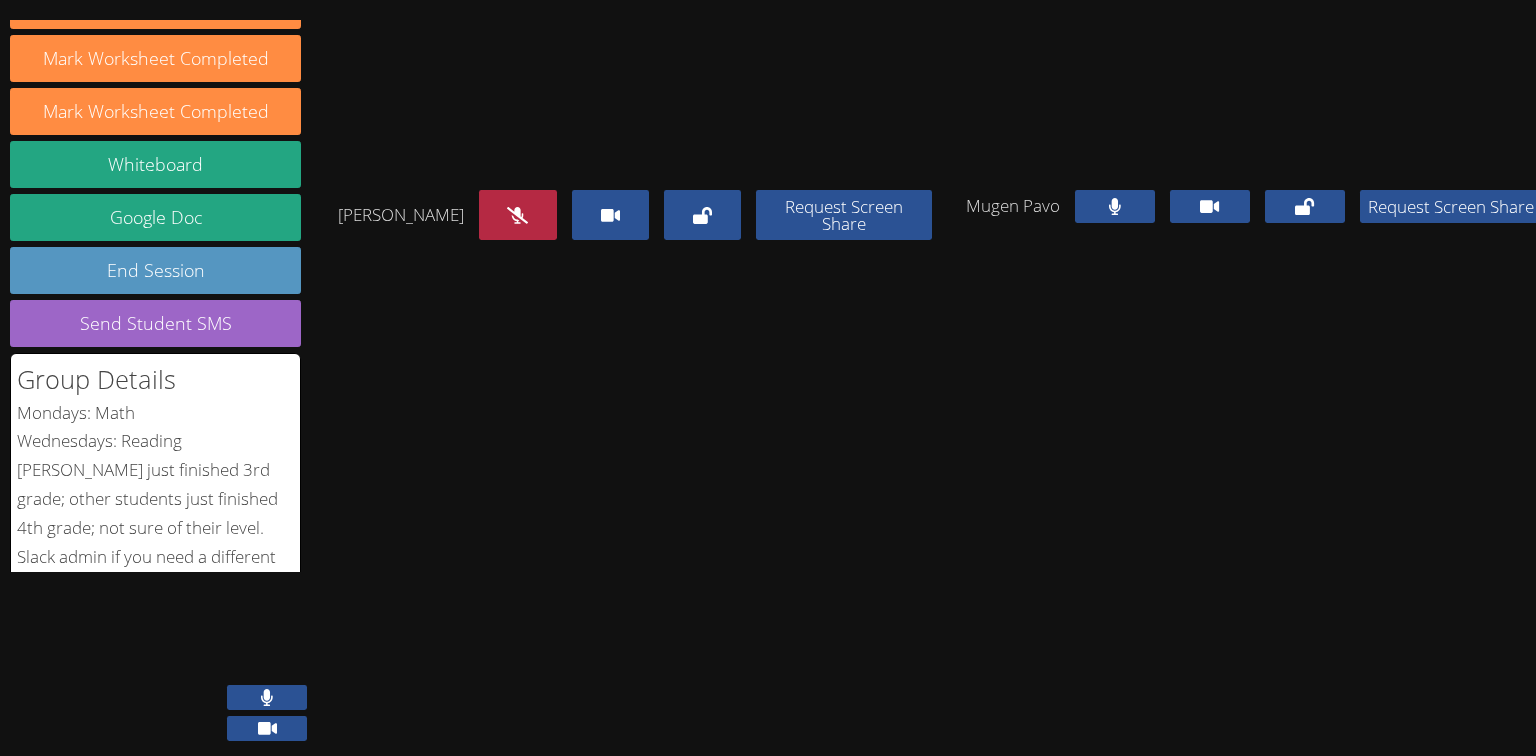 click at bounding box center (517, 215) 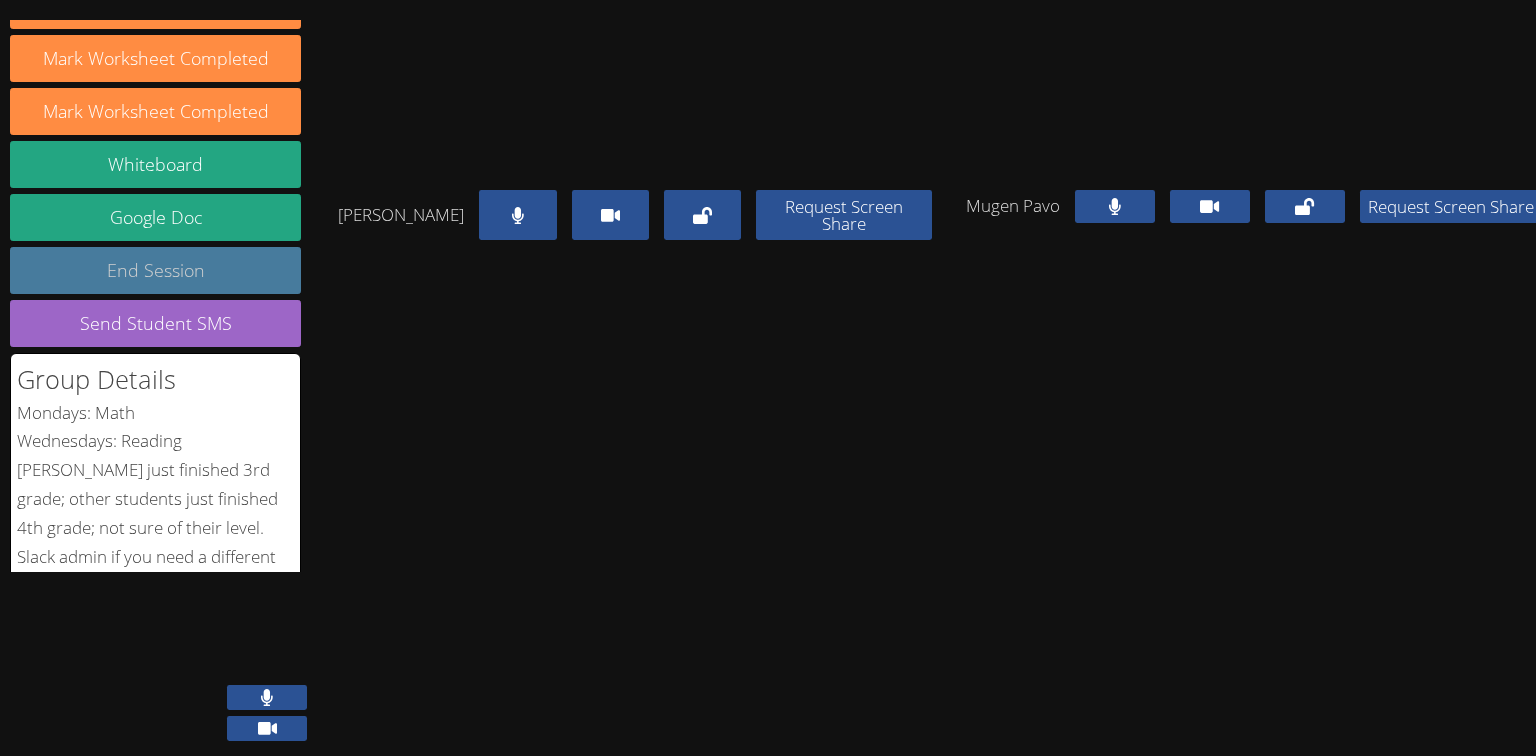 click on "End Session" at bounding box center (155, 270) 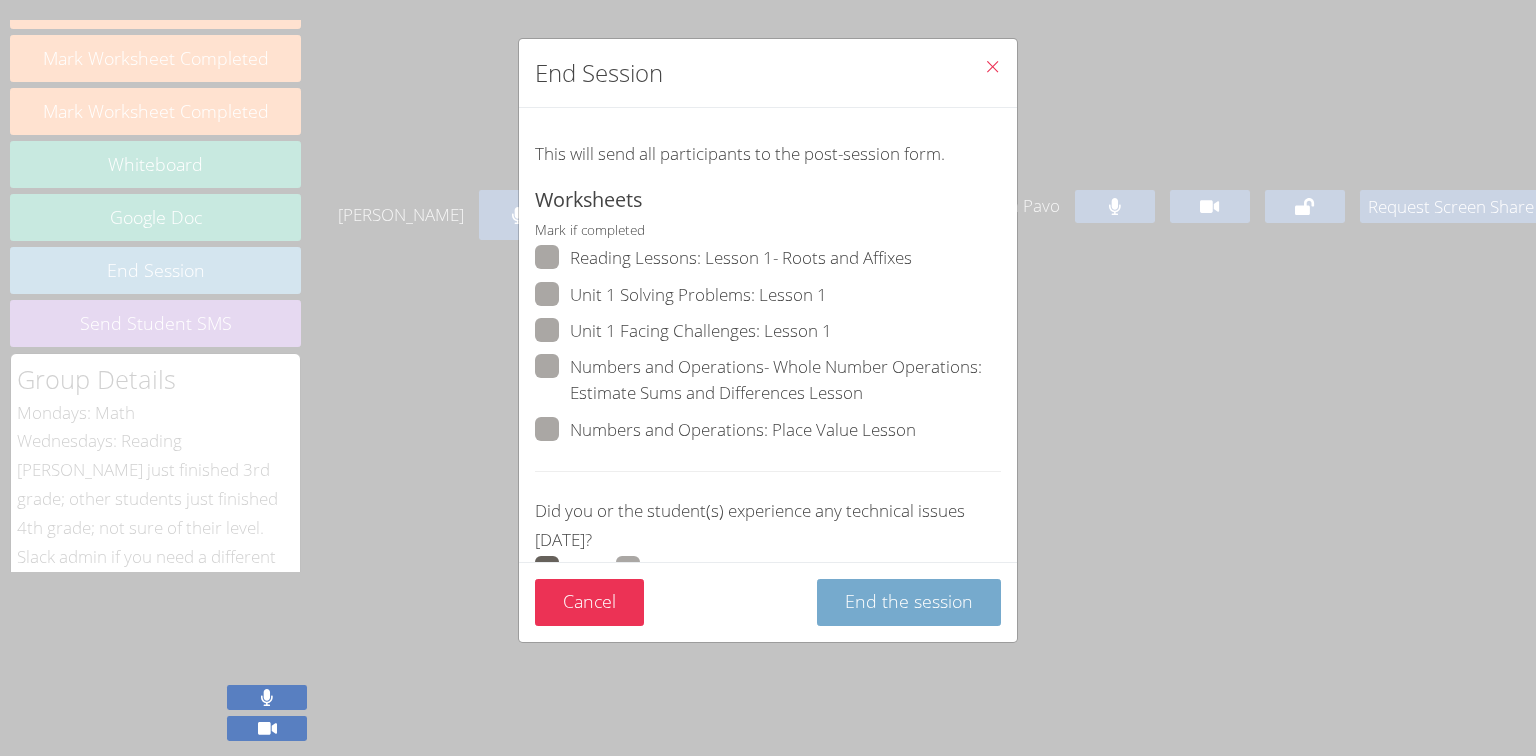click on "End the session" at bounding box center [909, 601] 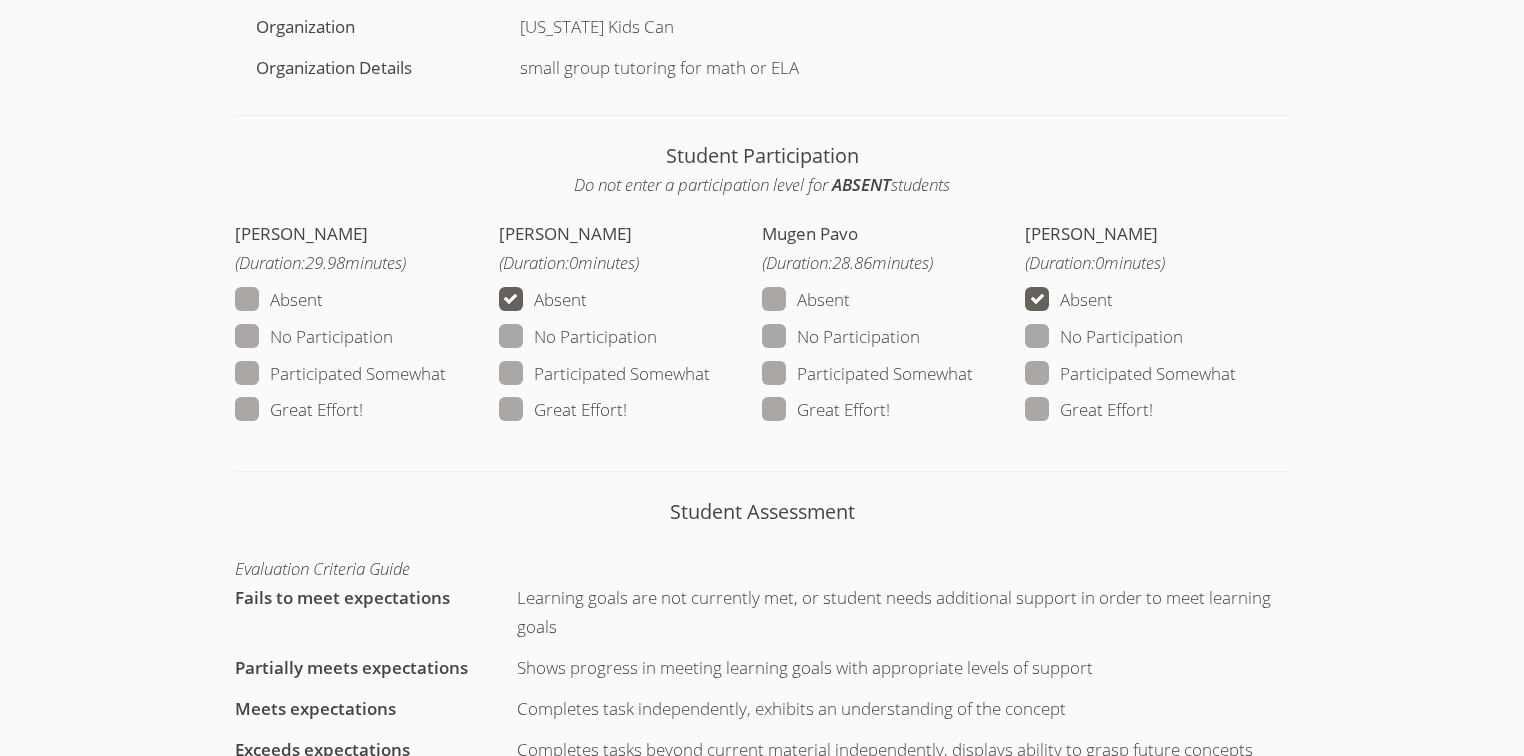 scroll, scrollTop: 1360, scrollLeft: 0, axis: vertical 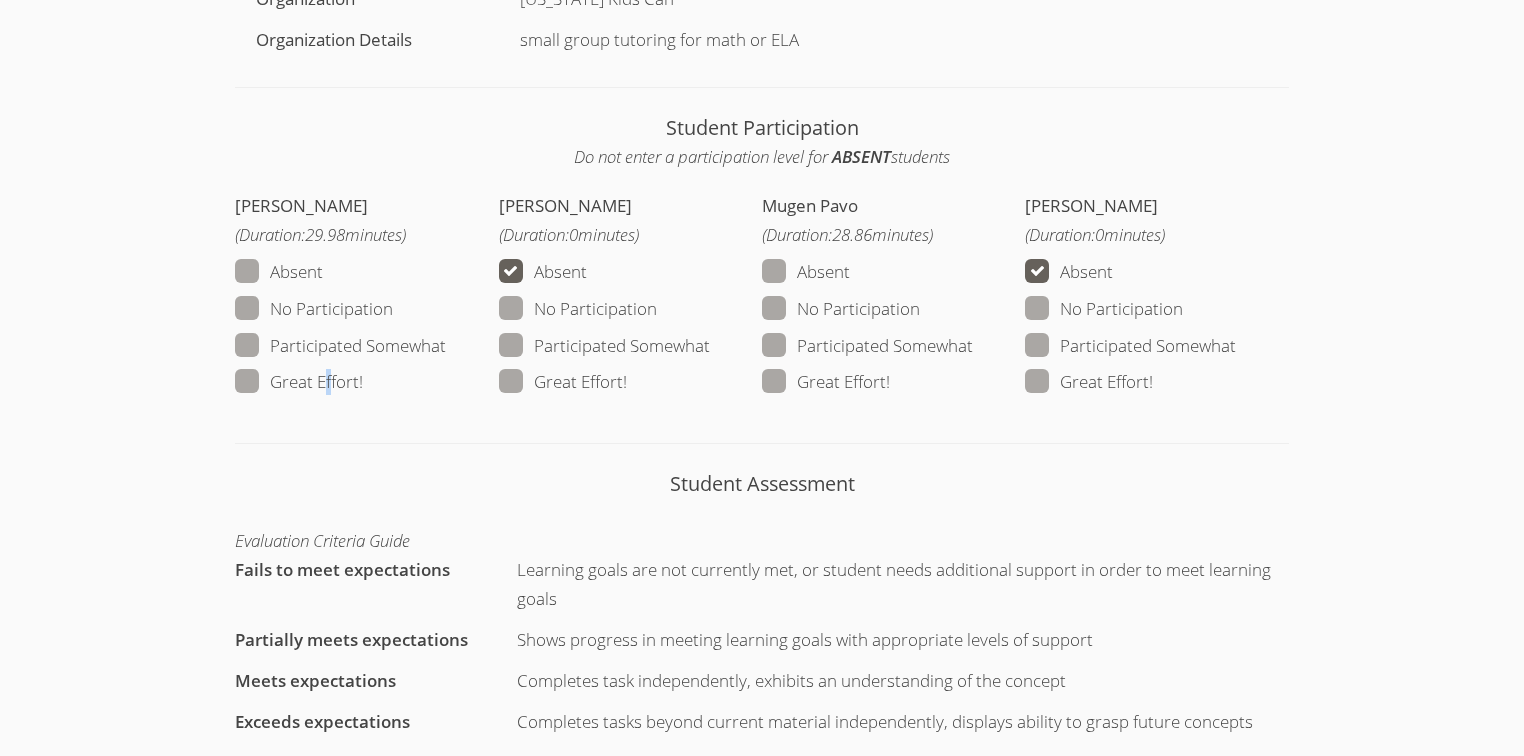 drag, startPoint x: 329, startPoint y: 378, endPoint x: 344, endPoint y: 375, distance: 15.297058 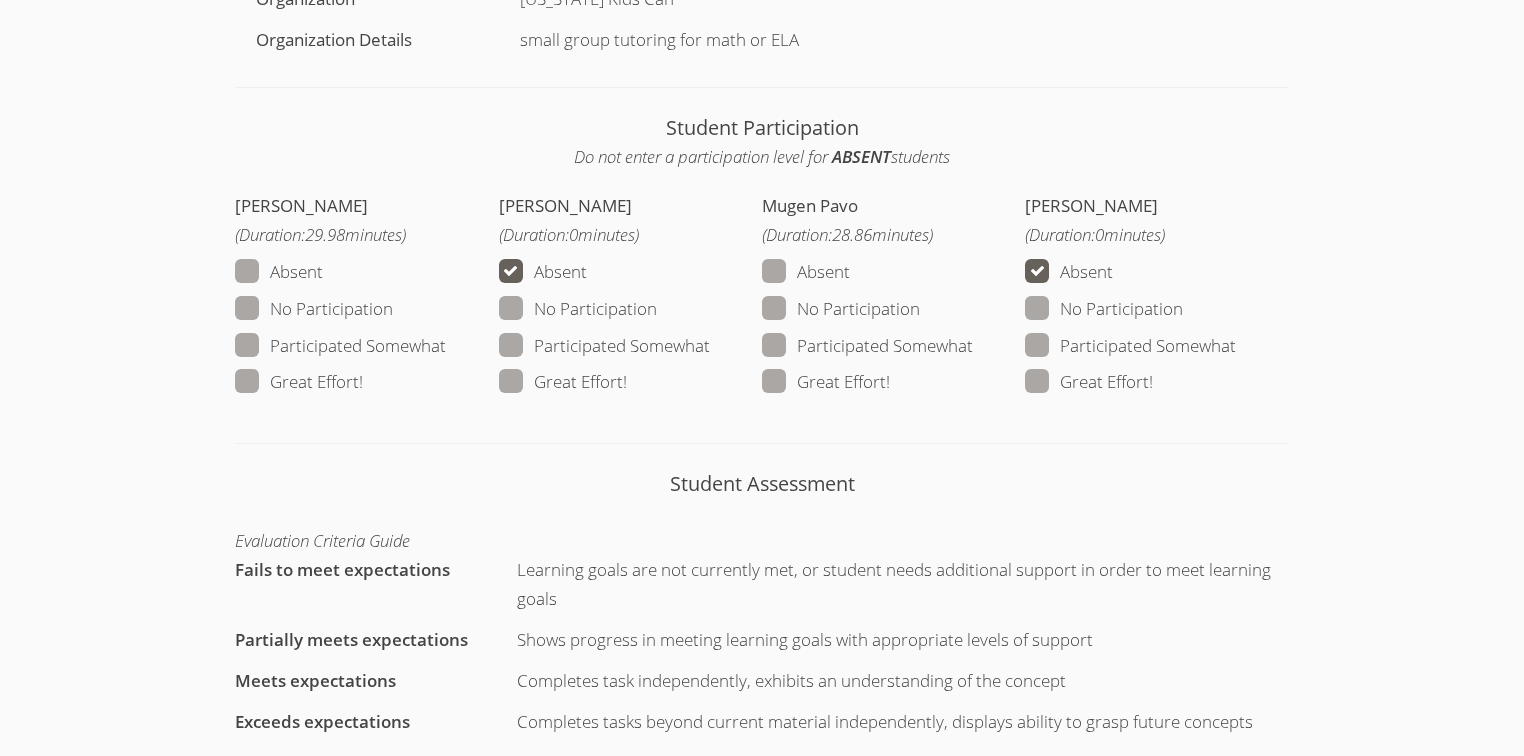 click on "Great Effort!" at bounding box center (826, 382) 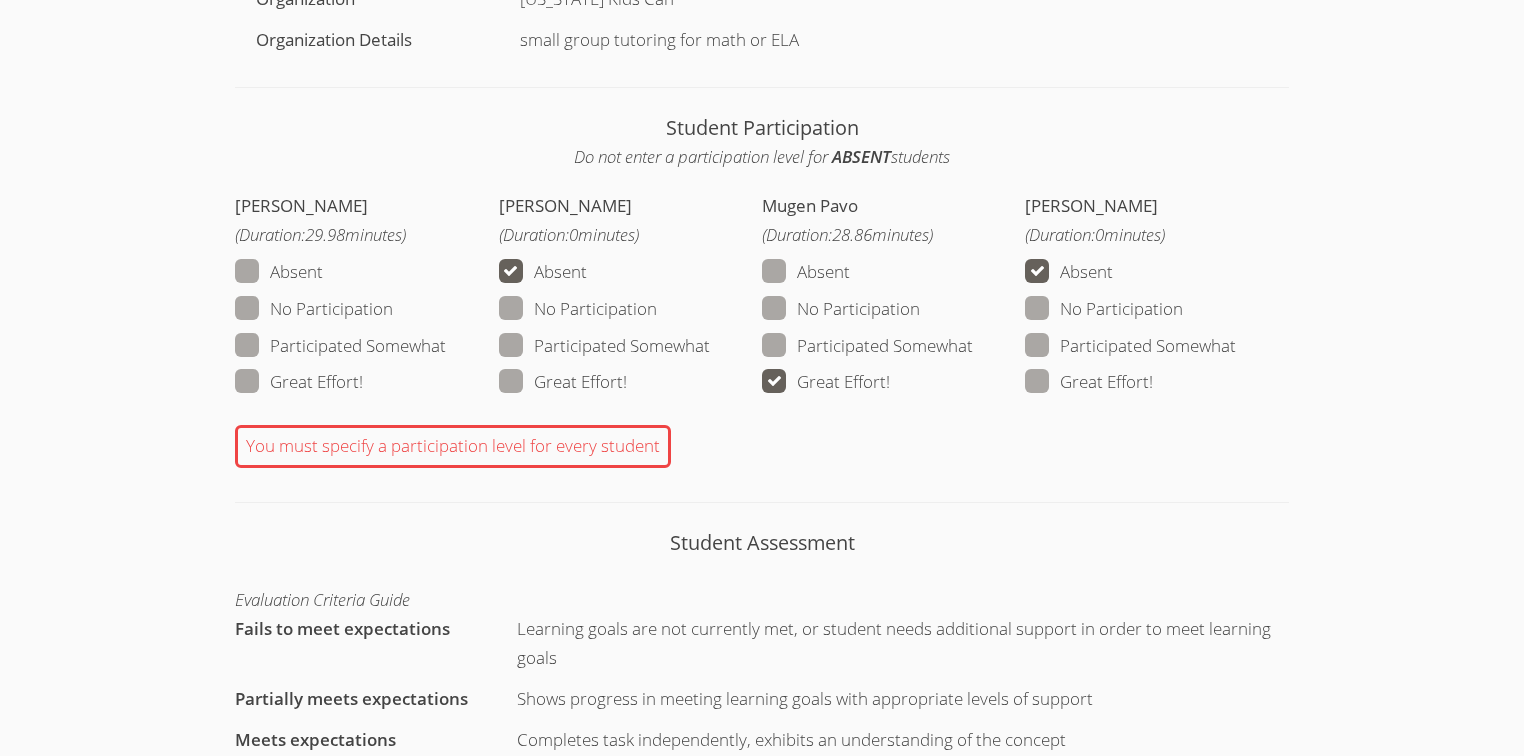 click on "Great Effort!" at bounding box center (299, 382) 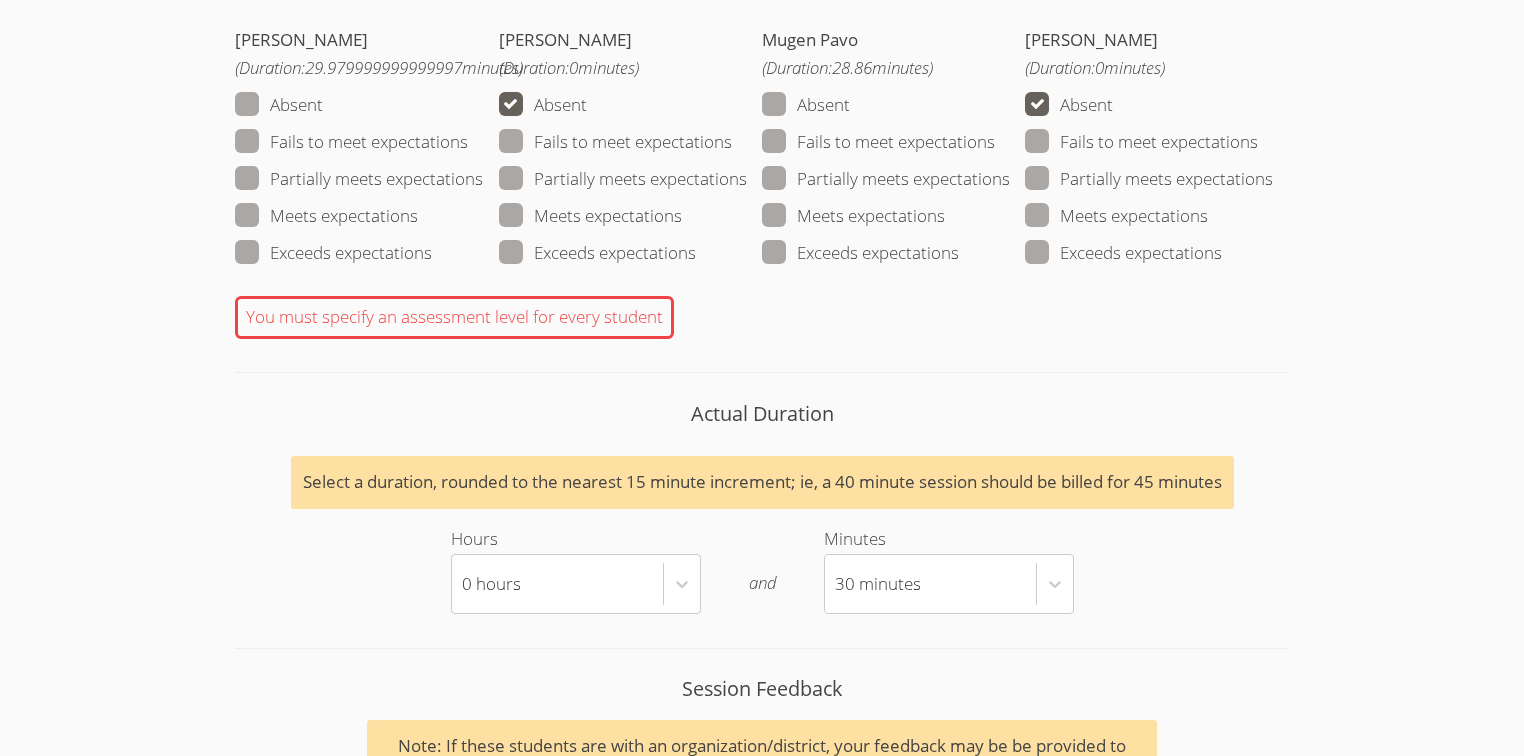 scroll, scrollTop: 1920, scrollLeft: 0, axis: vertical 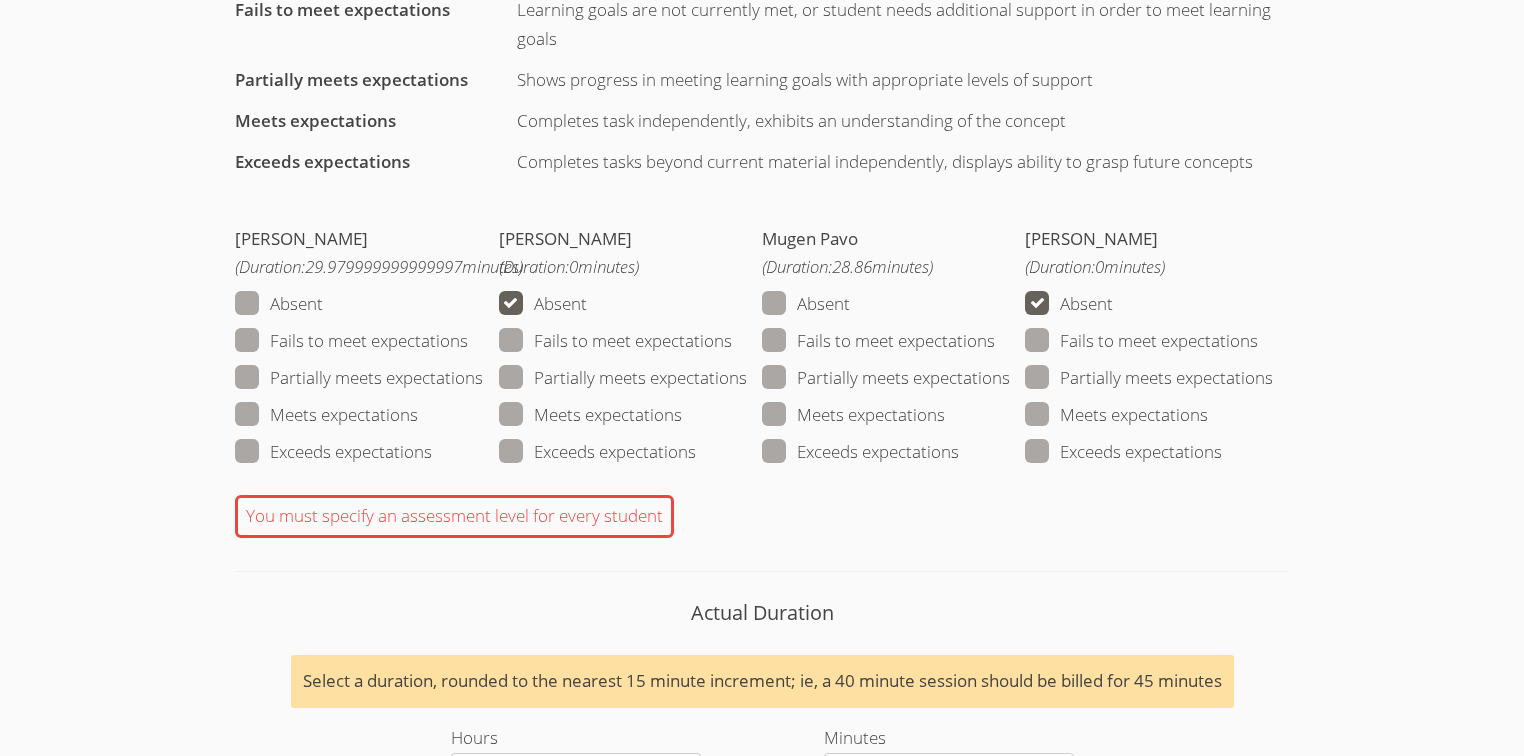 click on "Meets expectations" at bounding box center [326, 415] 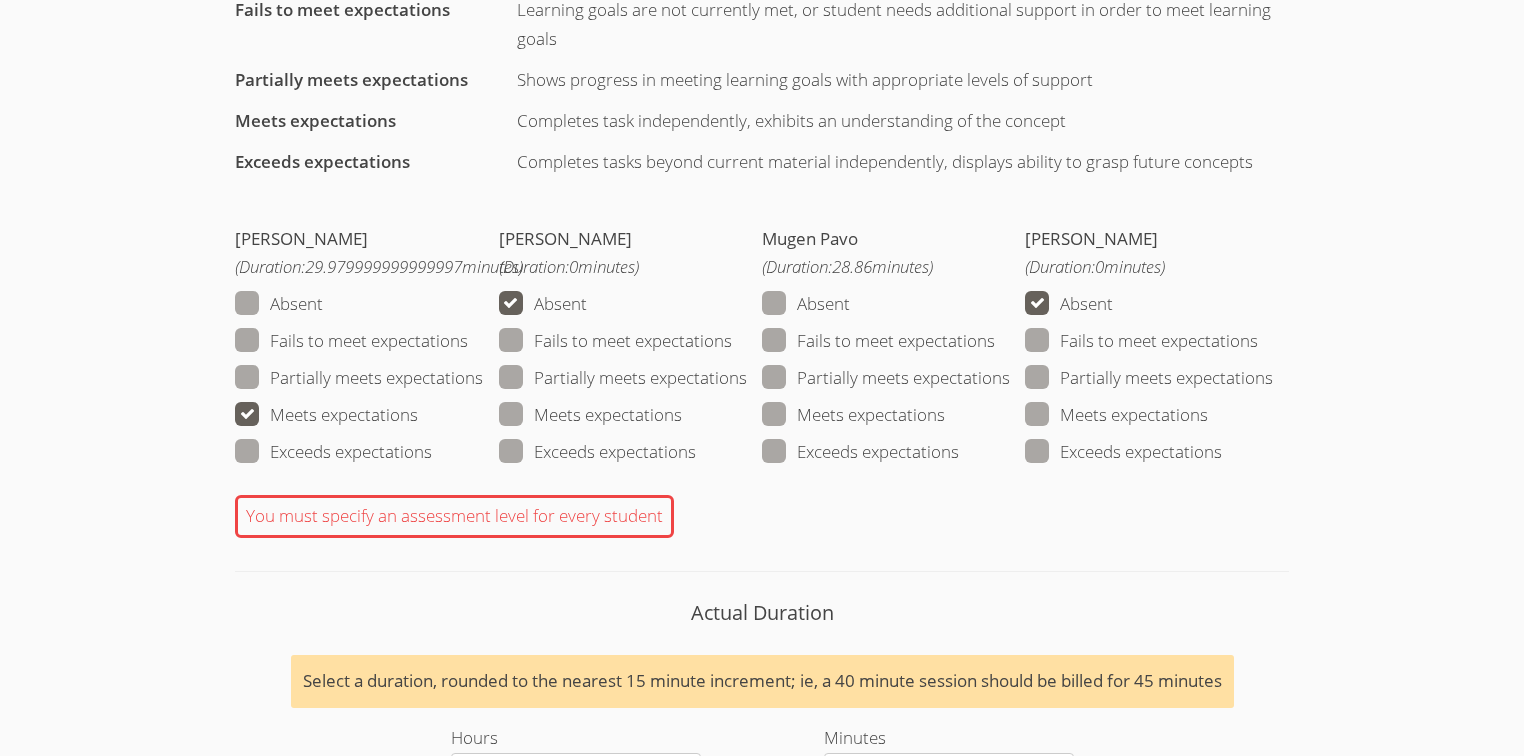 click on "Meets expectations" at bounding box center [853, 415] 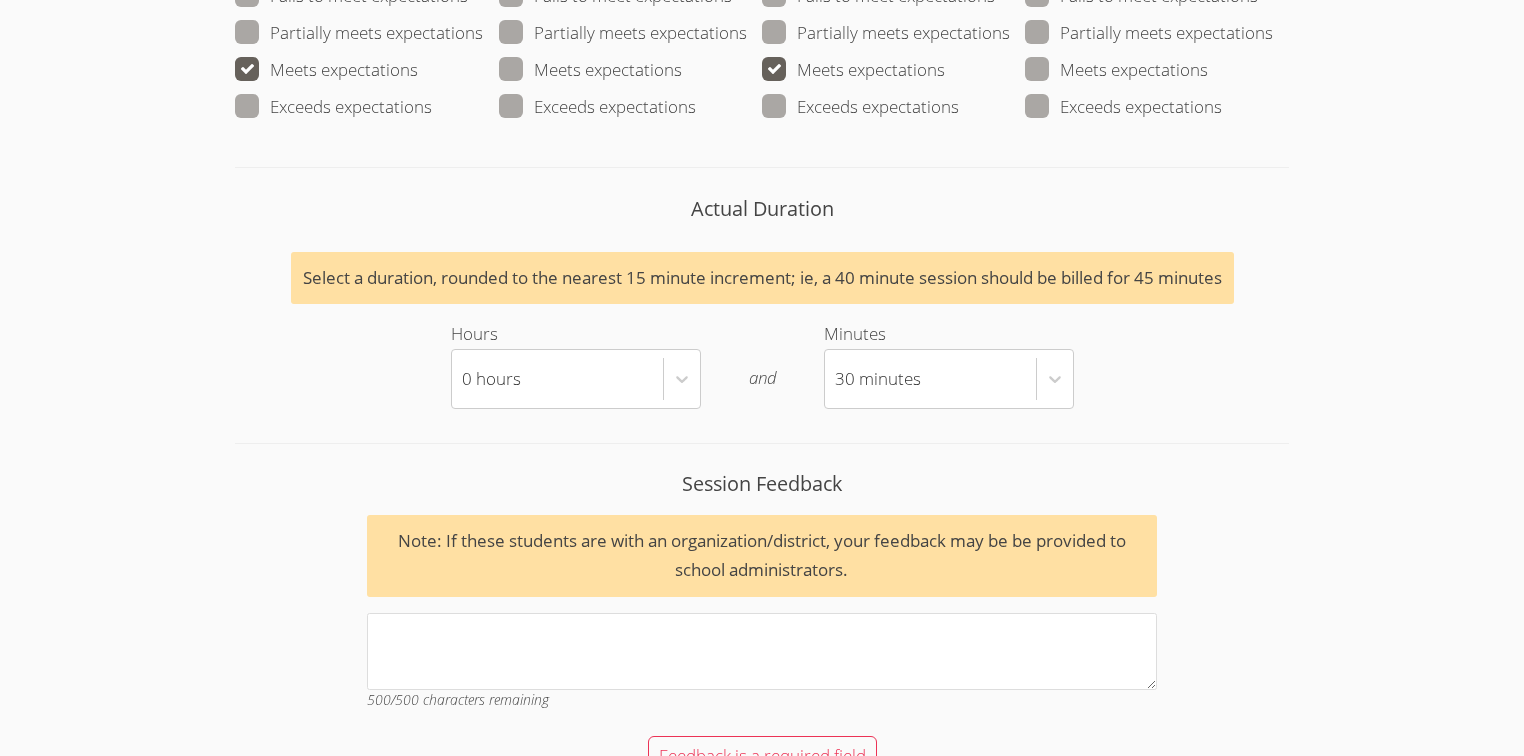 scroll, scrollTop: 2657, scrollLeft: 0, axis: vertical 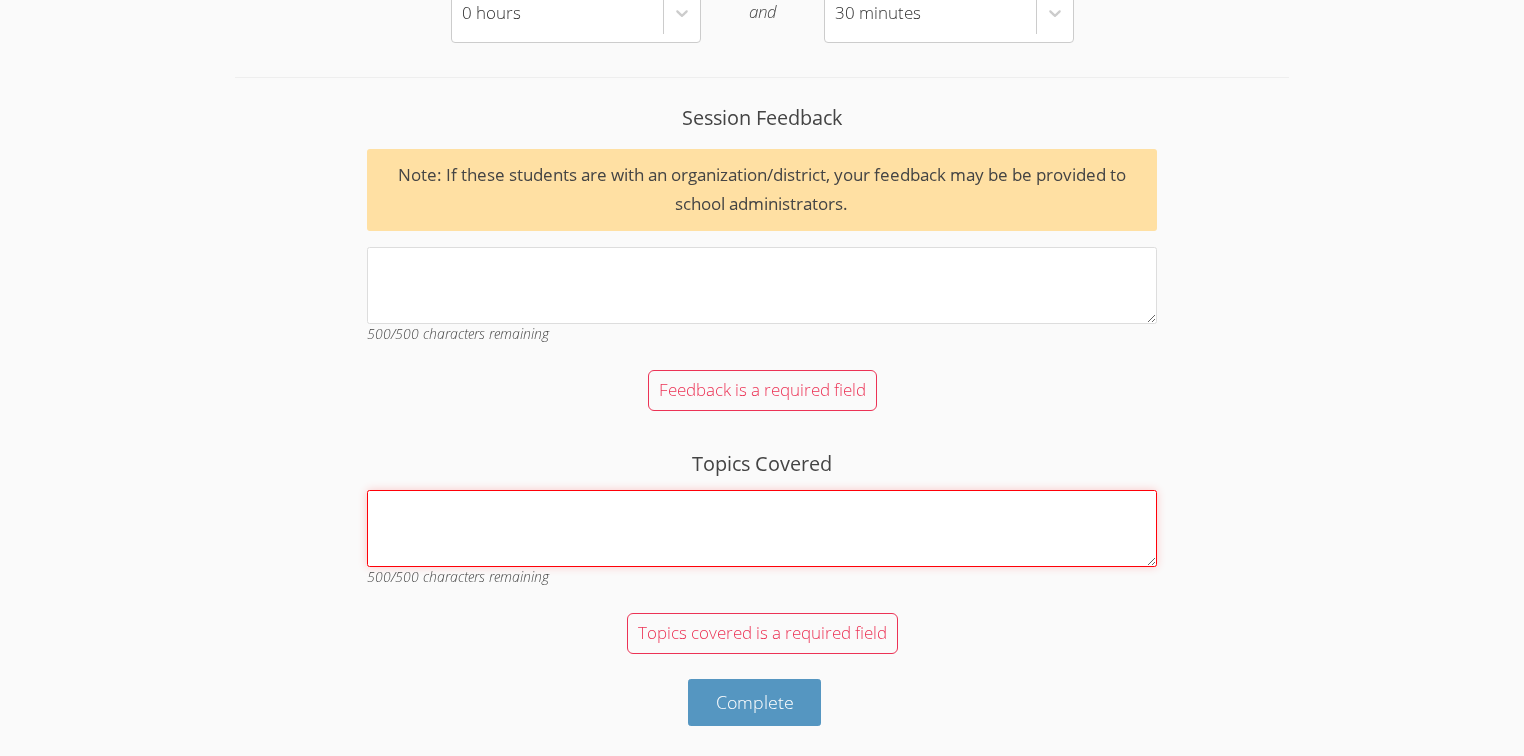 click on "Topics Covered" at bounding box center (762, 528) 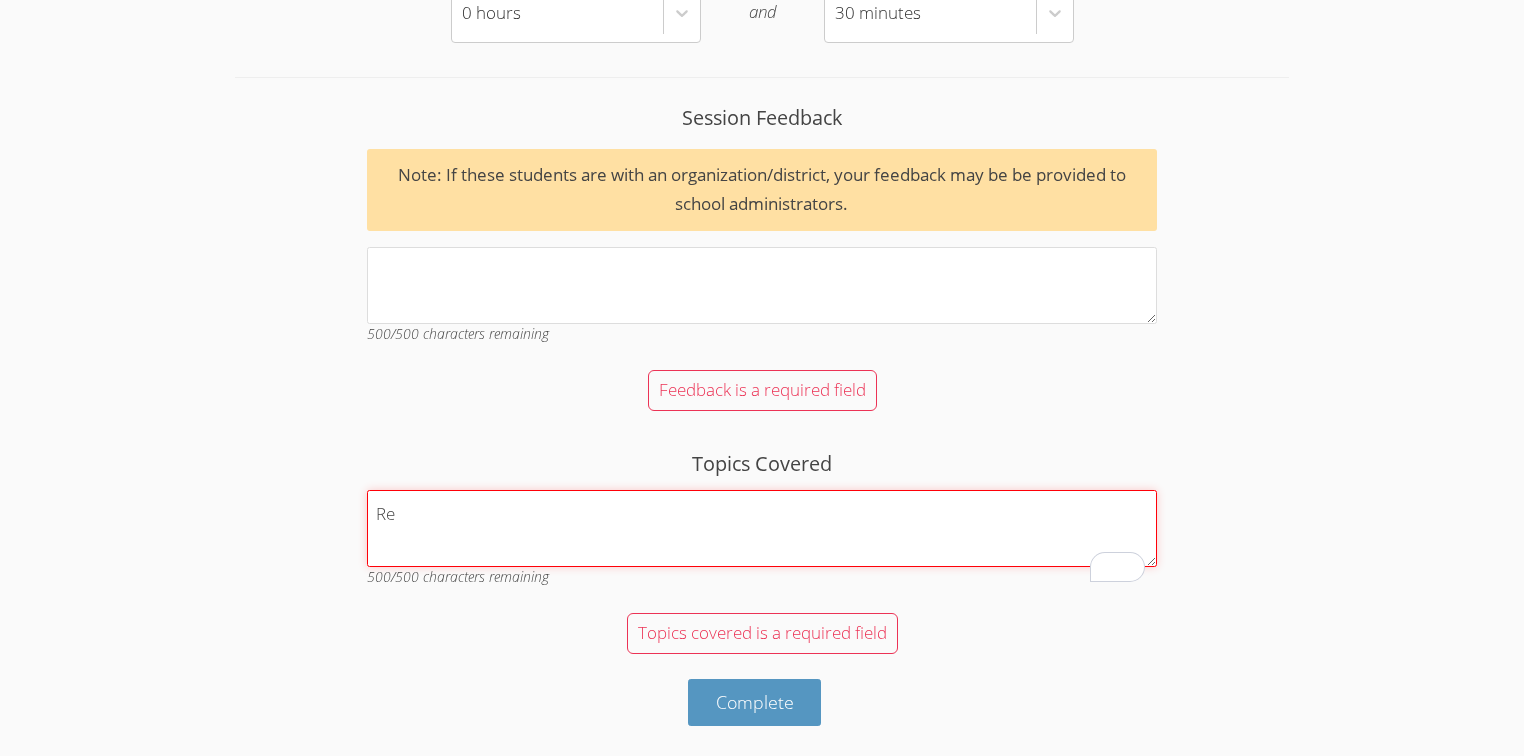 scroll, scrollTop: 2596, scrollLeft: 0, axis: vertical 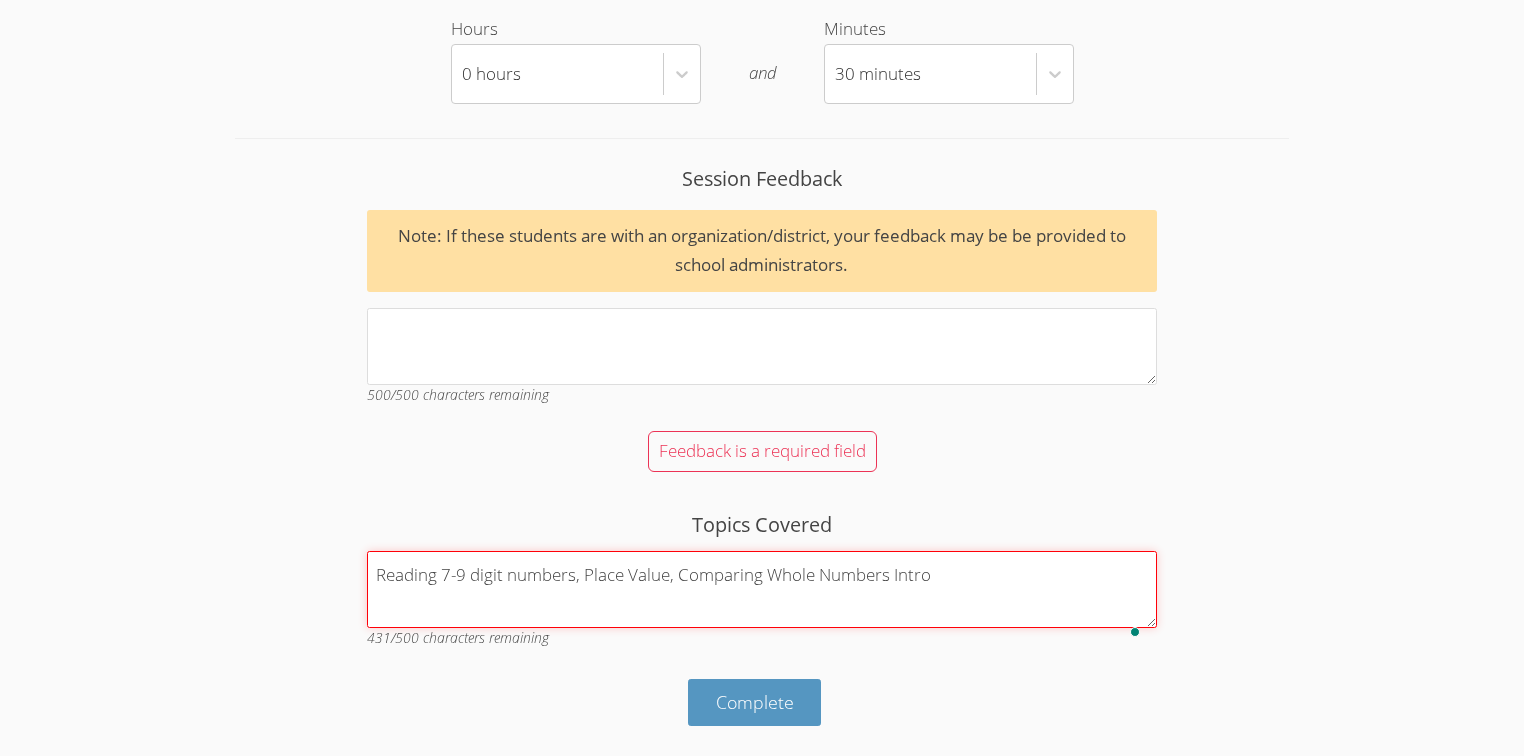type on "Reading 7-9 digit numbers, Place Value, Comparing Whole Numbers Intro" 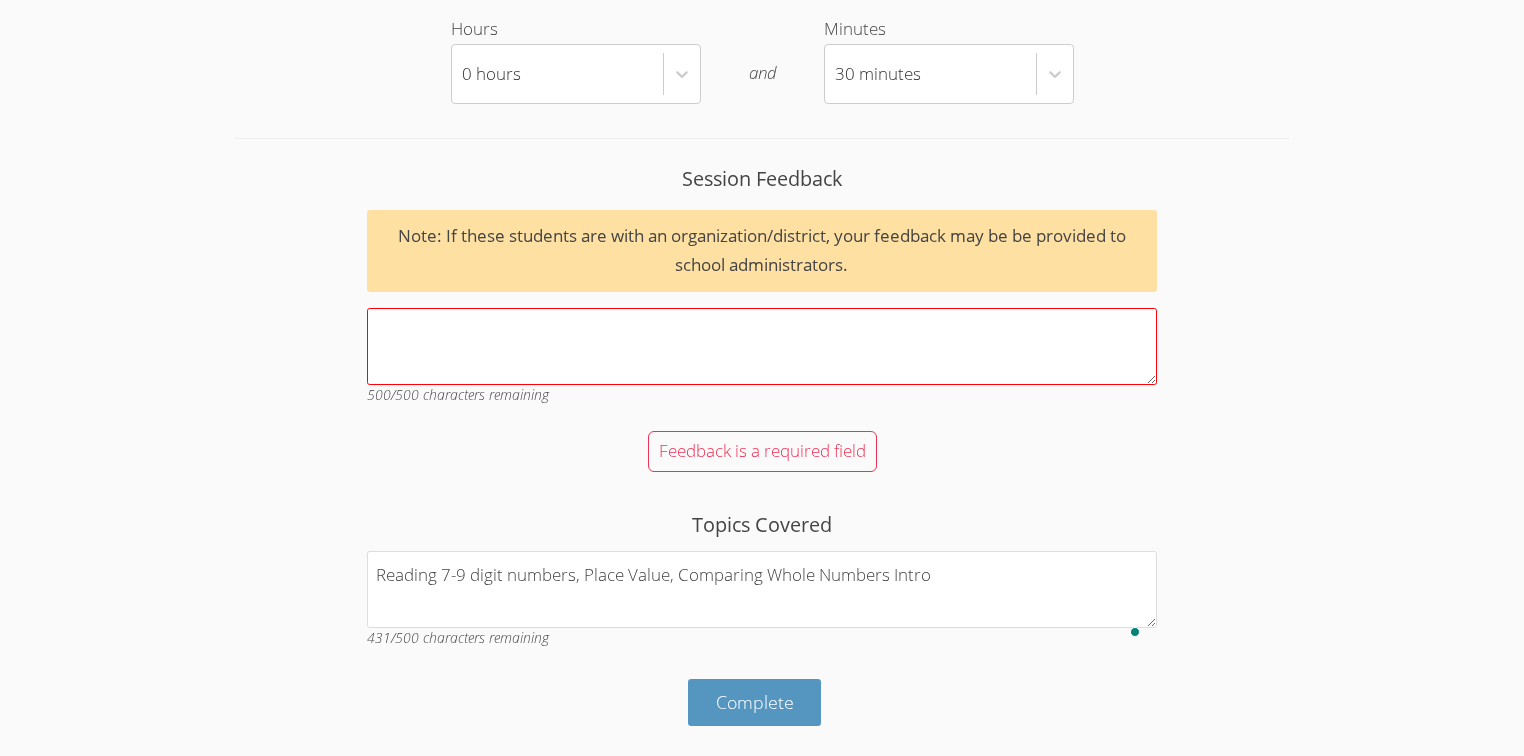click on "Session Feedback Note: If these students are with an organization/district, your feedback may be be provided to school administrators. 500 /500 characters remaining" at bounding box center (762, 292) 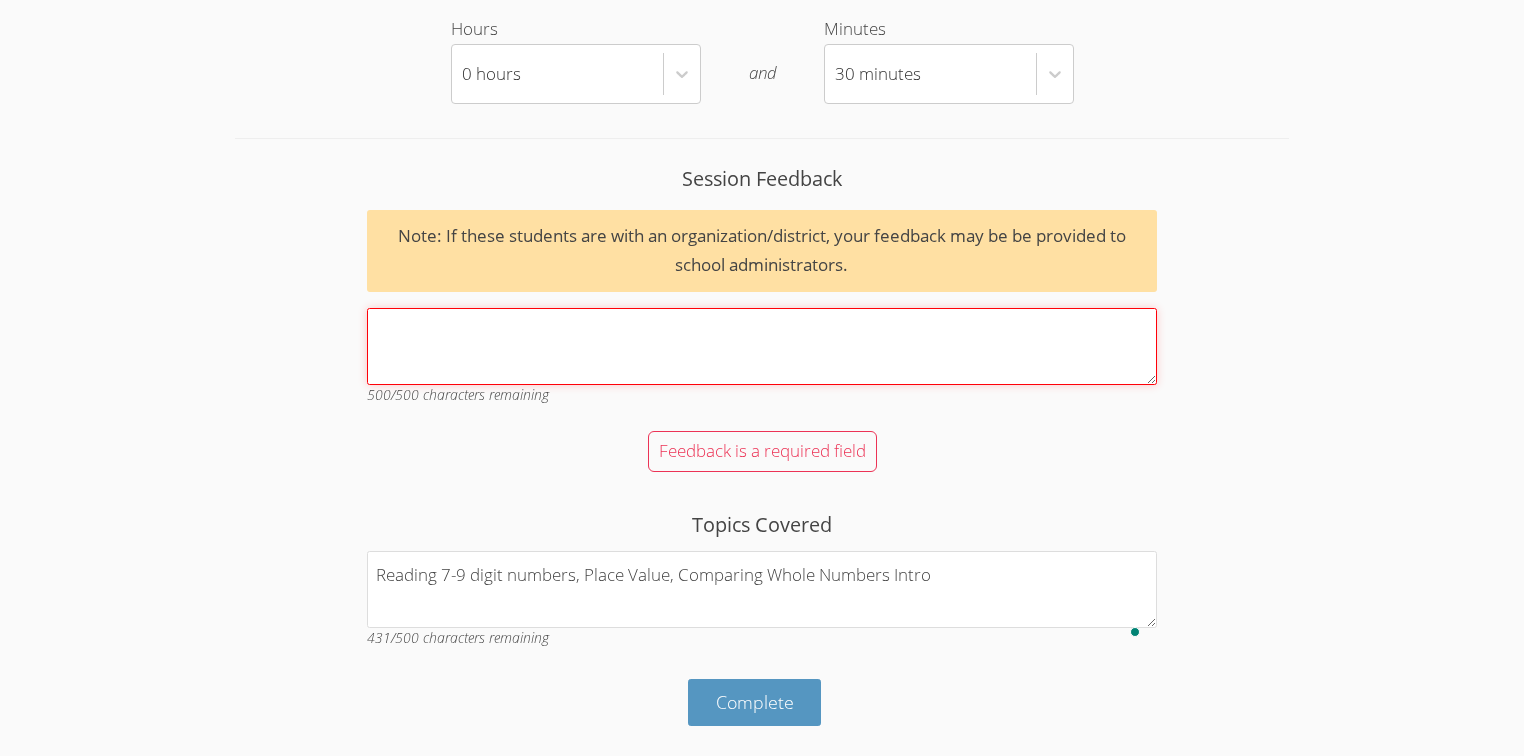 click on "Session Feedback Note: If these students are with an organization/district, your feedback may be be provided to school administrators. 500 /500 characters remaining" at bounding box center [762, 346] 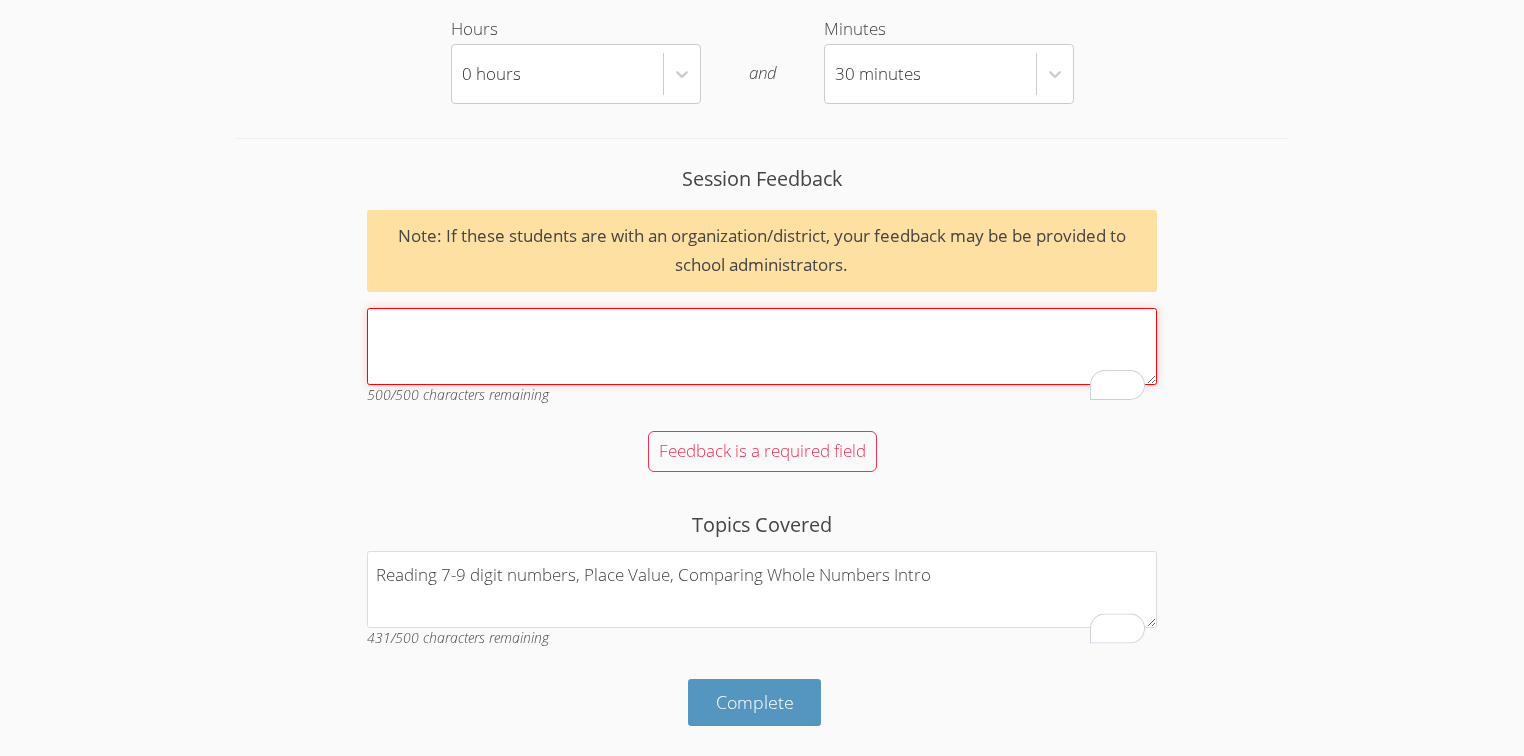 click on "Session Feedback Note: If these students are with an organization/district, your feedback may be be provided to school administrators. 500 /500 characters remaining" at bounding box center (762, 346) 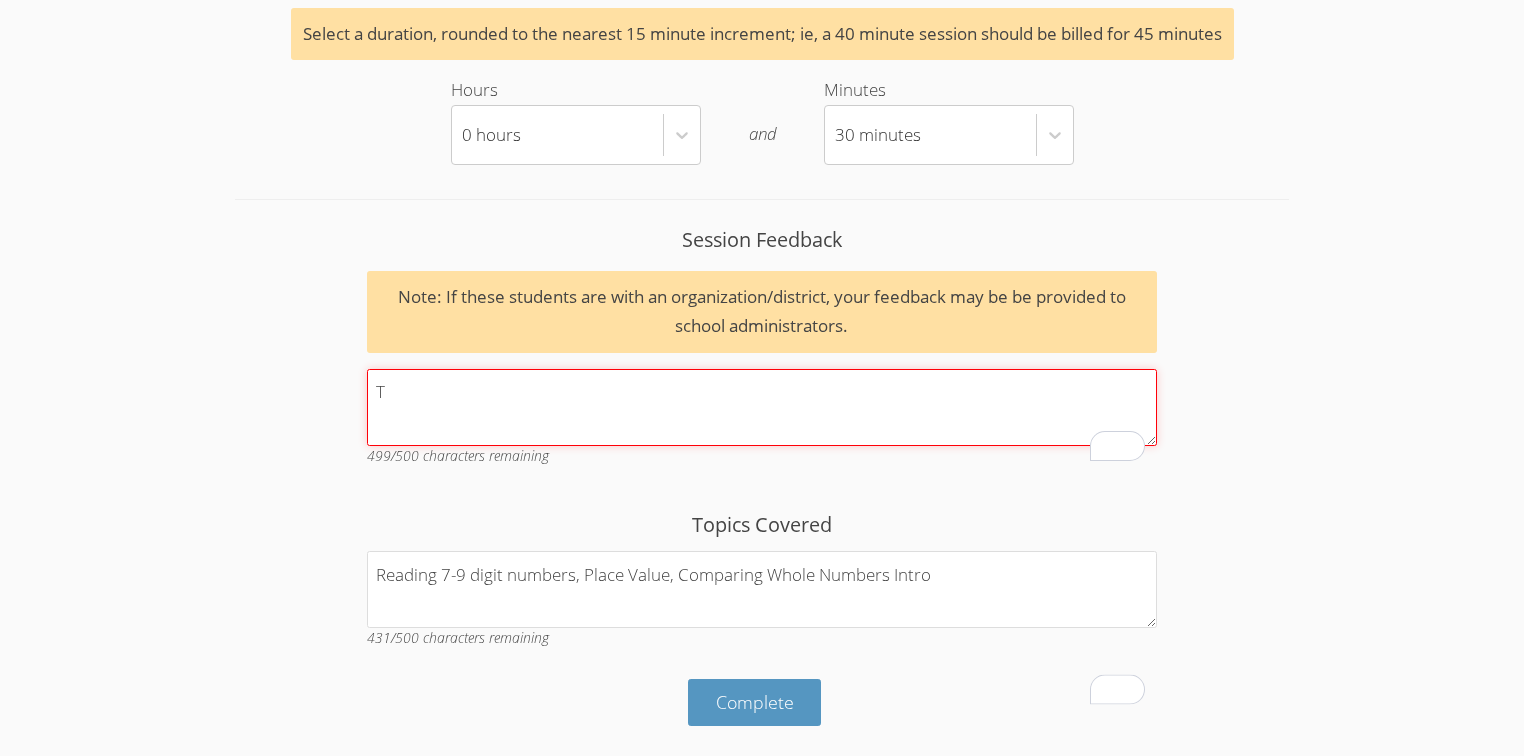 scroll, scrollTop: 2536, scrollLeft: 0, axis: vertical 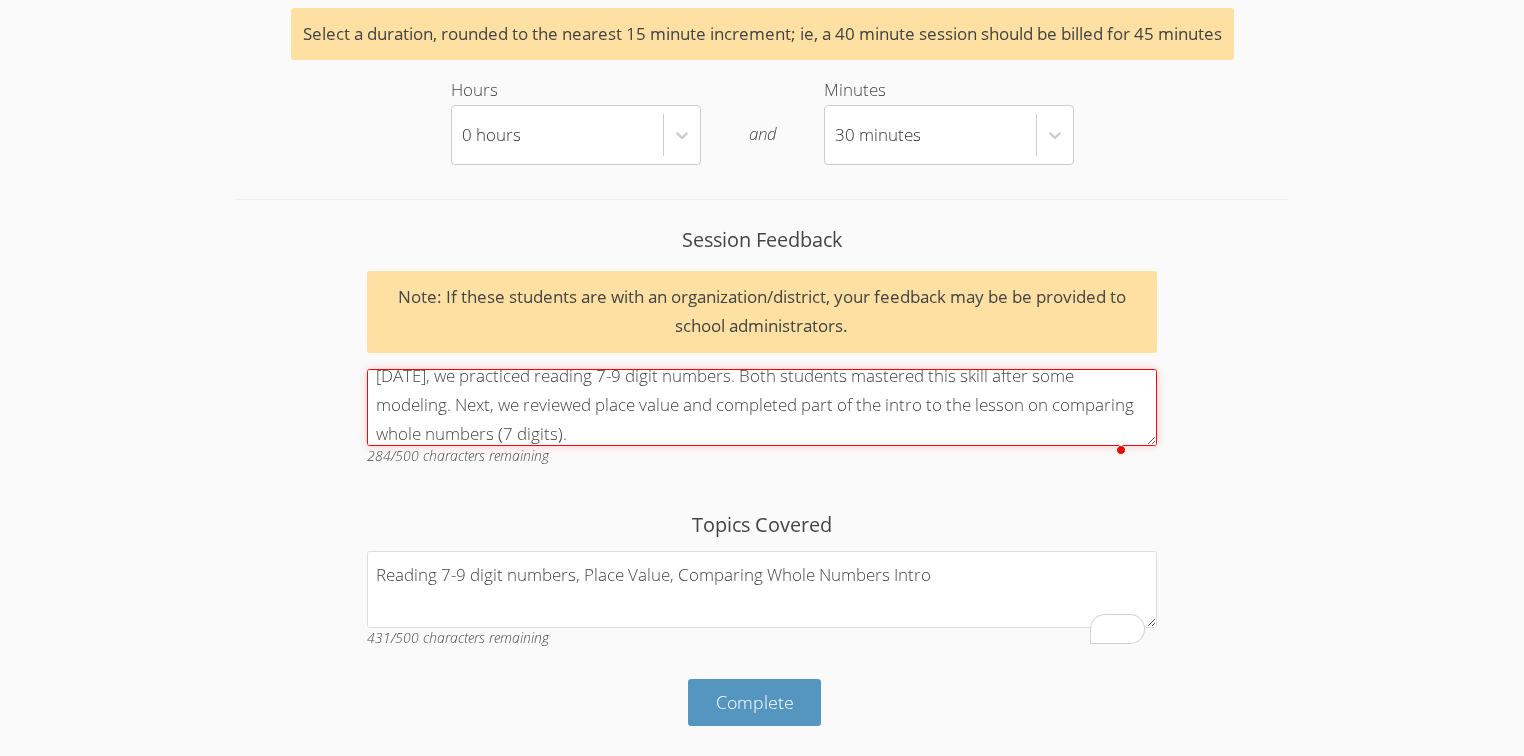 type on "Today, we practiced reading 7-9 digit numbers. Both students mastered this skill after some modeling. Next, we reviewed place value and completed part of the intro to the lesson on comparing whole numbers (7 digits)." 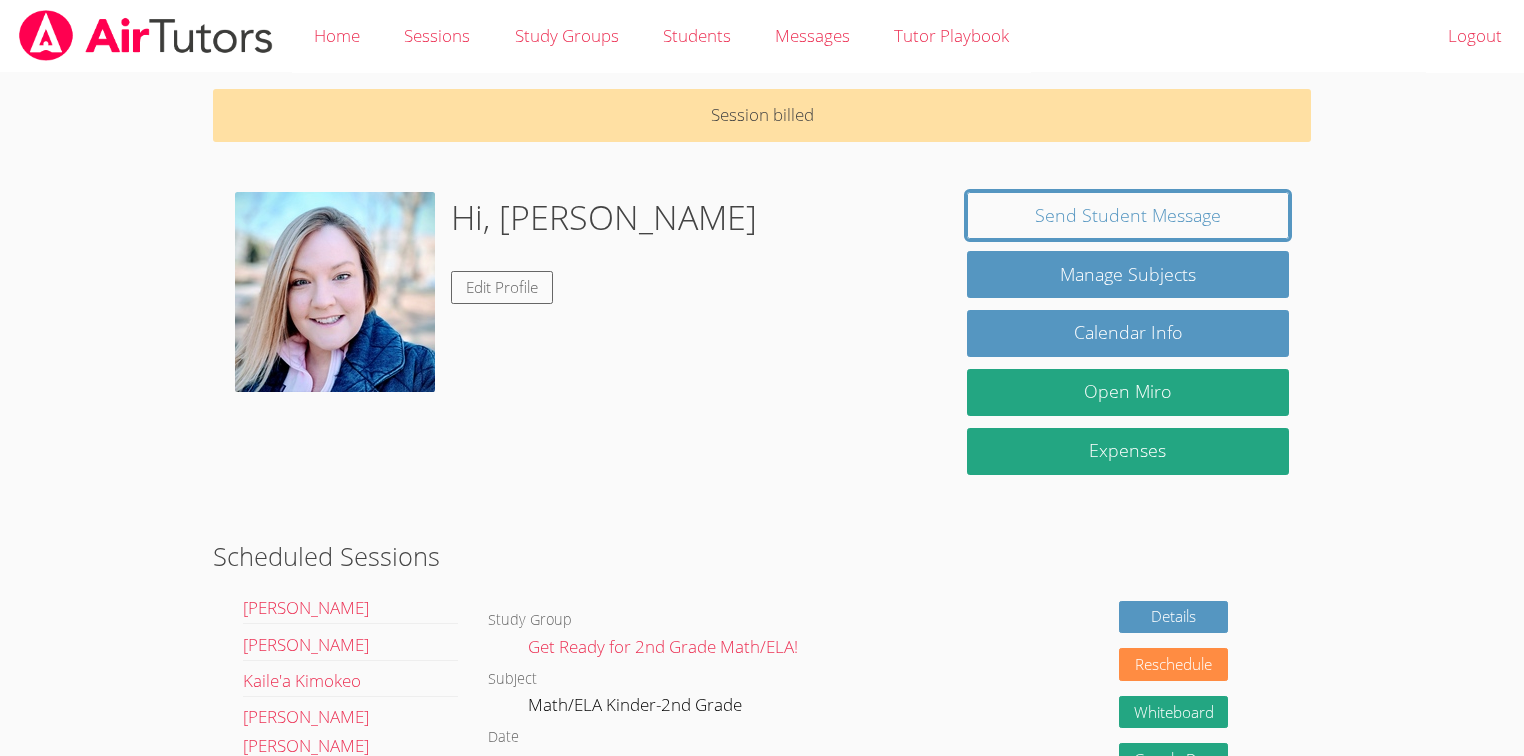 scroll, scrollTop: 0, scrollLeft: 0, axis: both 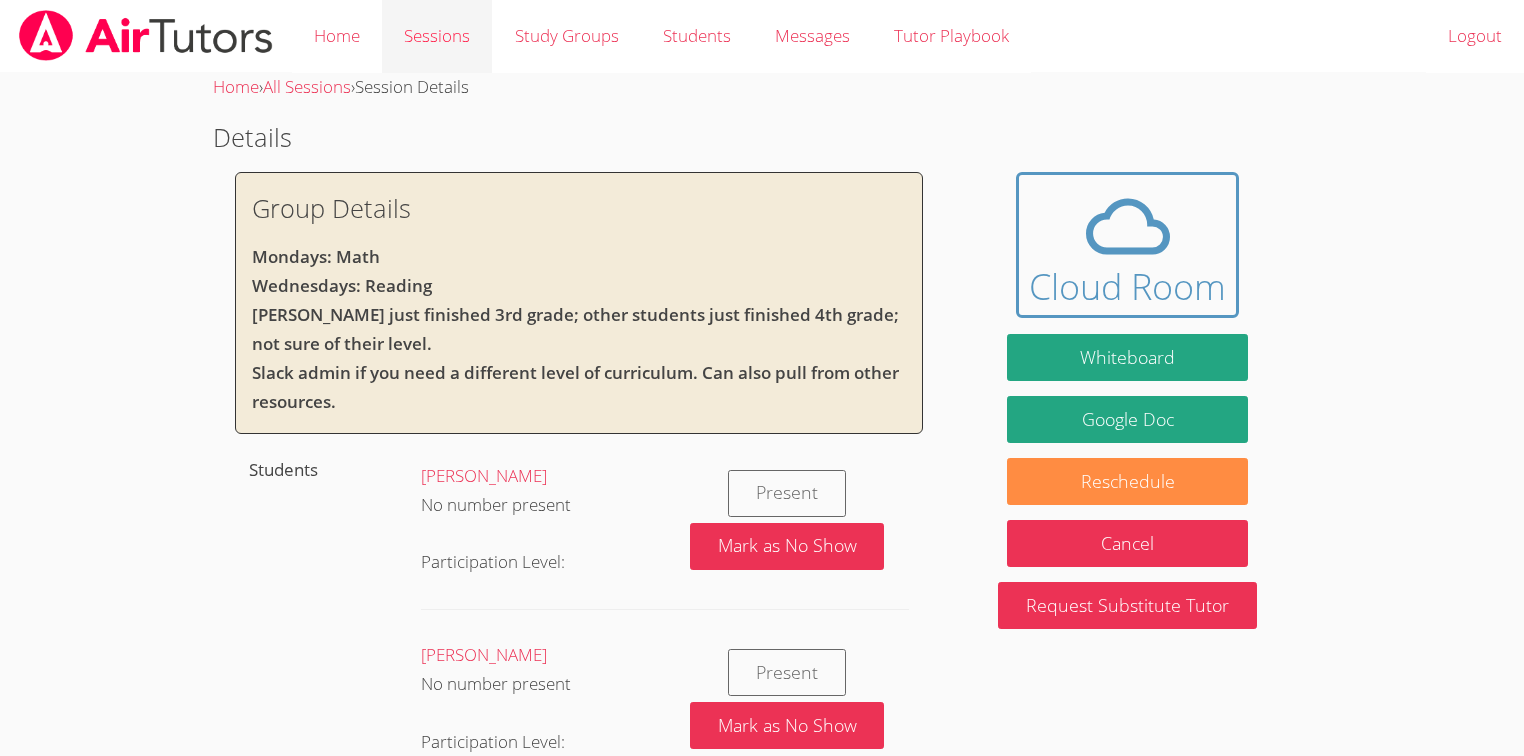 click on "Sessions" at bounding box center [437, 36] 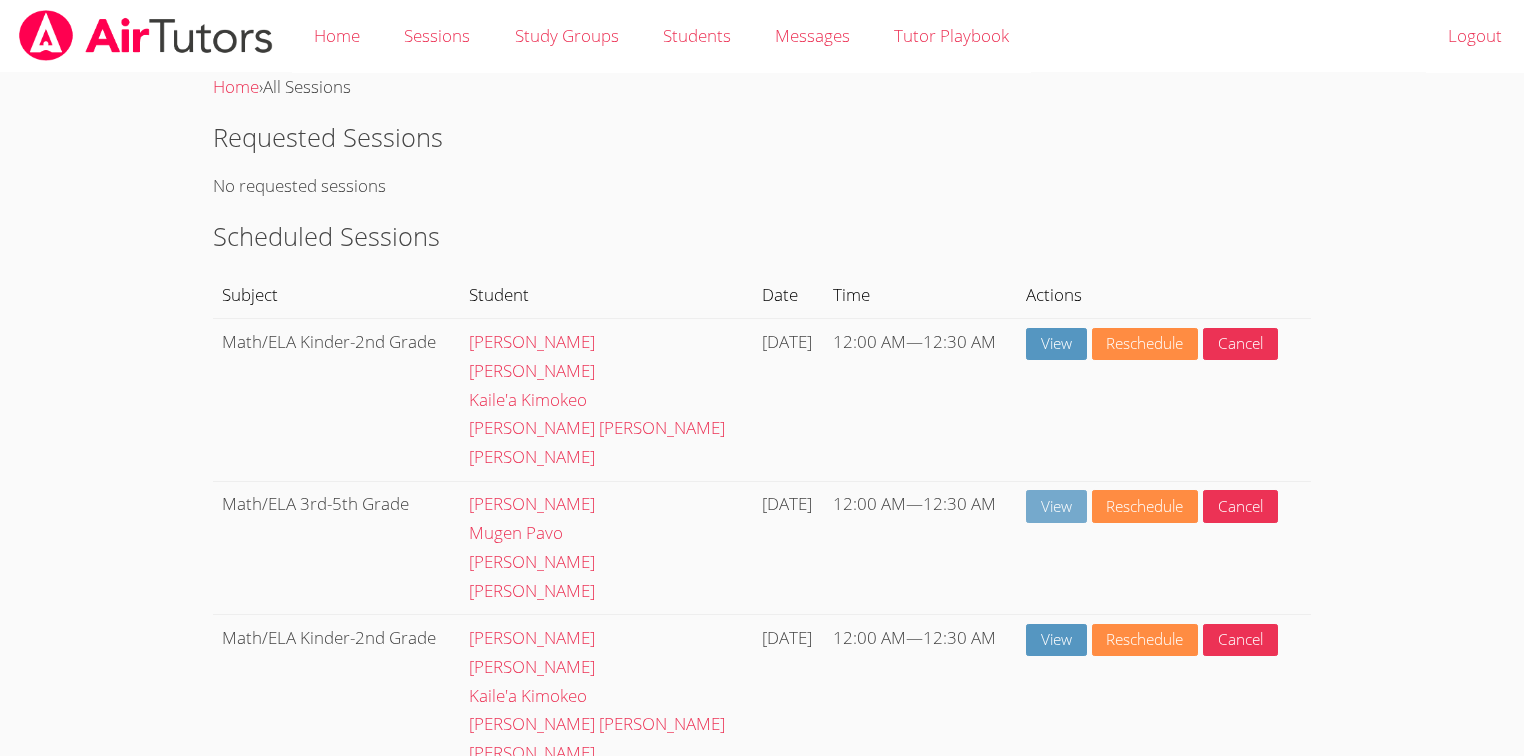 click on "View" at bounding box center [1056, 506] 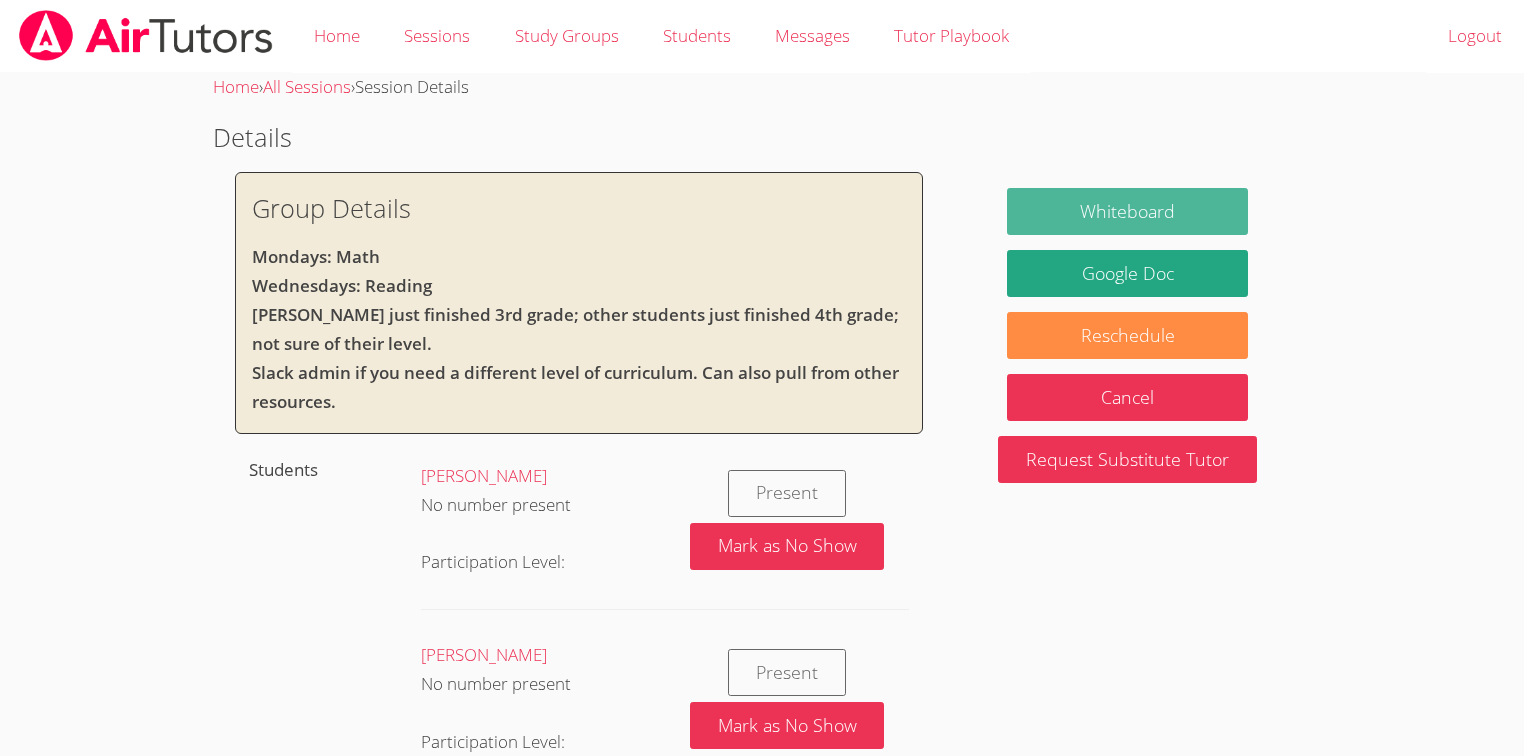 click on "Whiteboard" at bounding box center [1127, 211] 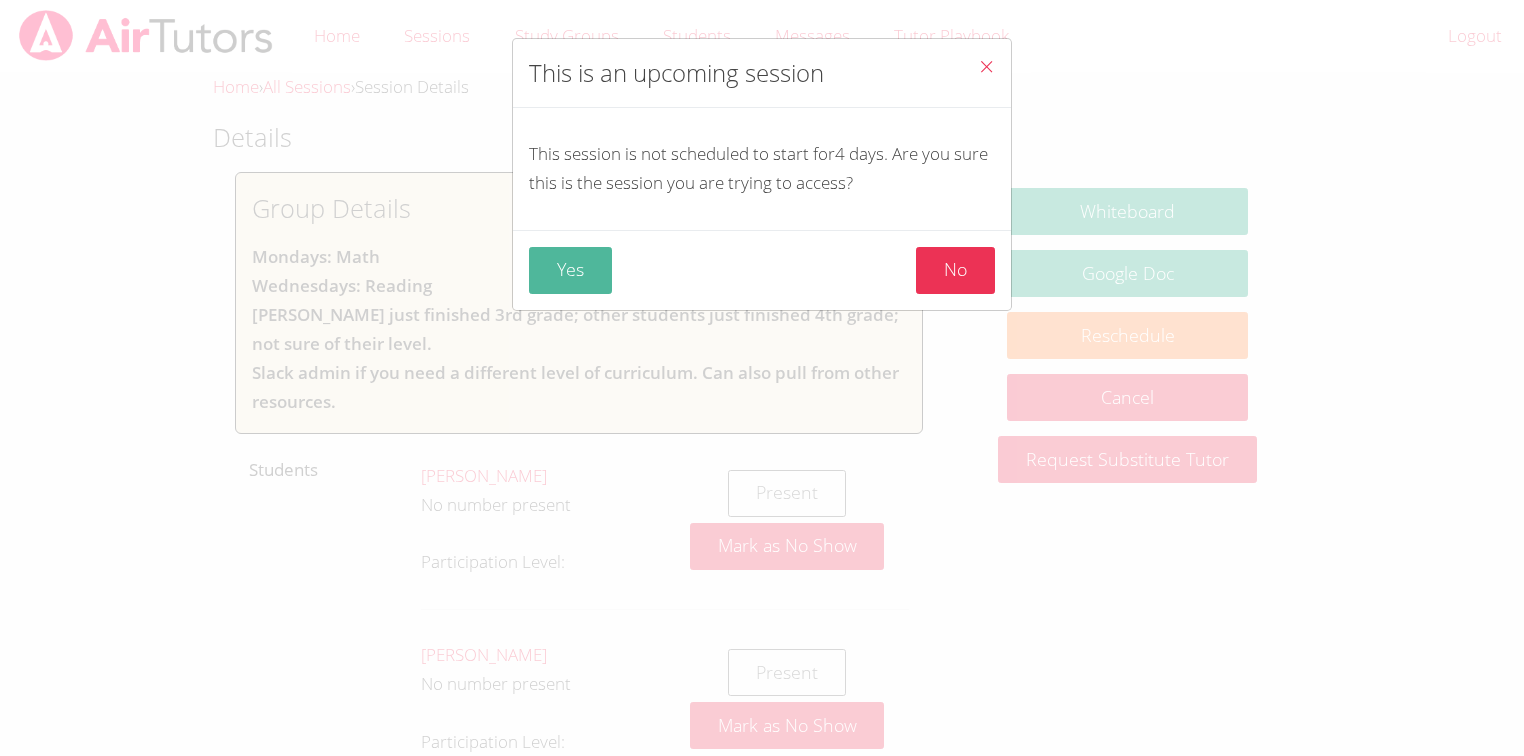 click on "Yes" at bounding box center (570, 270) 